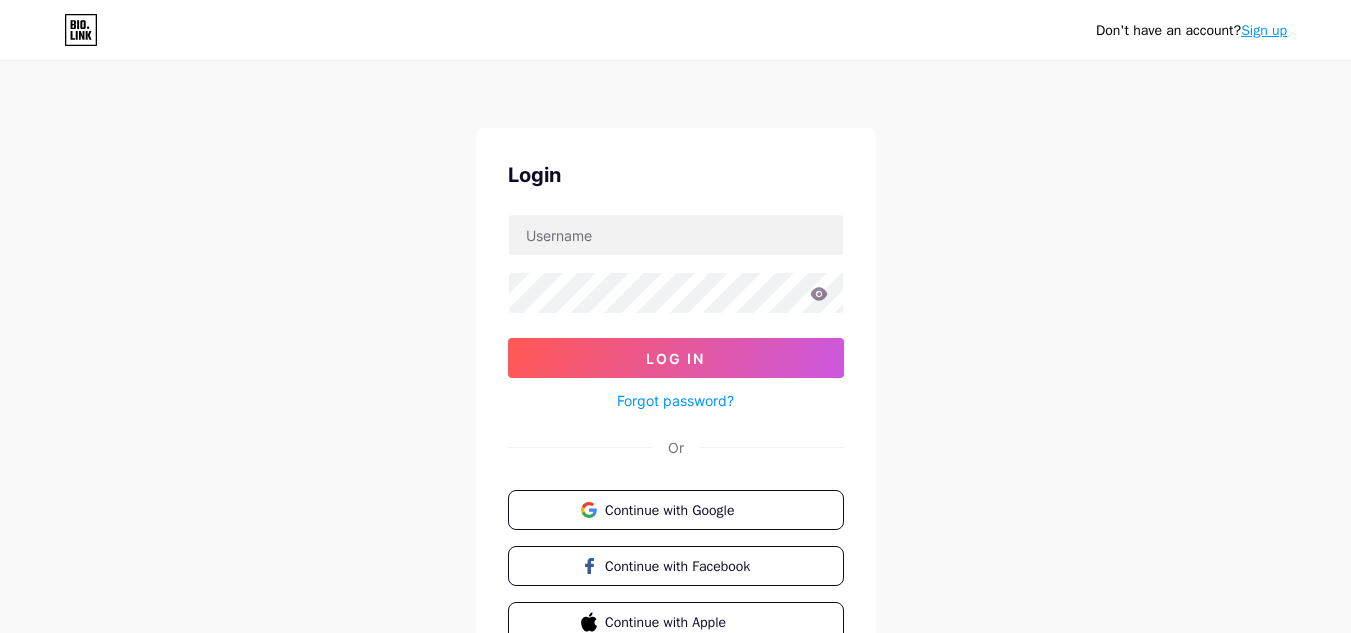 scroll, scrollTop: 0, scrollLeft: 0, axis: both 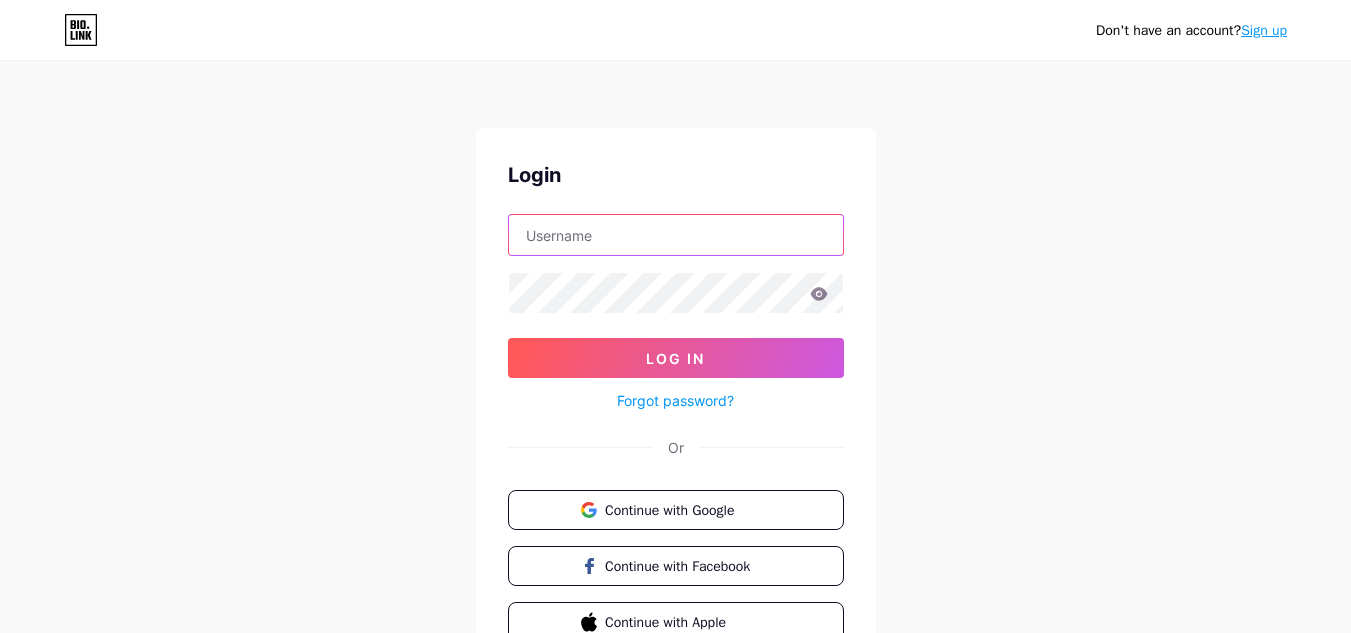 click at bounding box center (676, 235) 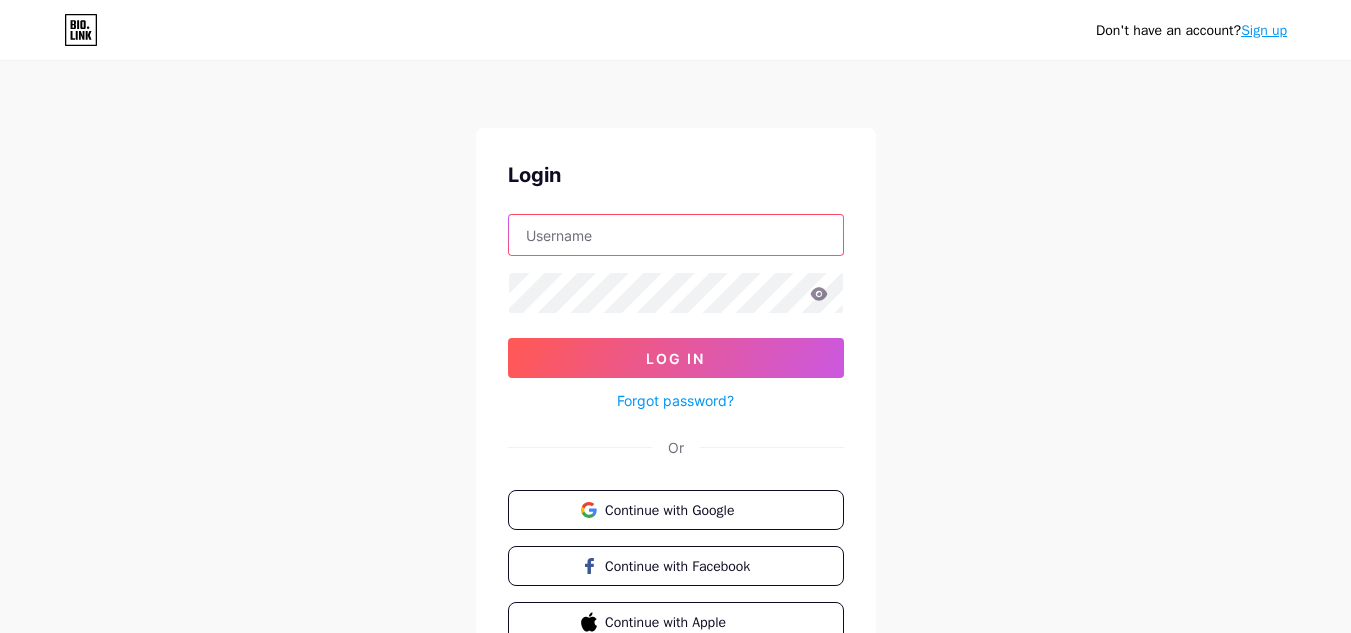 type on "redes.365diascontigo@[EMAIL]" 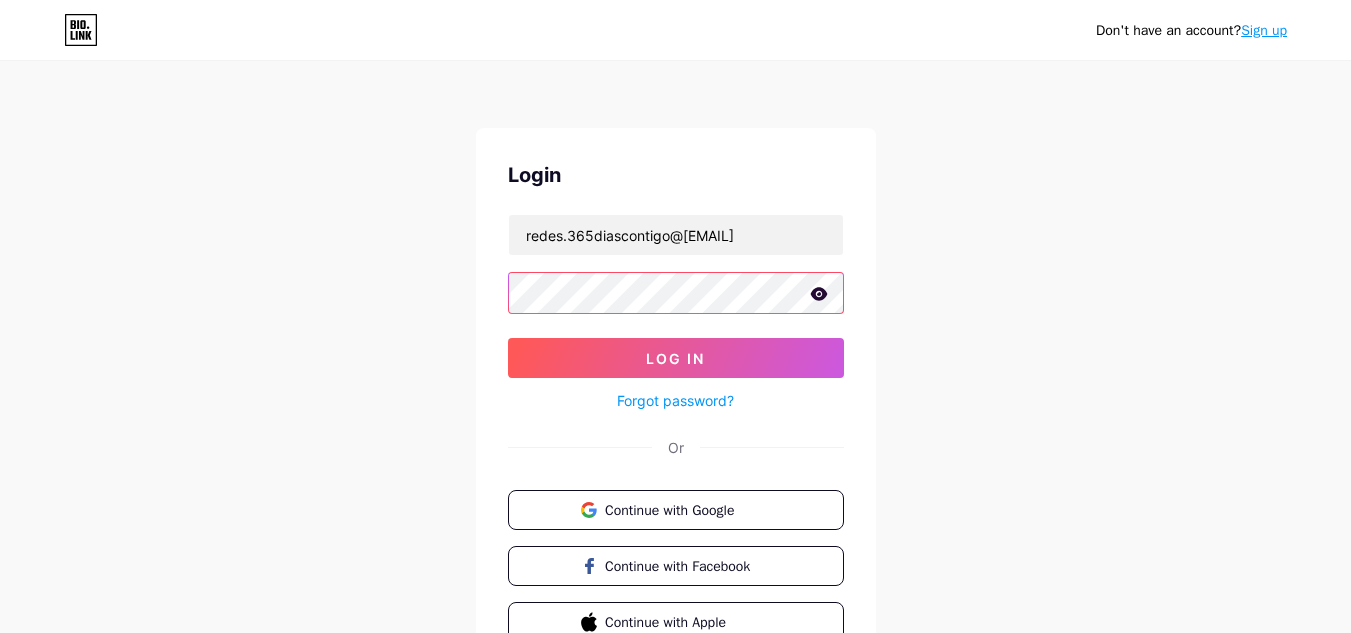 click on "Log In" at bounding box center (676, 358) 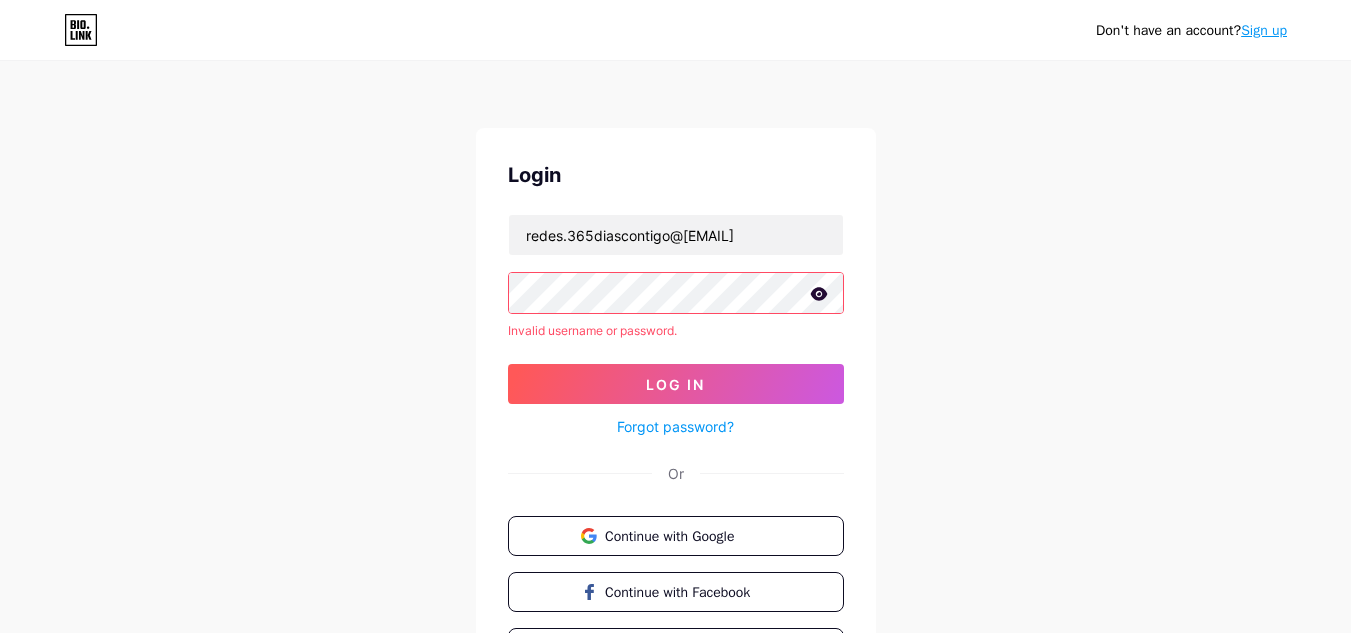 click 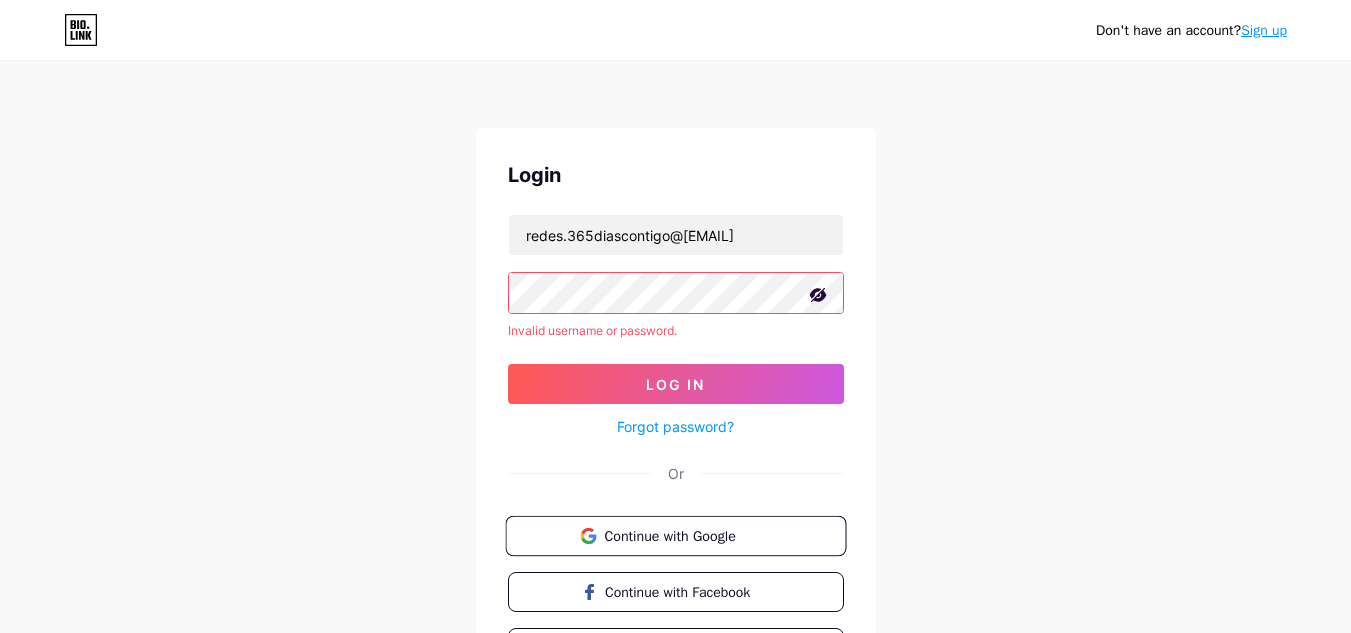 click on "Continue with Google" at bounding box center (687, 535) 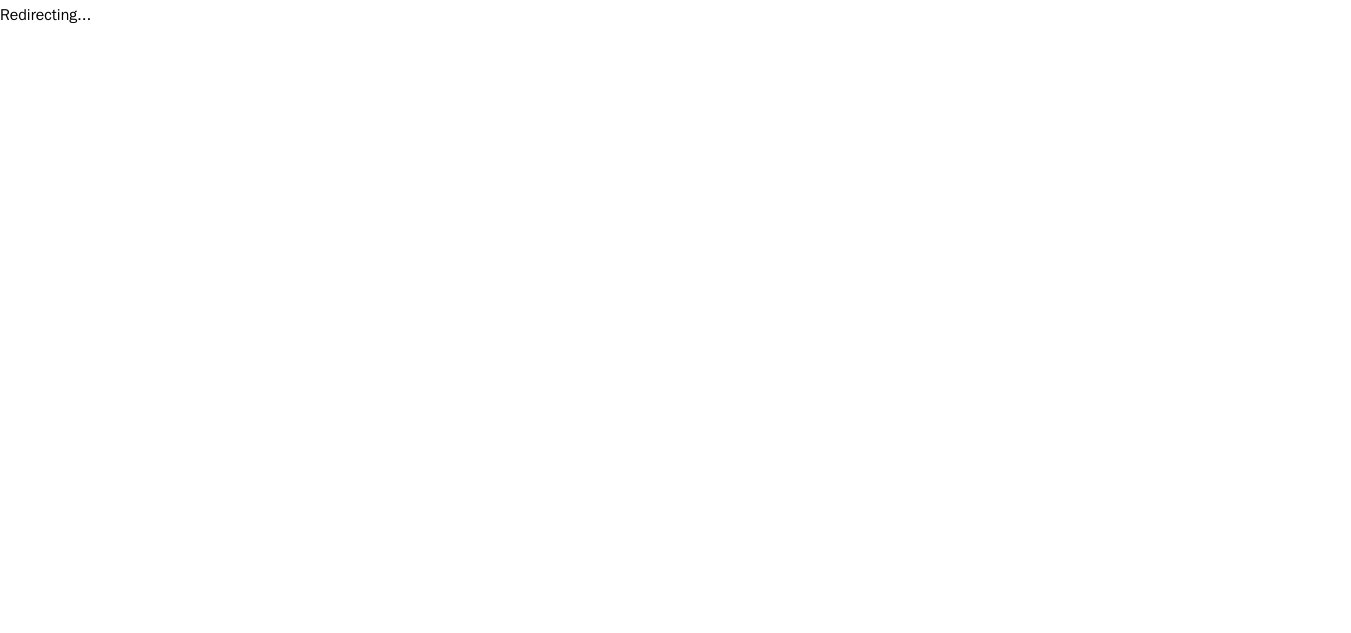 scroll, scrollTop: 0, scrollLeft: 0, axis: both 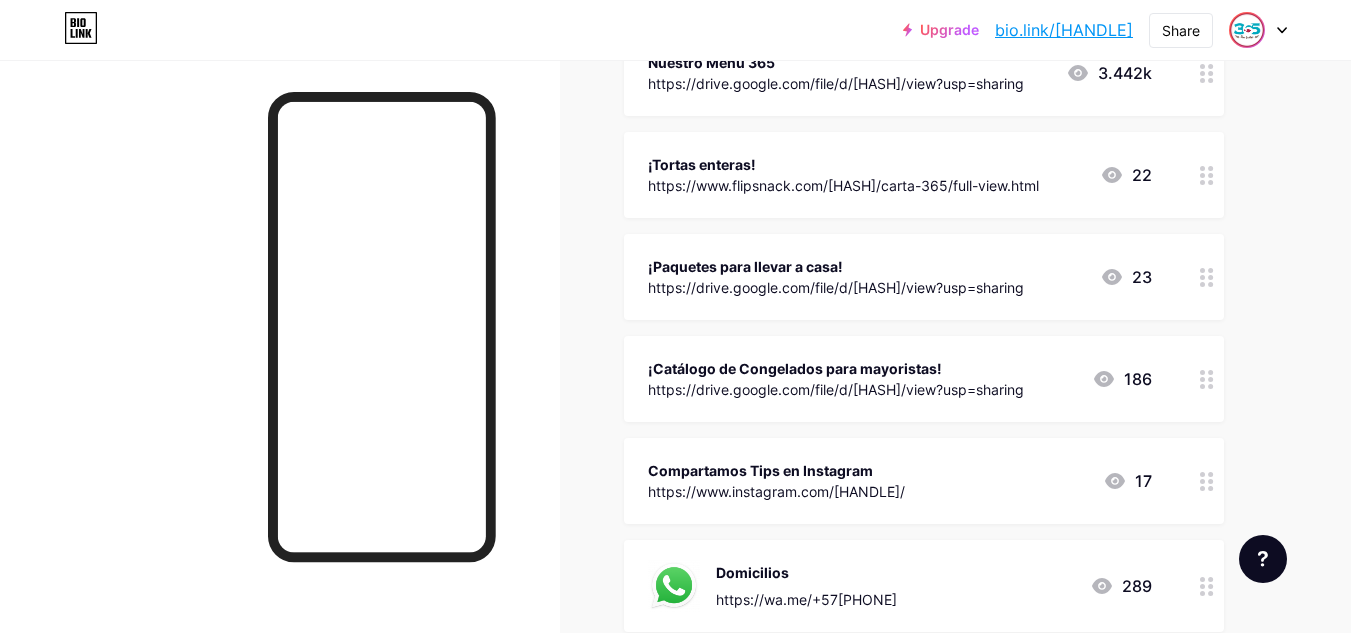 click on "https://www.flipsnack.com/EAE65F5569B/carta-365/full-view.html" at bounding box center [843, 185] 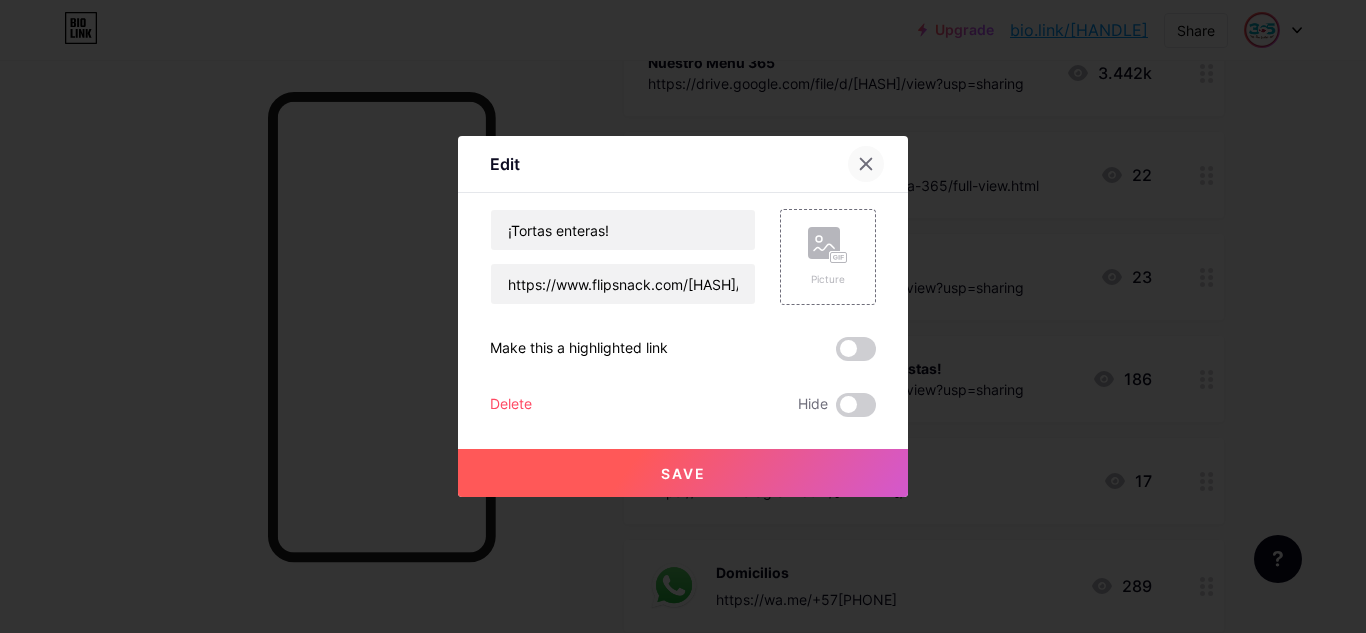 click 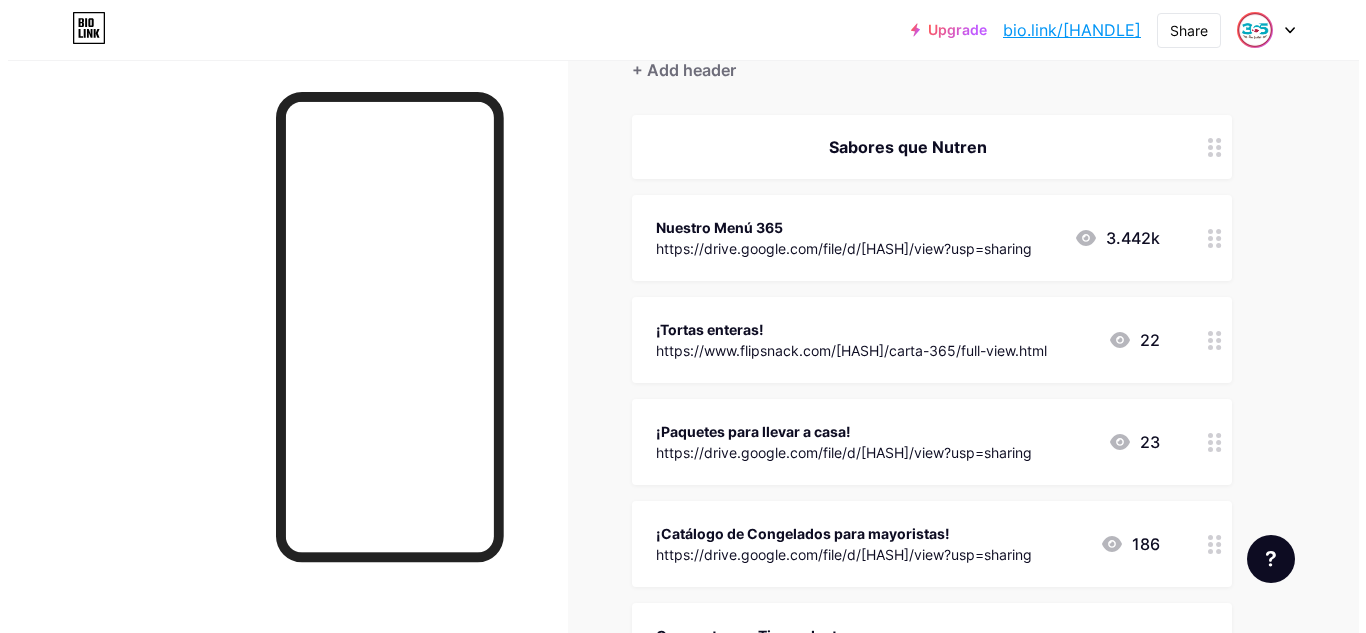 scroll, scrollTop: 165, scrollLeft: 0, axis: vertical 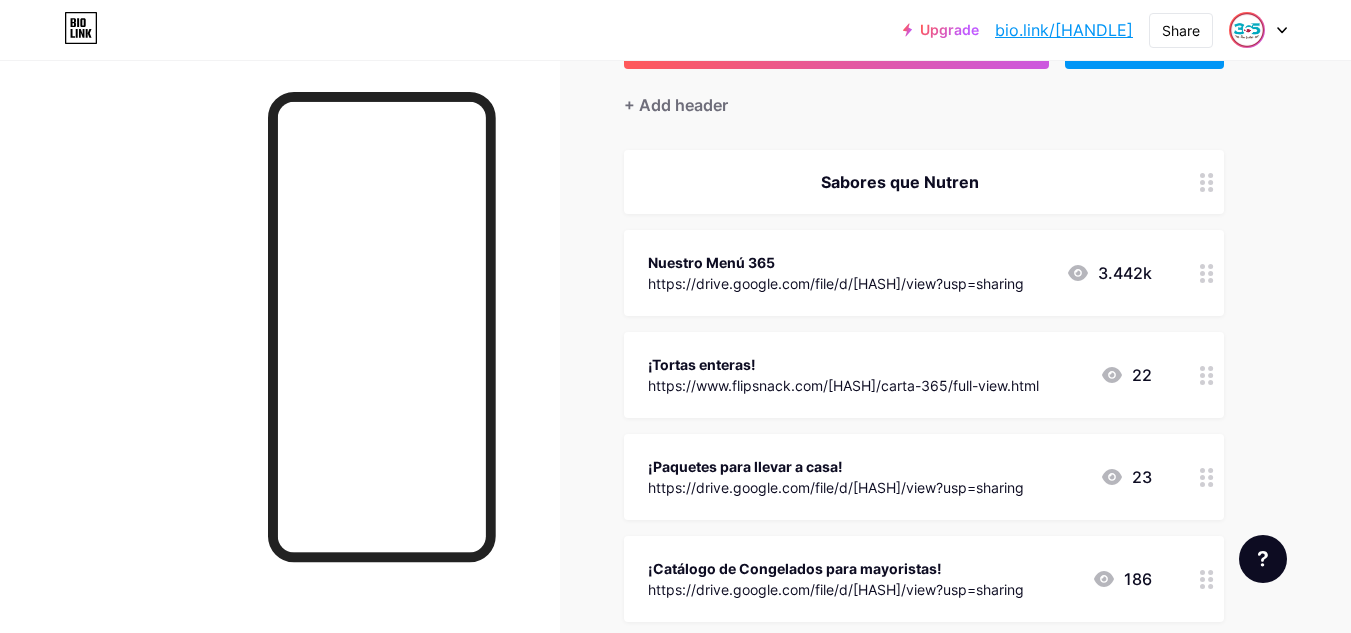 click at bounding box center [1207, 375] 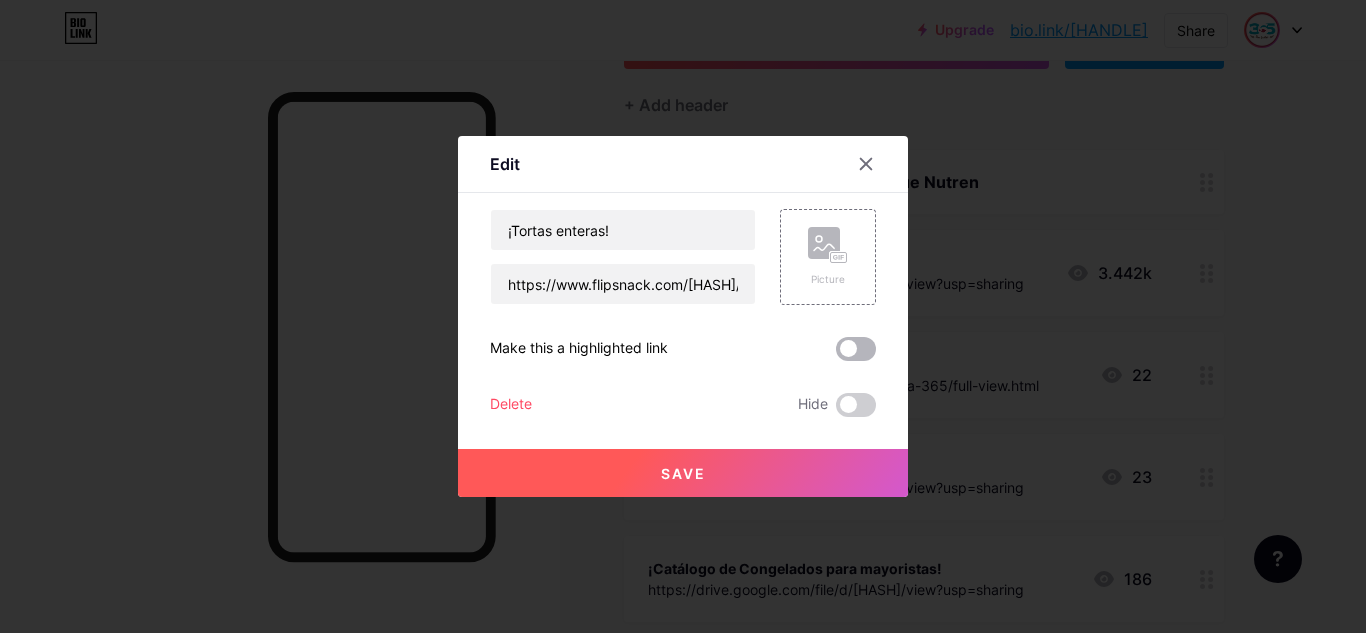click at bounding box center (856, 349) 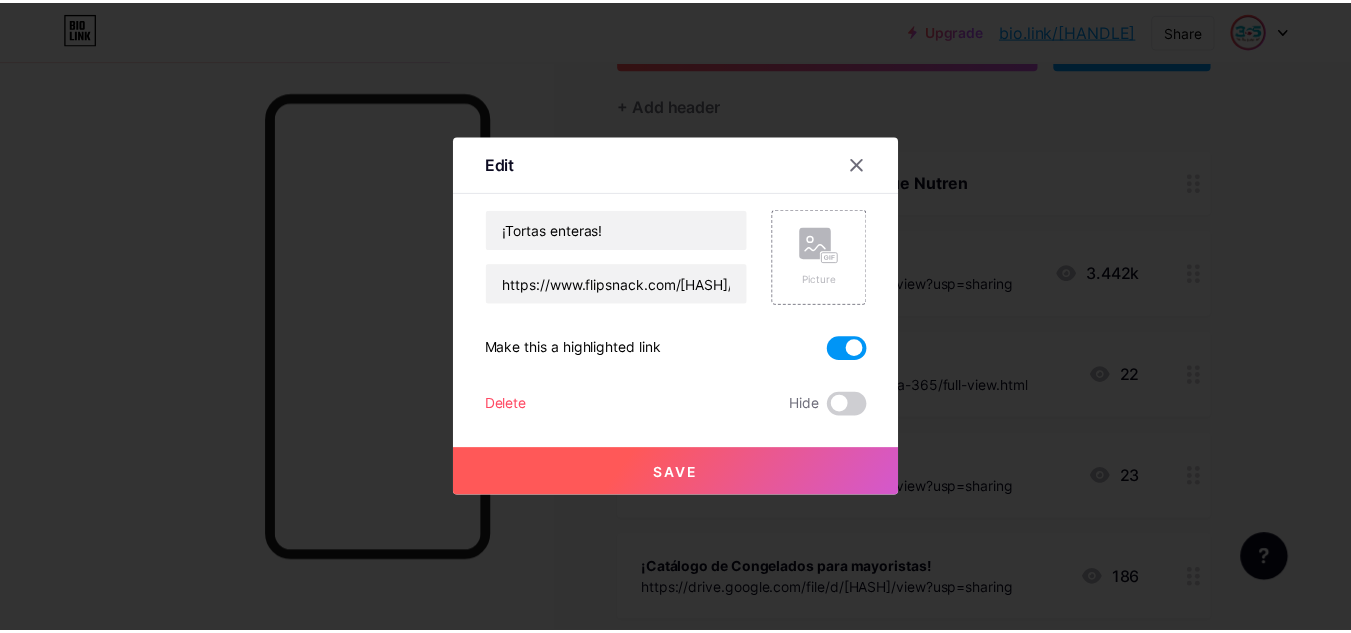scroll, scrollTop: 189, scrollLeft: 0, axis: vertical 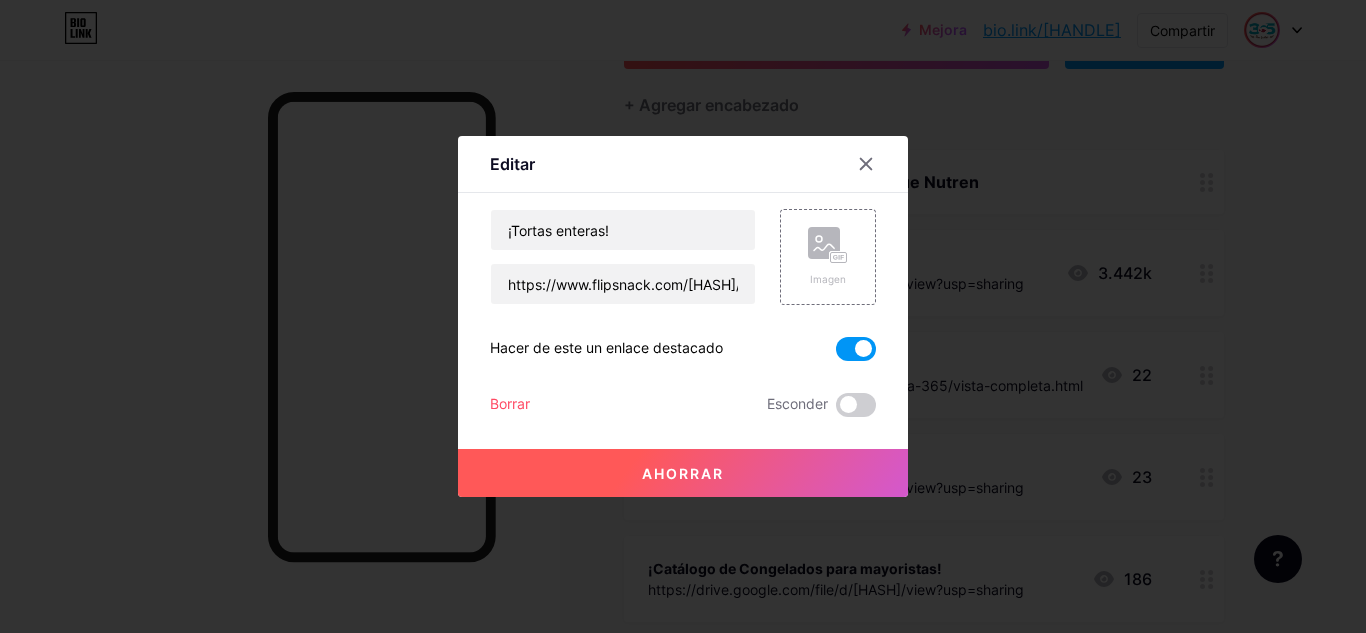 click at bounding box center [856, 349] 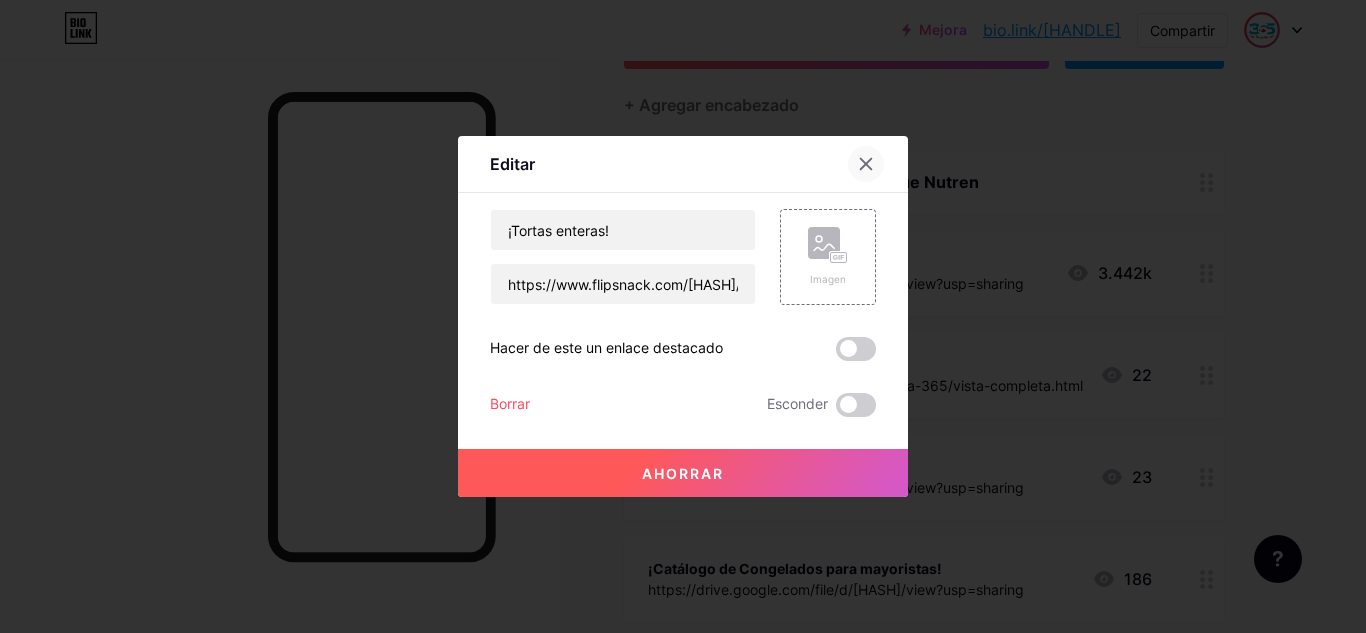 click 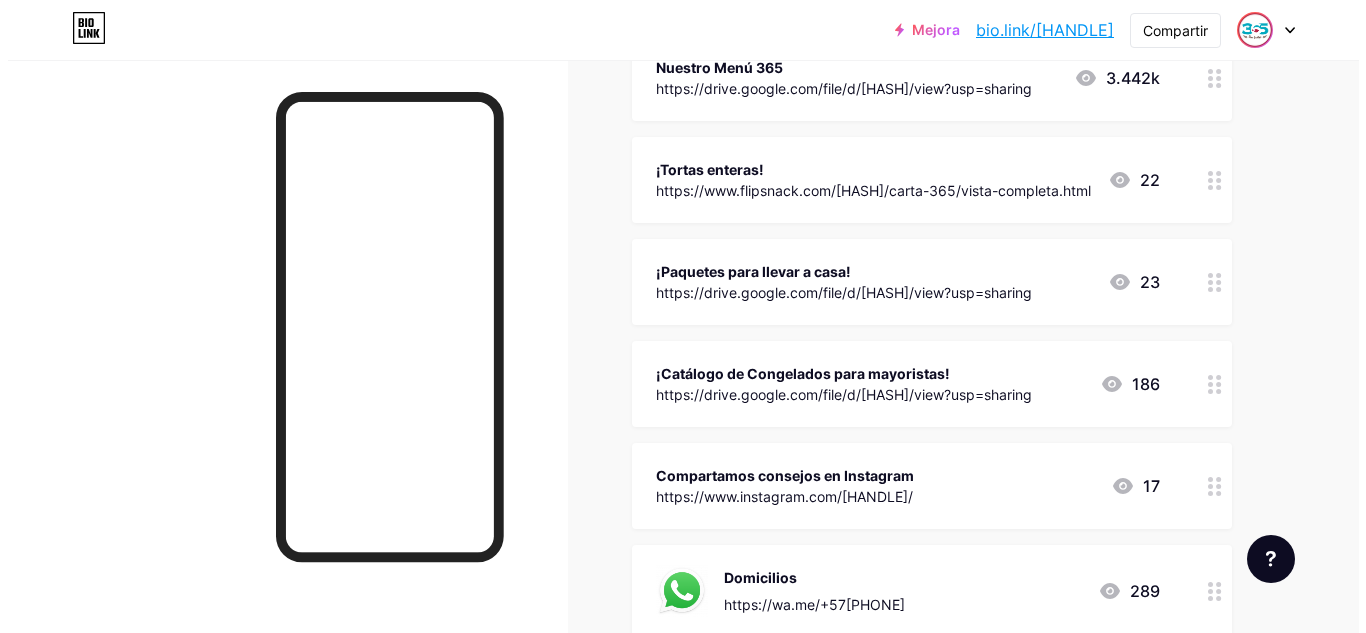 scroll, scrollTop: 300, scrollLeft: 0, axis: vertical 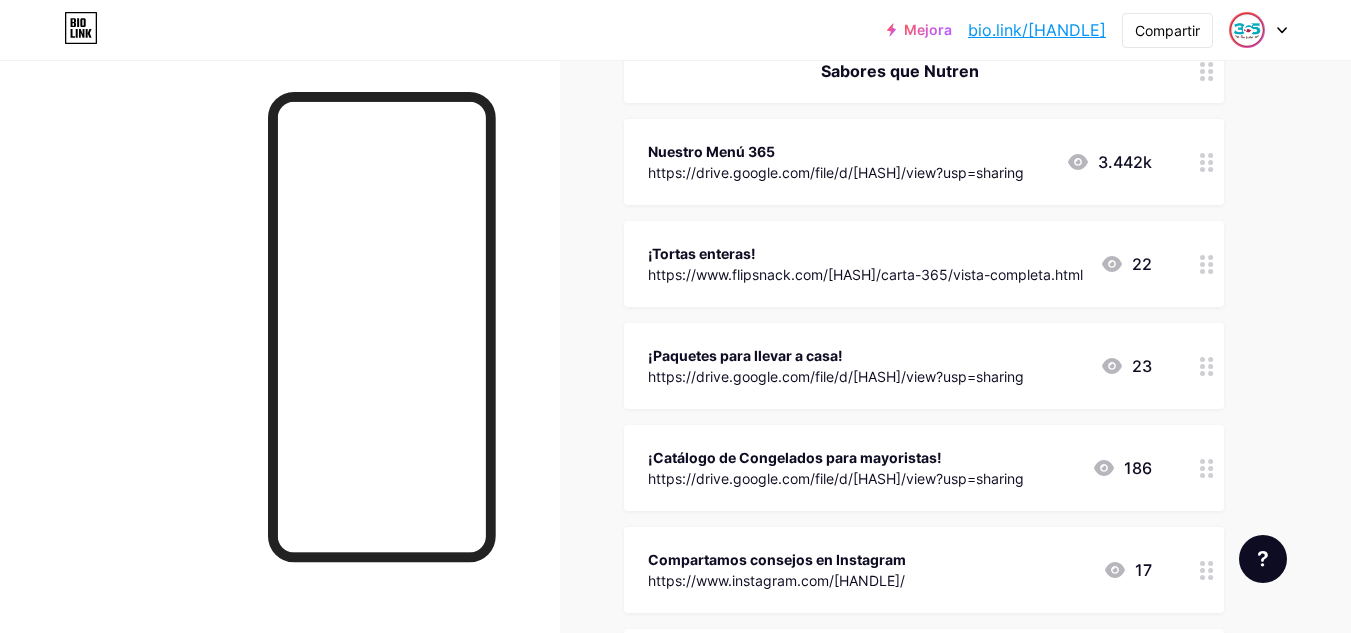 click at bounding box center (1207, 264) 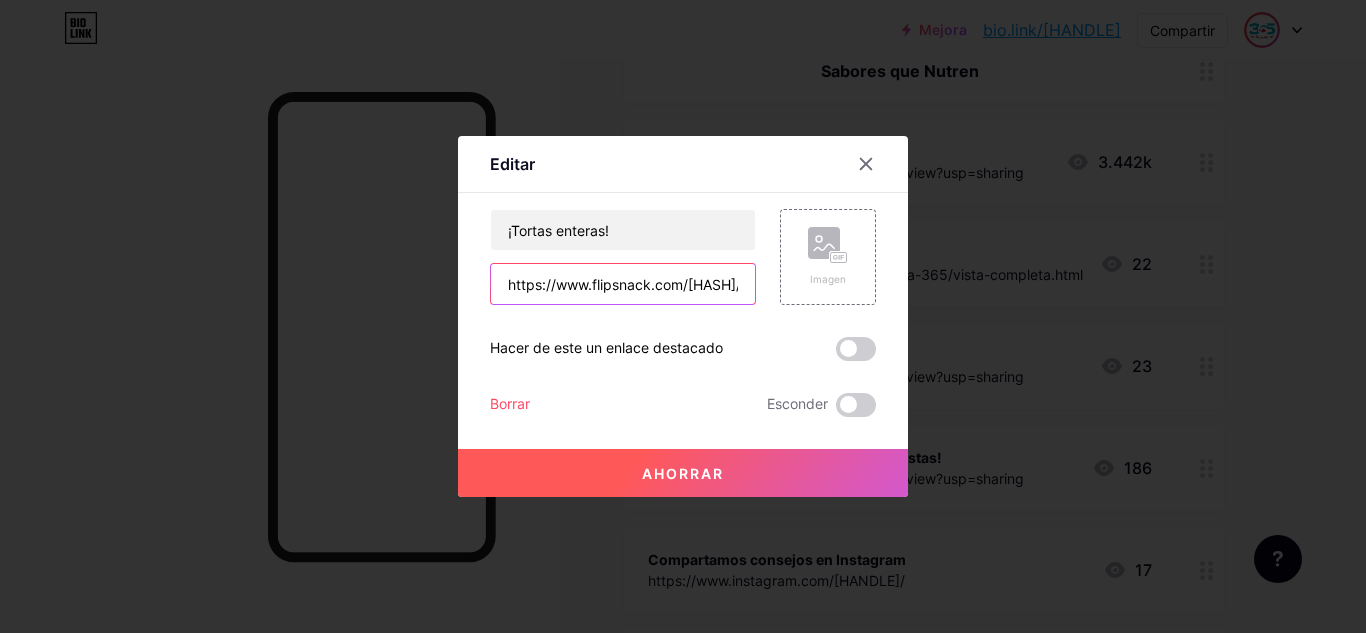 click on "https://www.flipsnack.com/EAE65F5569B/carta-365/full-view.html" at bounding box center (623, 284) 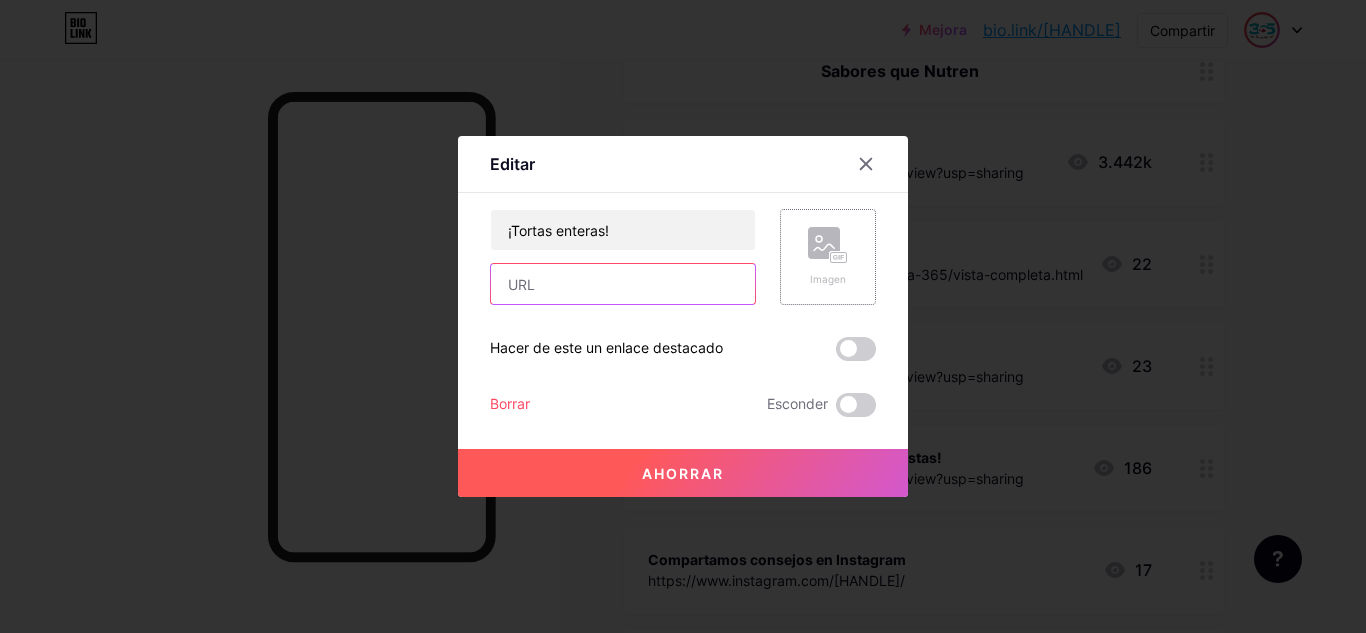 type 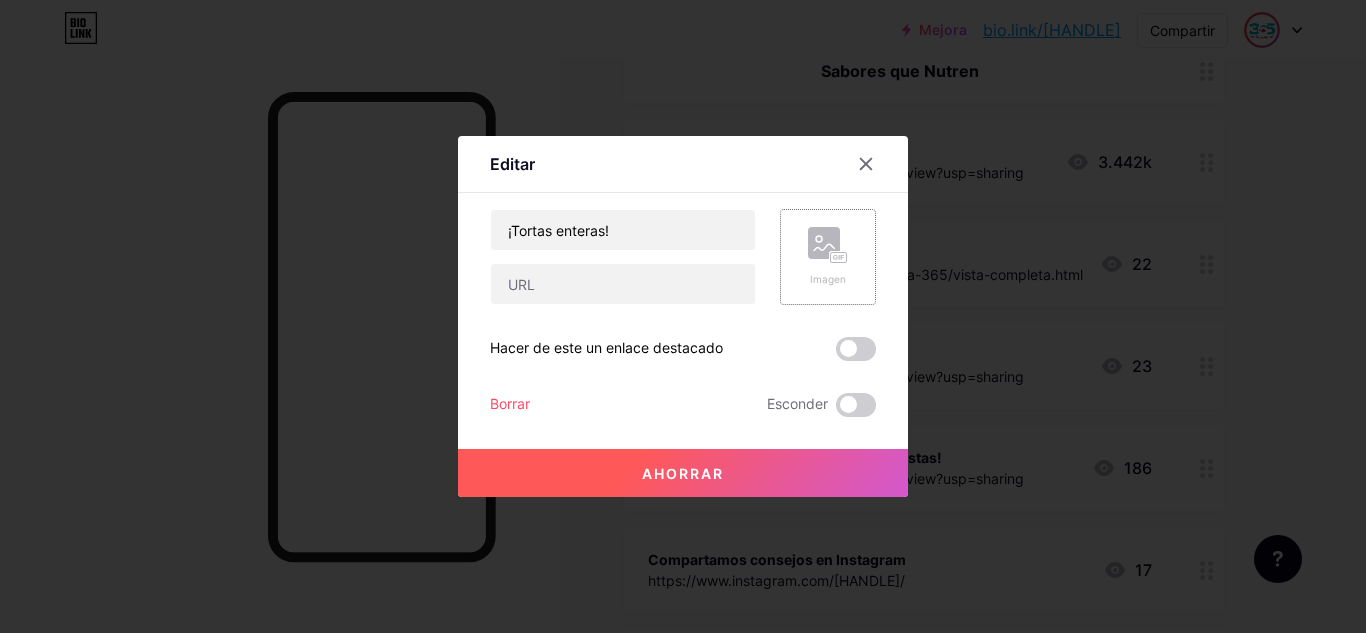 click 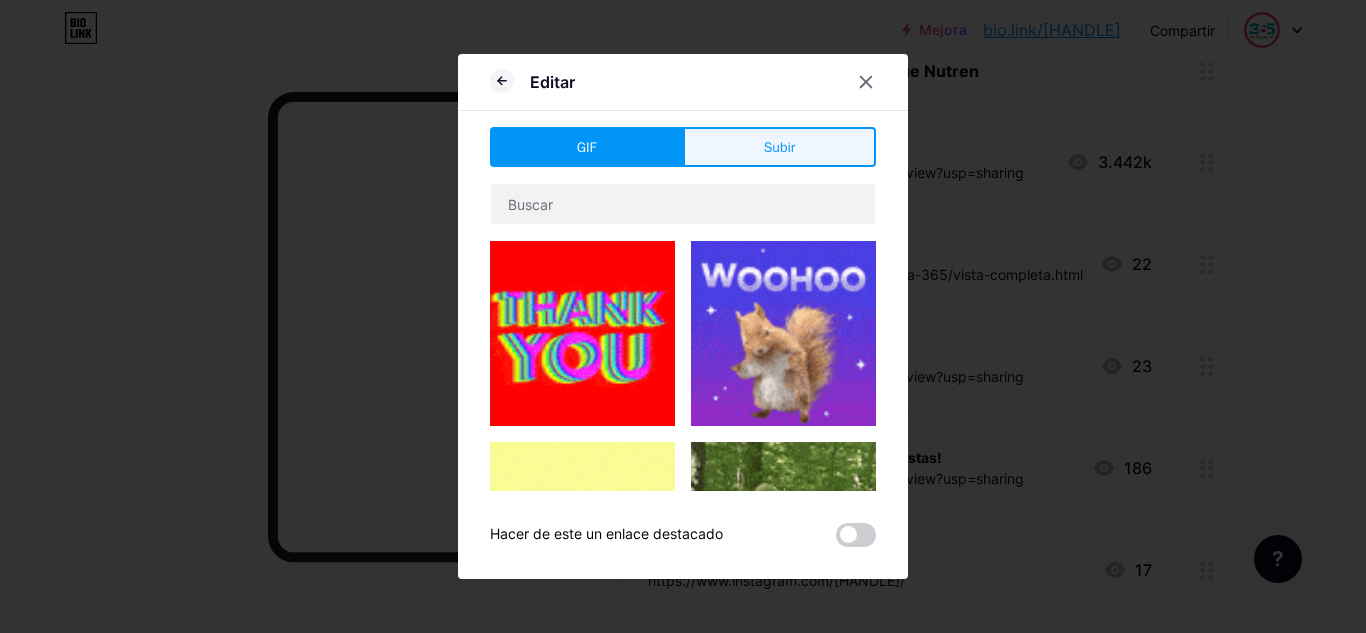 click on "Subir" at bounding box center [779, 147] 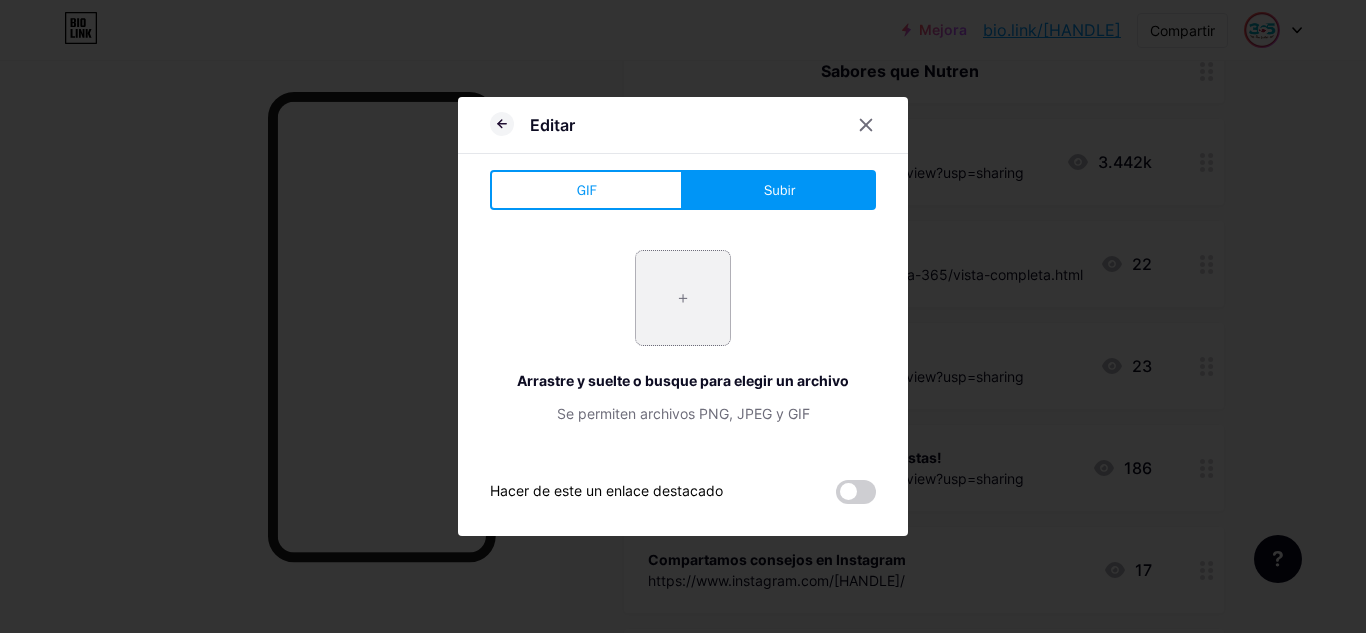 click at bounding box center (683, 298) 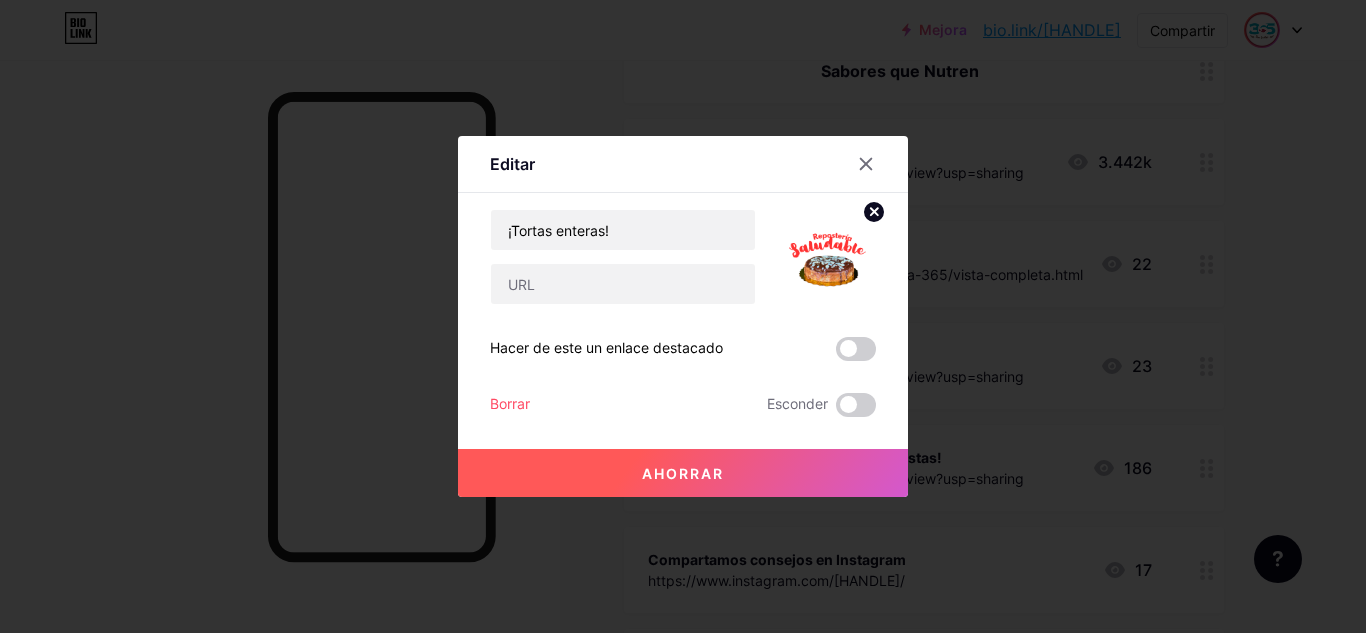 click on "Ahorrar" at bounding box center [683, 473] 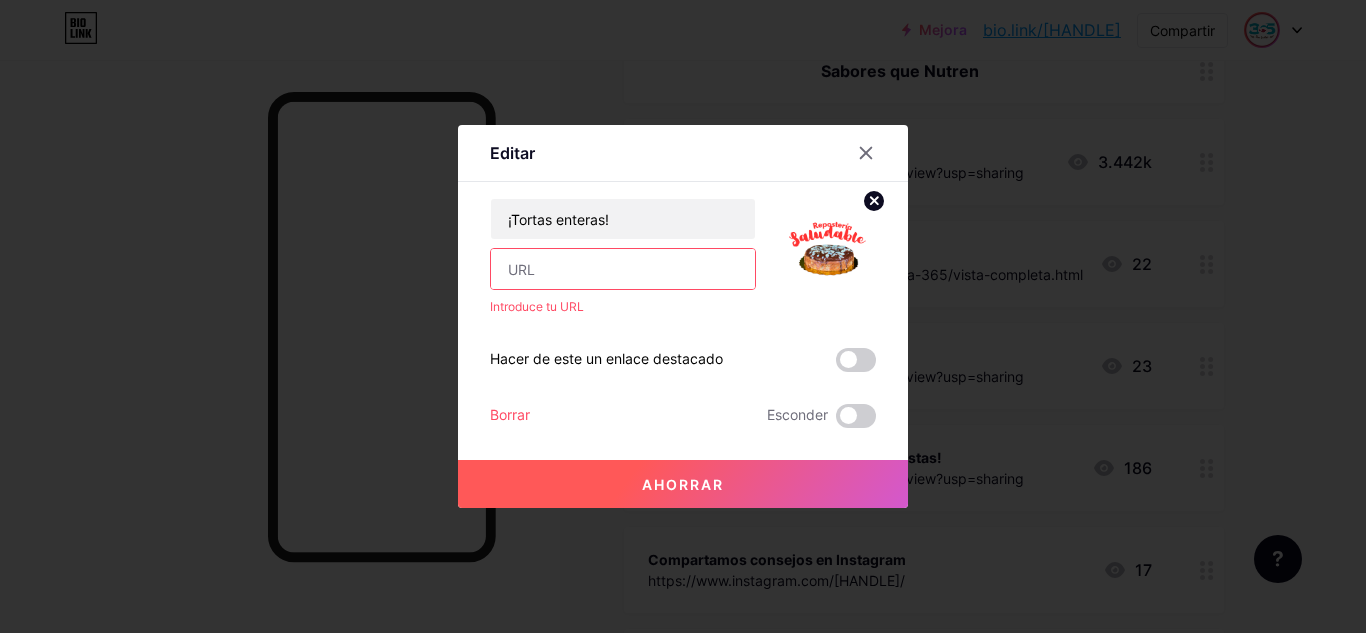 click at bounding box center [623, 269] 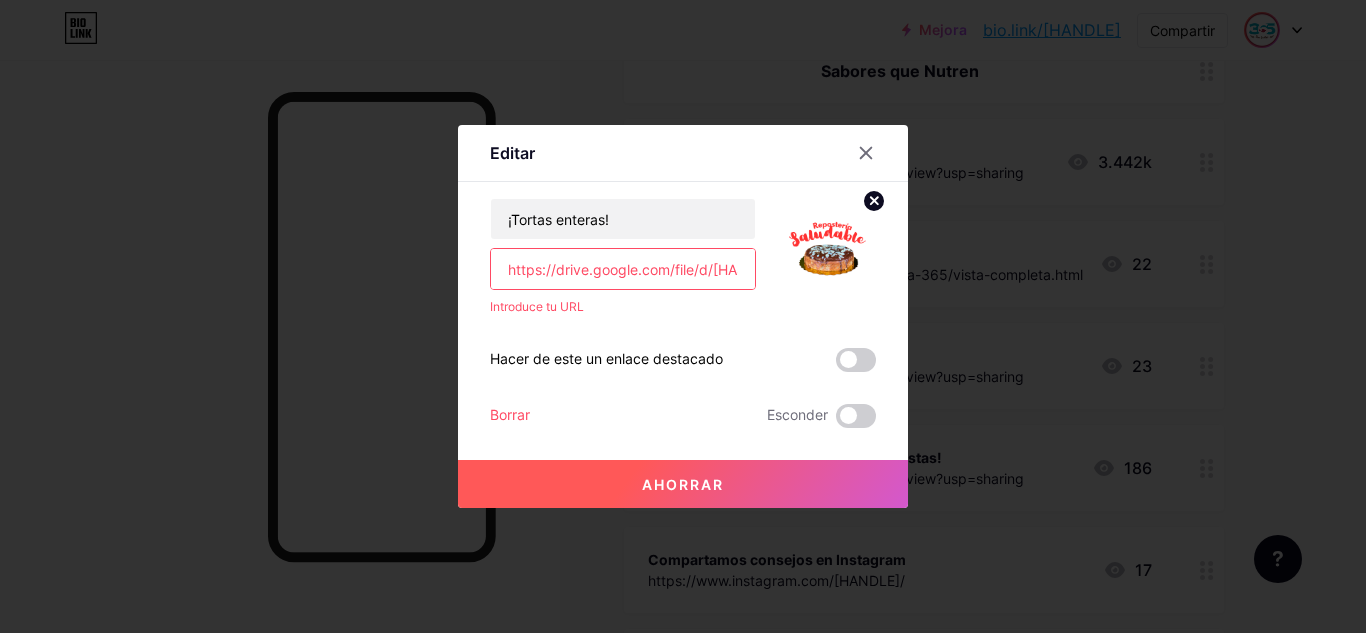 scroll, scrollTop: 0, scrollLeft: 377, axis: horizontal 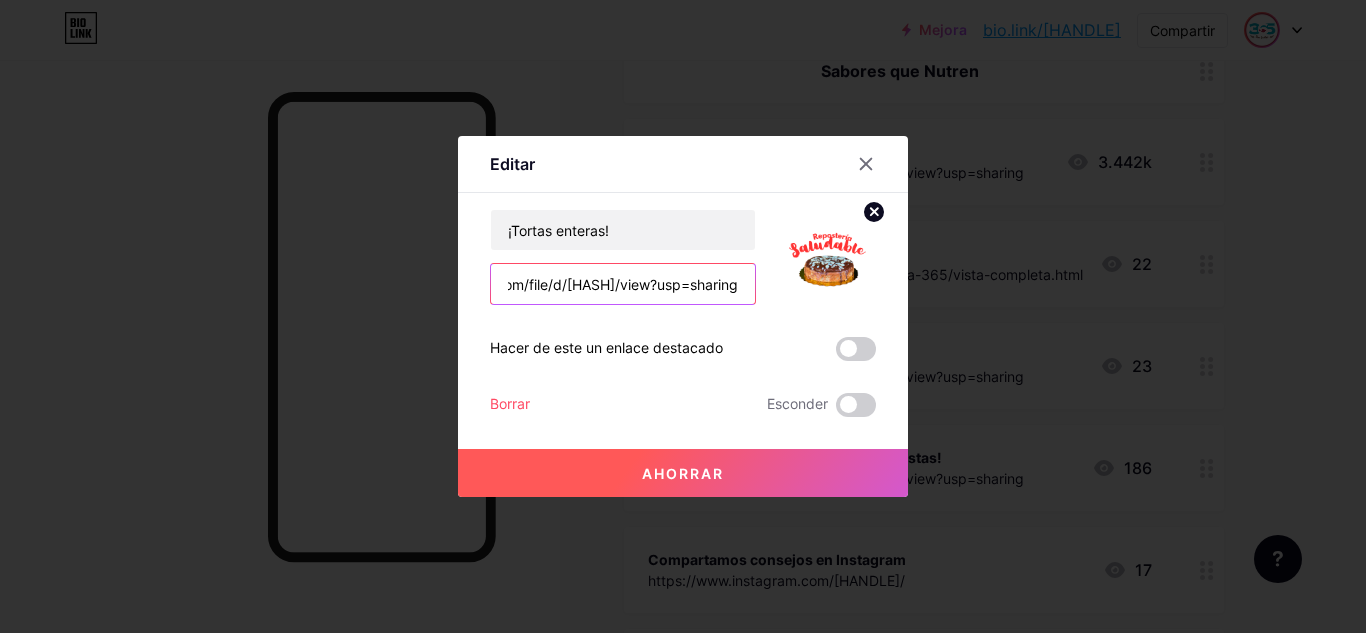 type on "https://drive.google.com/file/d/1qiQID02qSRchv5U-Fs4VhawyH0sEqyTM/view?usp=sharing" 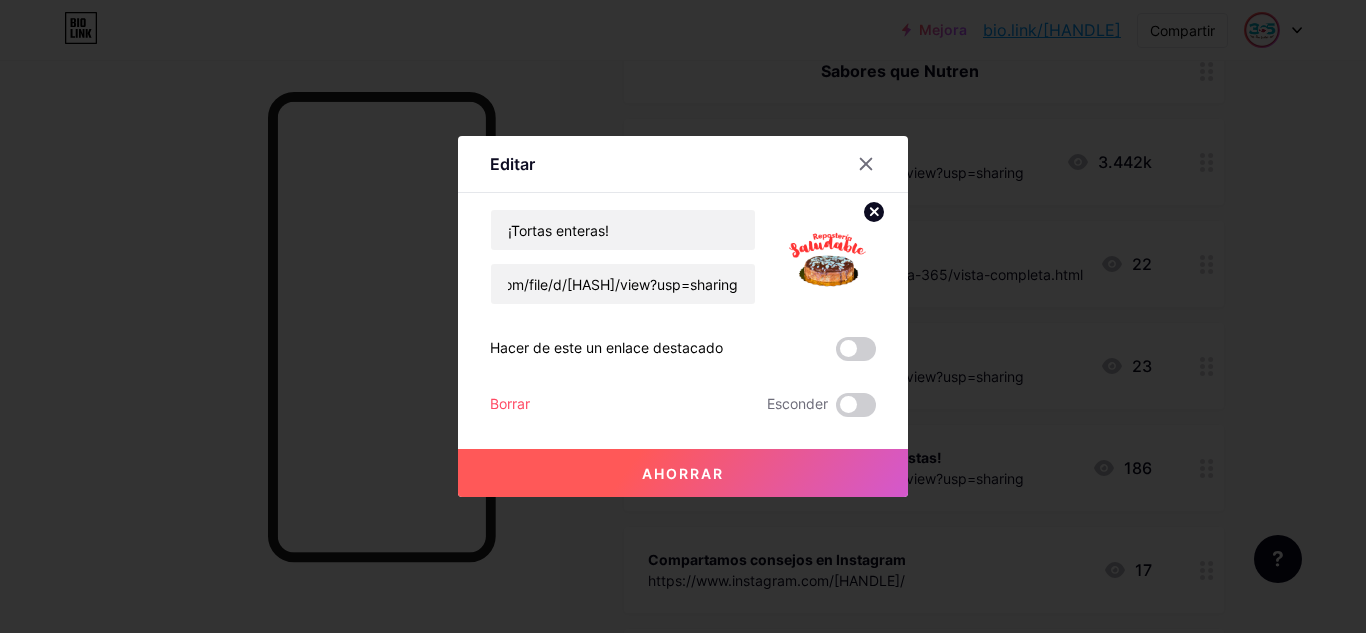 click on "Ahorrar" at bounding box center (683, 473) 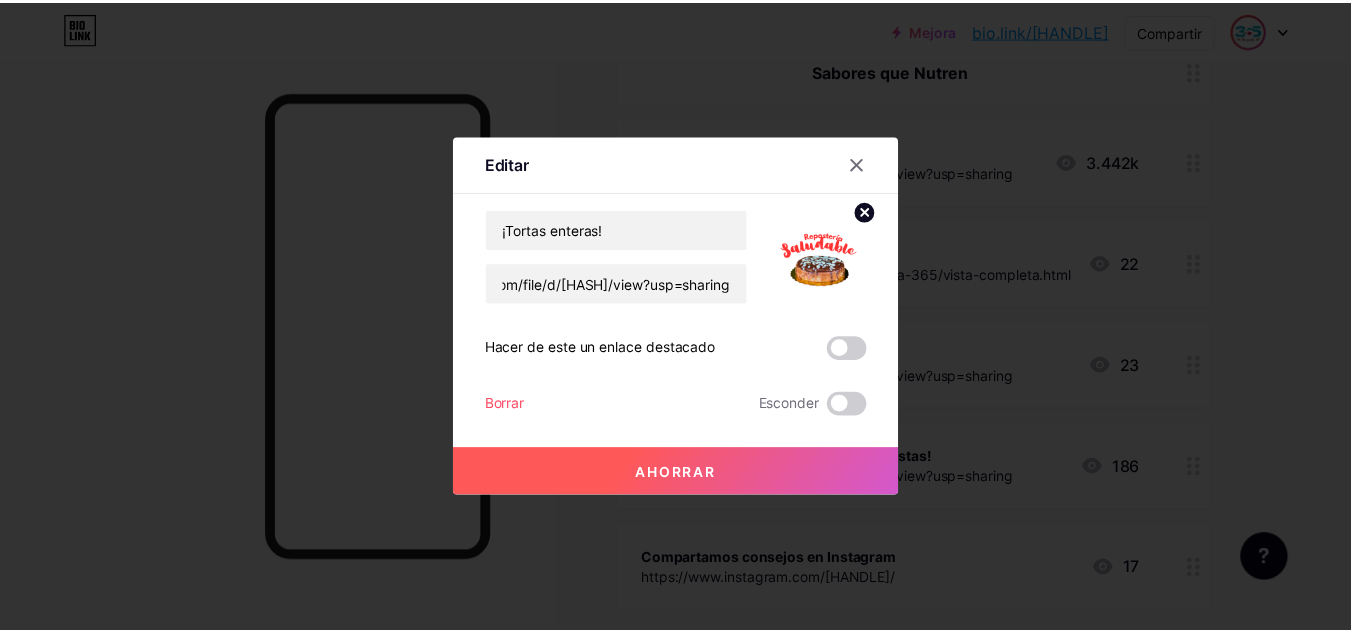 scroll, scrollTop: 0, scrollLeft: 0, axis: both 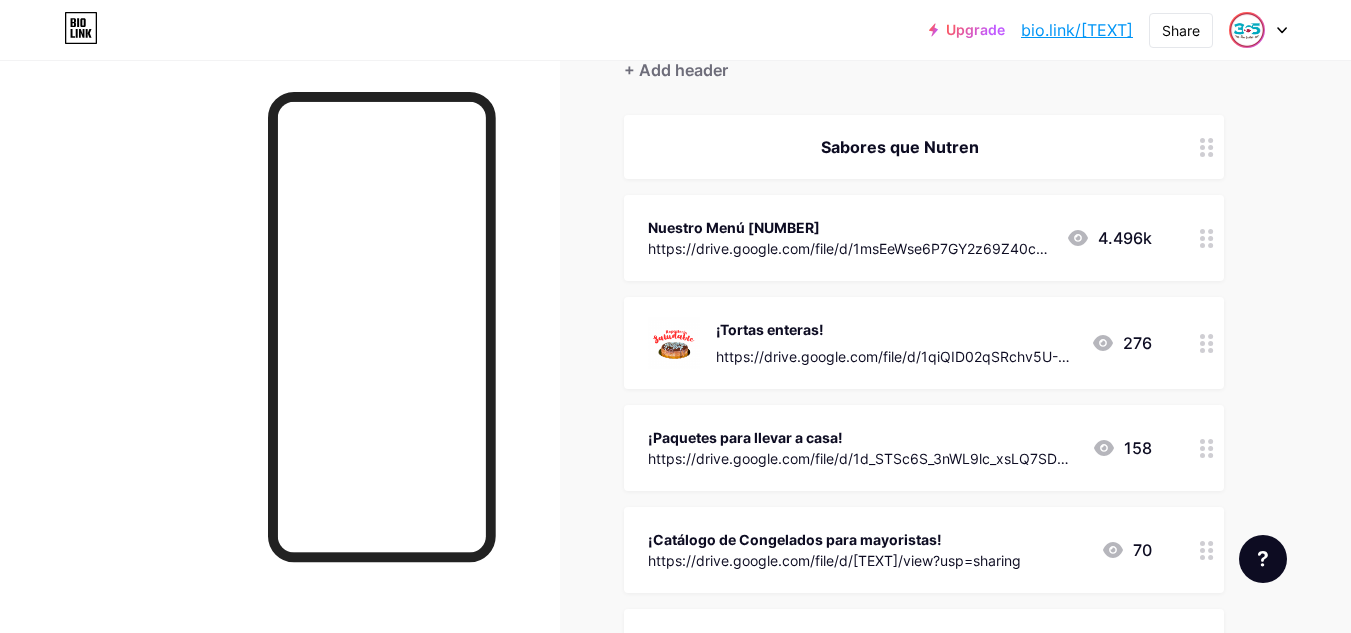 click on "https://drive.google.com/file/d/1msEeWse6P7GY2z69Z40c1jOwrzi_ZSWK/view?usp=sharing" at bounding box center (849, 248) 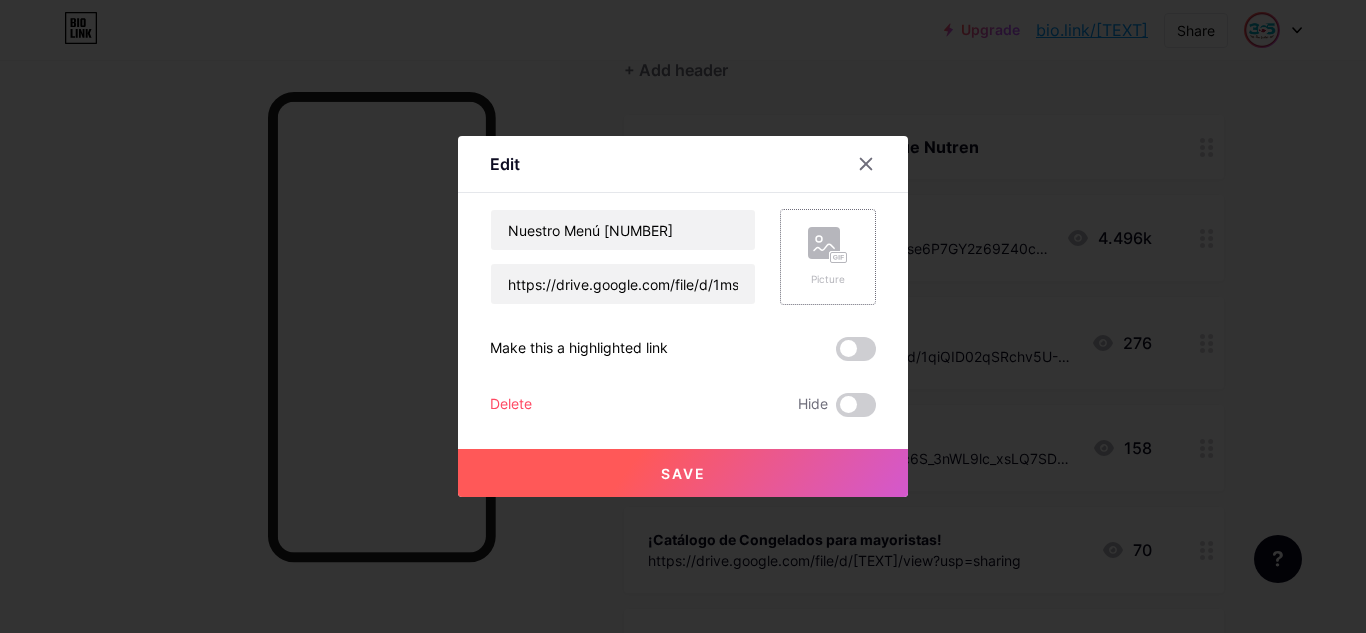 click on "Picture" at bounding box center (828, 279) 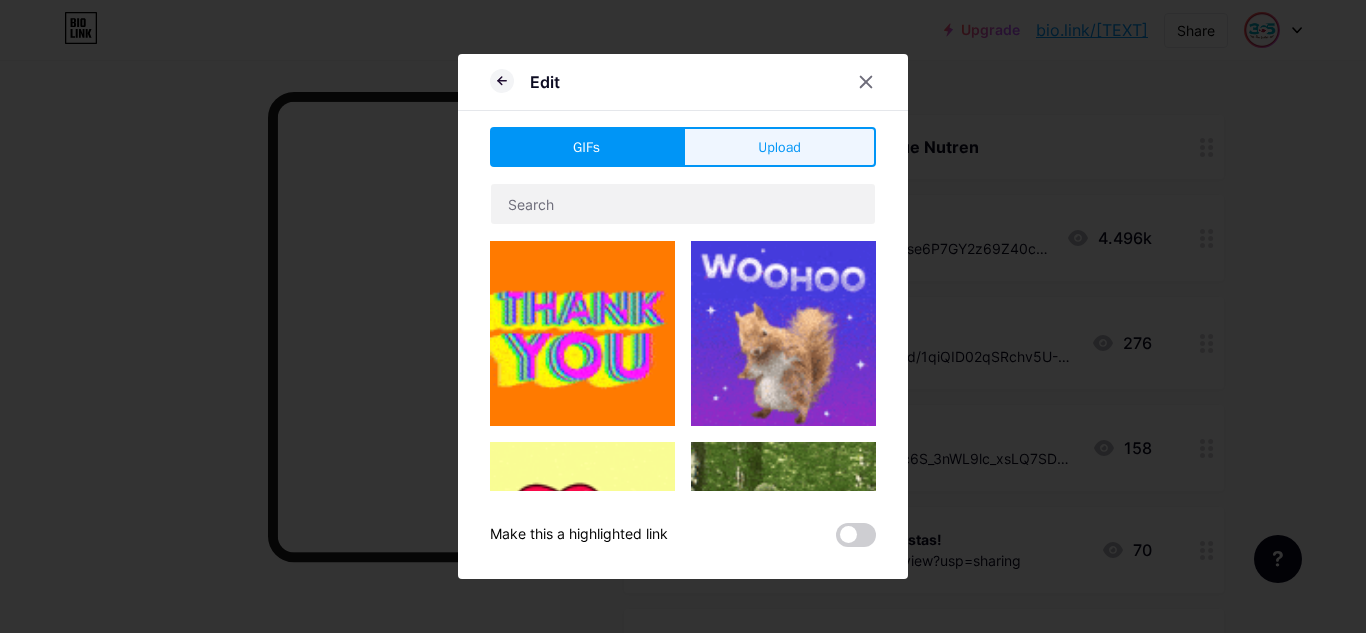 click on "Upload" at bounding box center (779, 147) 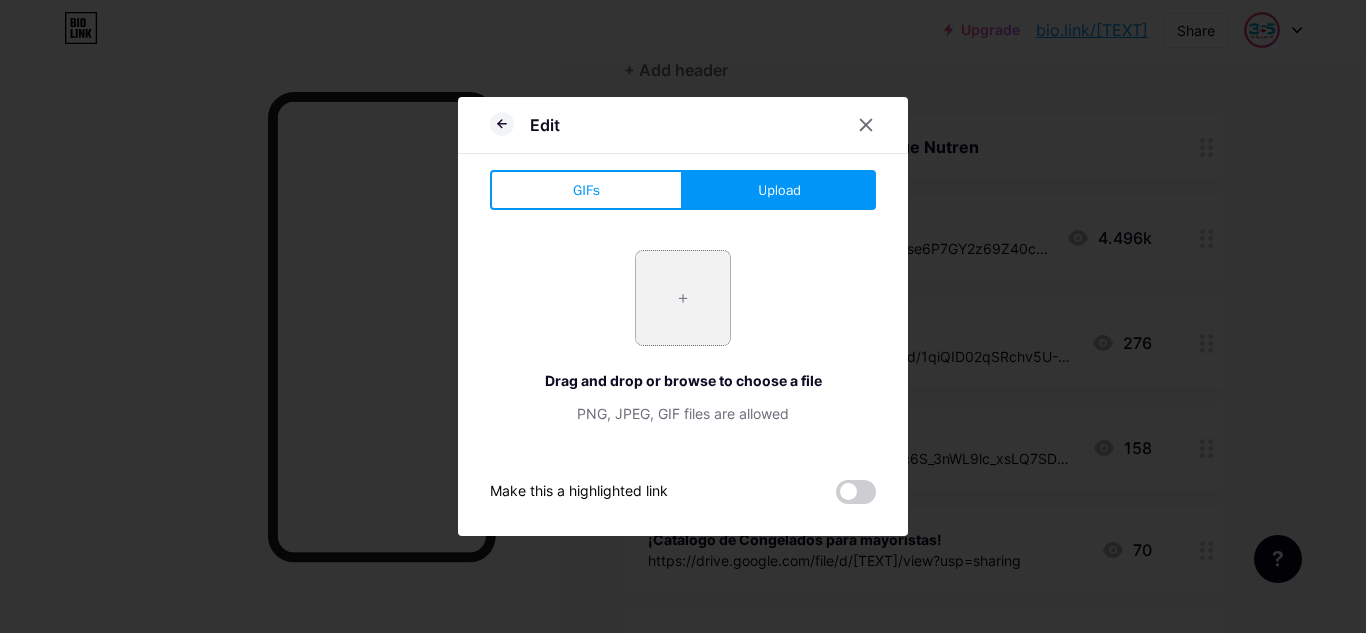 click at bounding box center (683, 298) 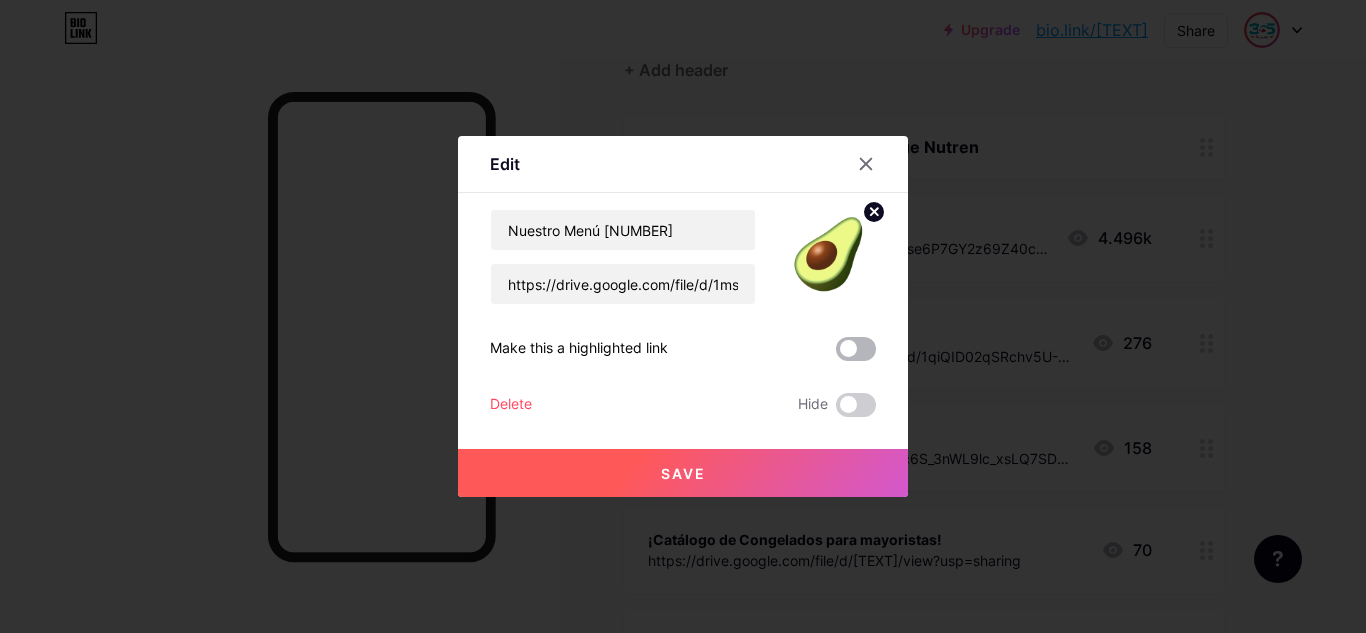 click at bounding box center (856, 349) 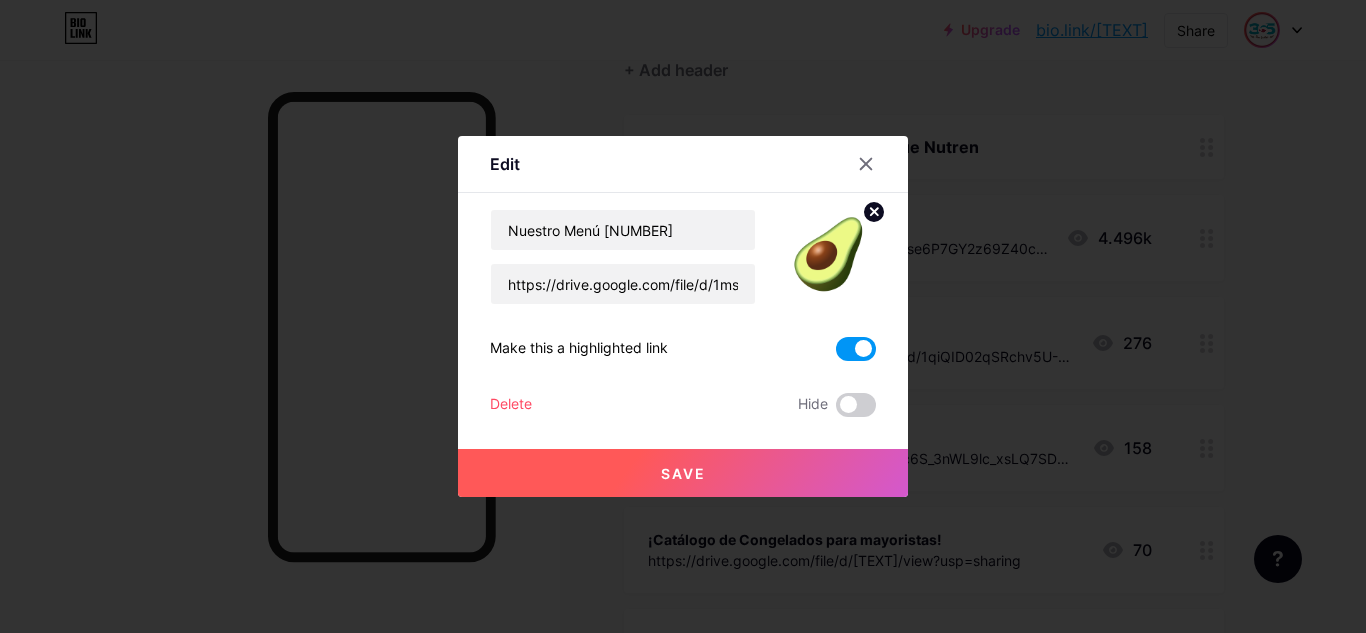 click at bounding box center (856, 349) 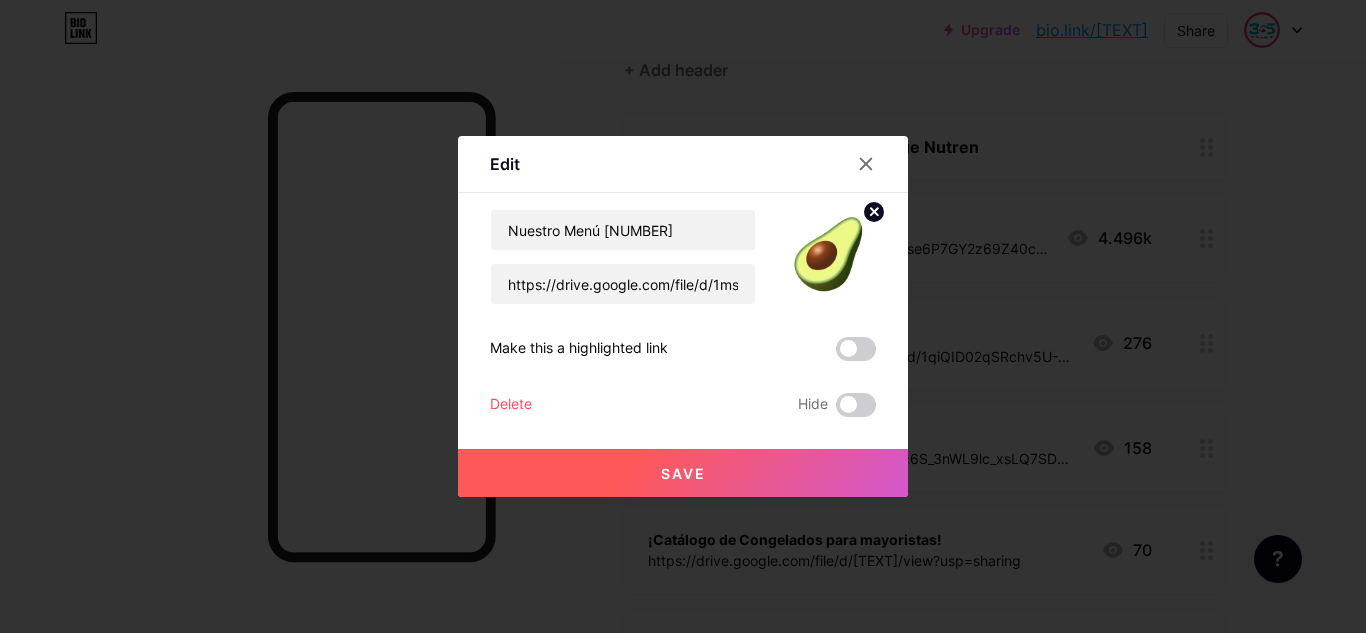 click on "Save" at bounding box center [683, 473] 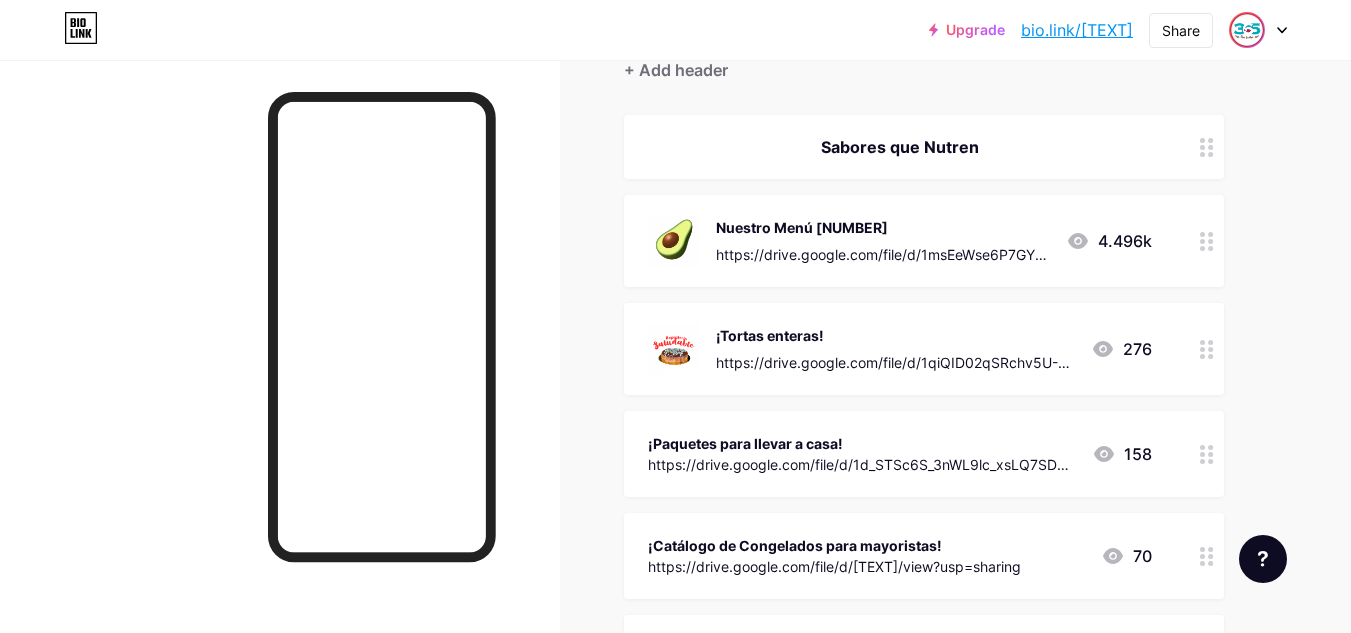 click on "¡Tortas enteras!
[URL]" at bounding box center [861, 349] 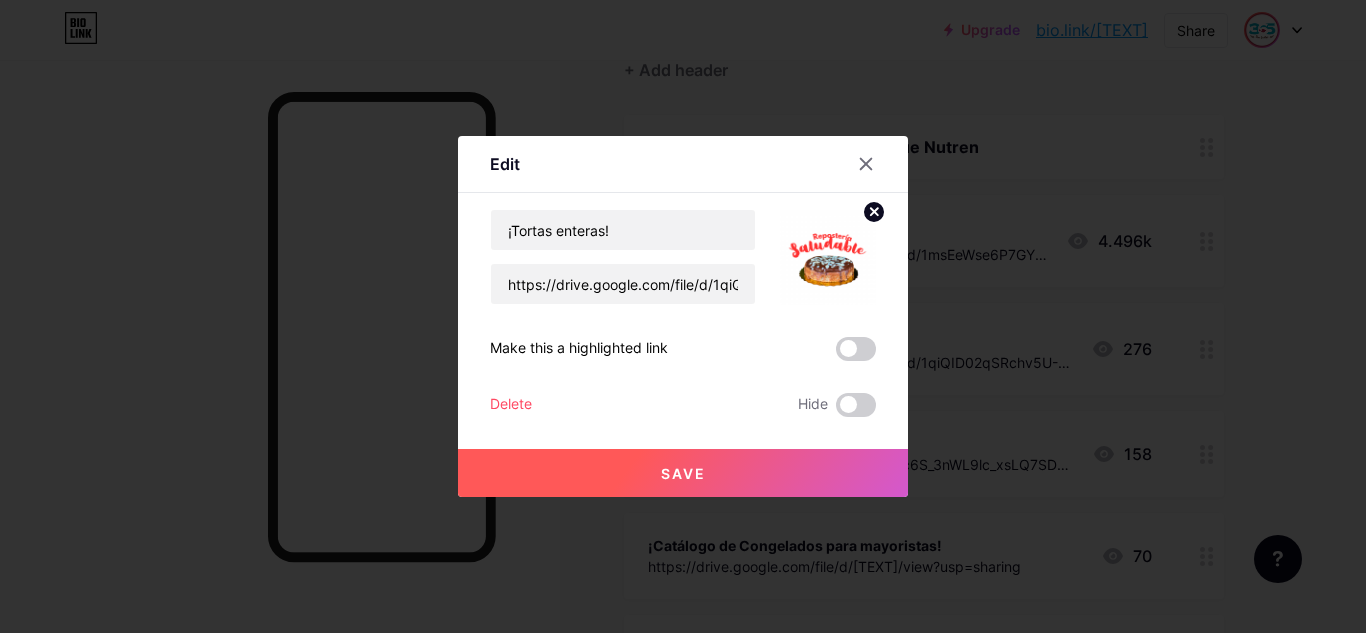 click 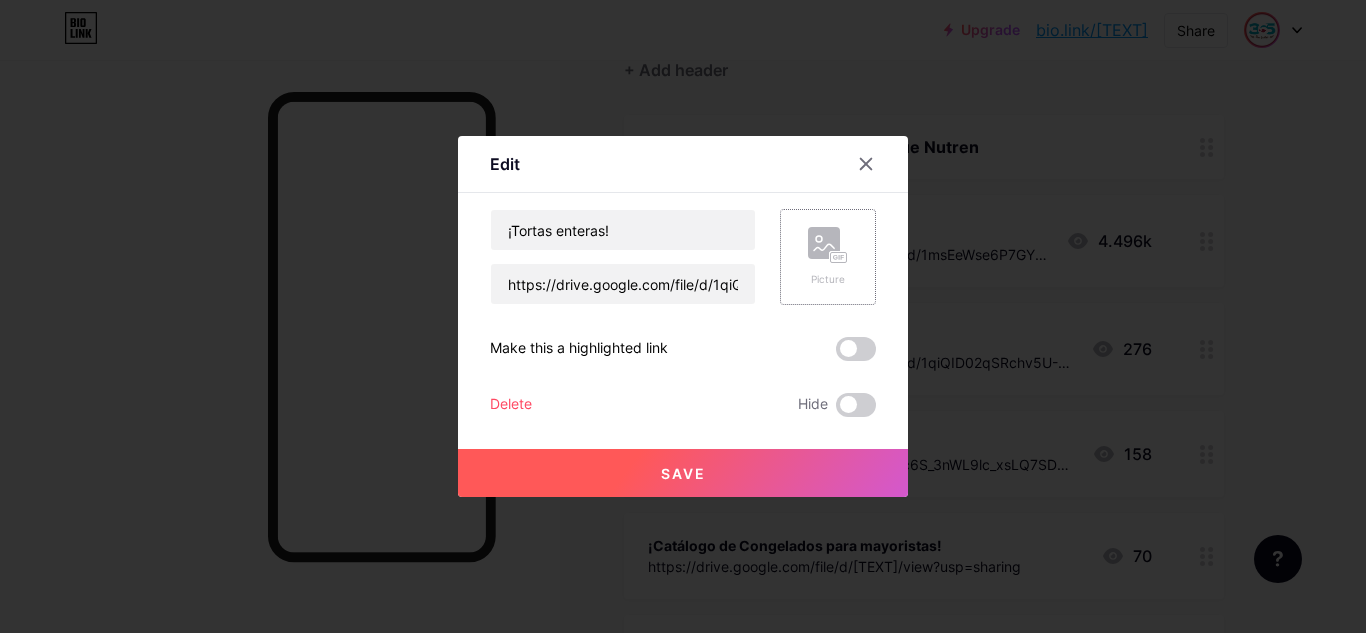 click on "Picture" at bounding box center [828, 257] 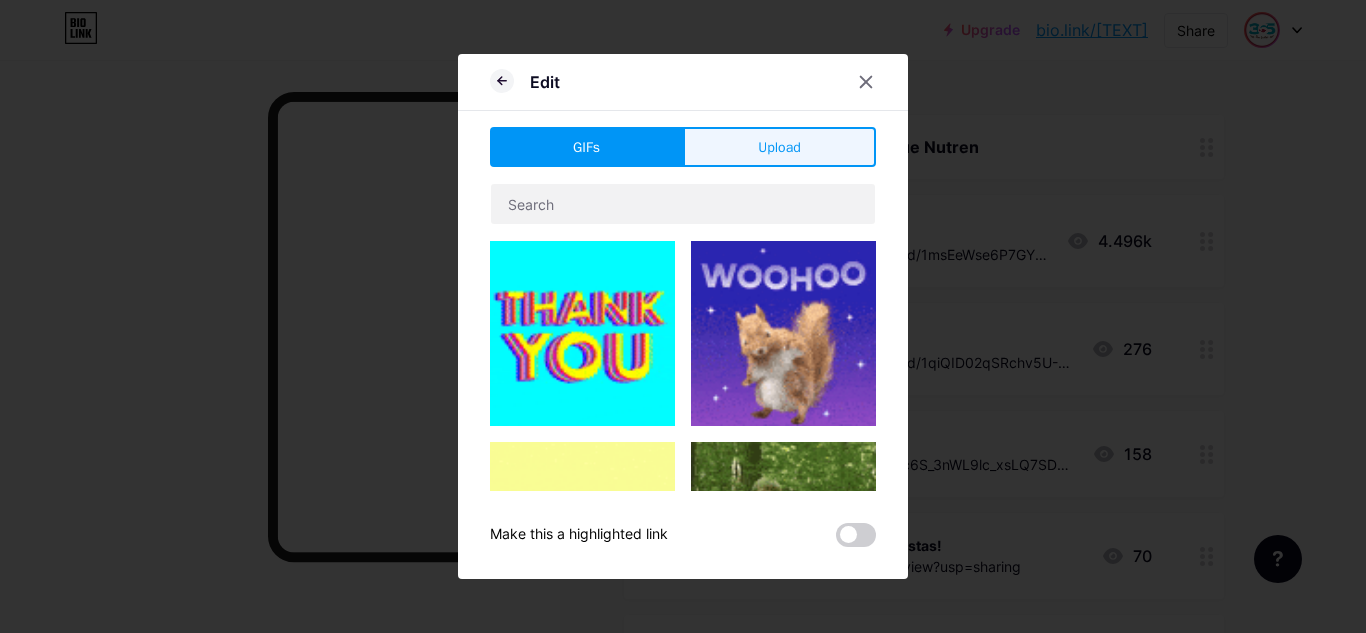 click on "Upload" at bounding box center [779, 147] 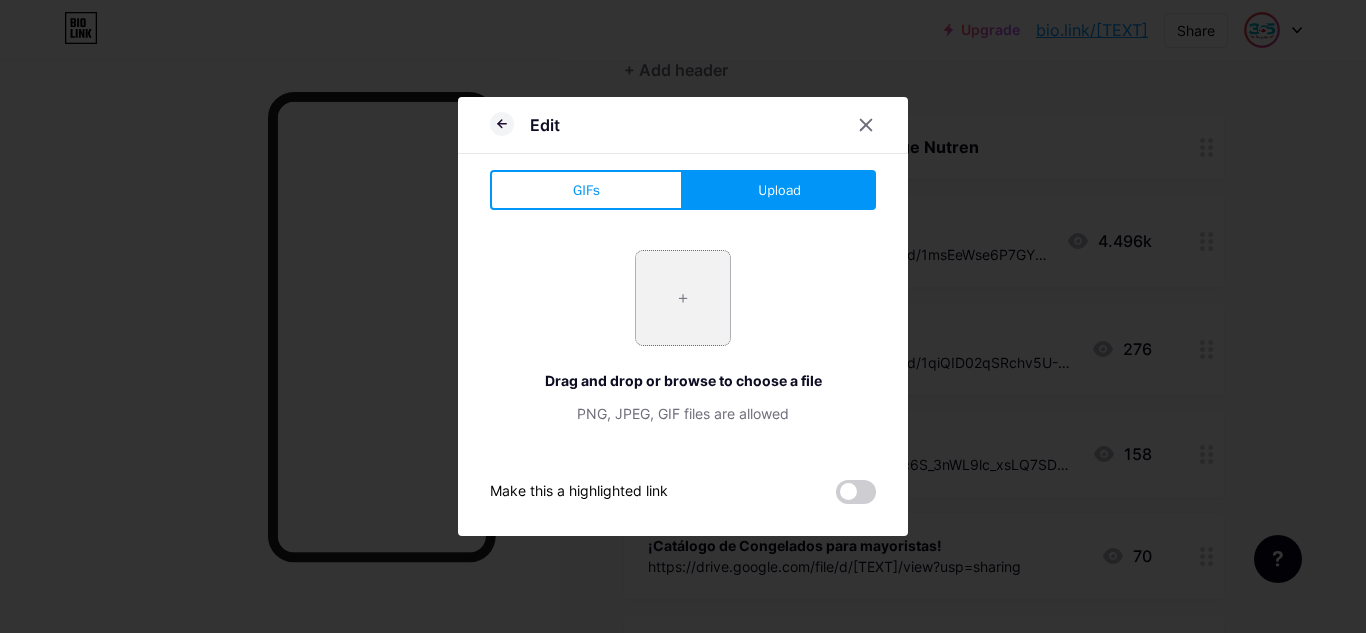 click at bounding box center (683, 298) 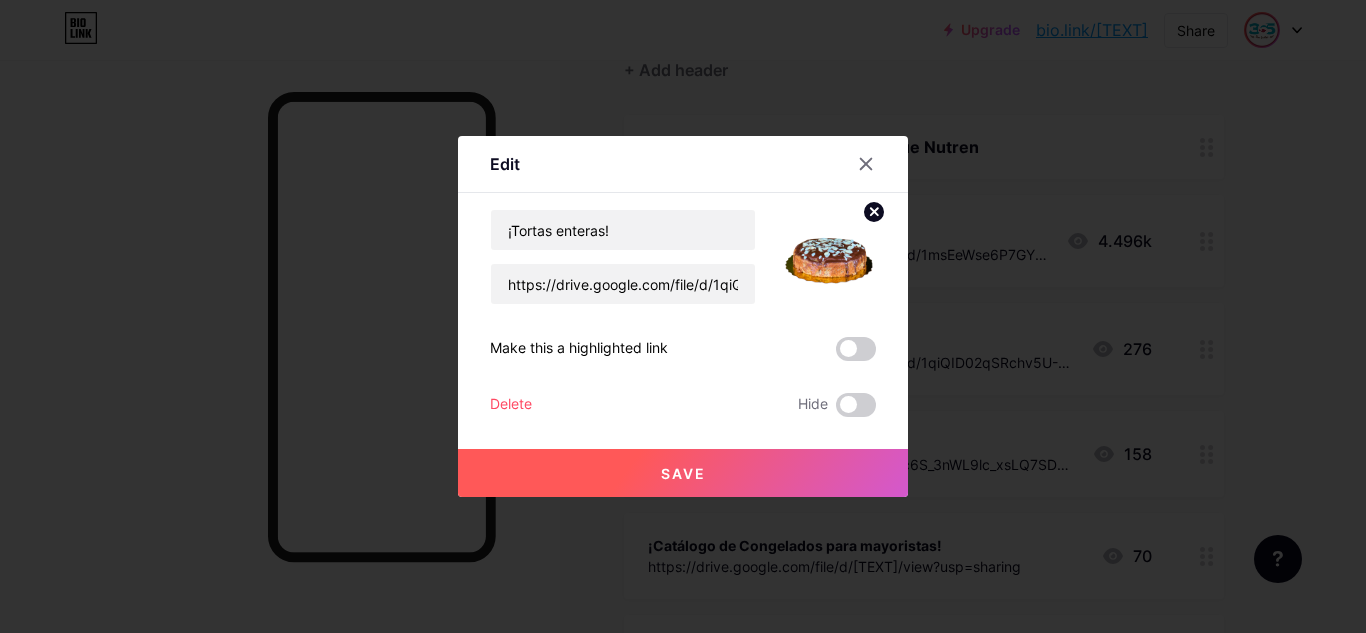 click on "Save" at bounding box center (683, 473) 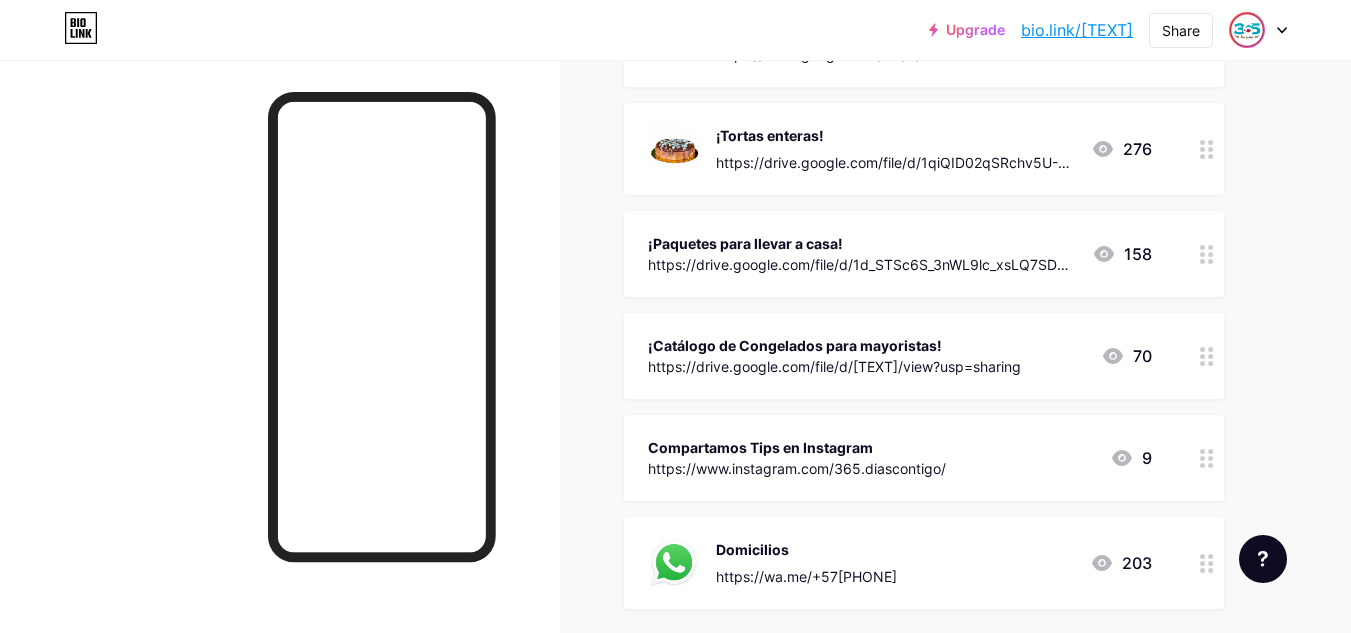 scroll, scrollTop: 300, scrollLeft: 0, axis: vertical 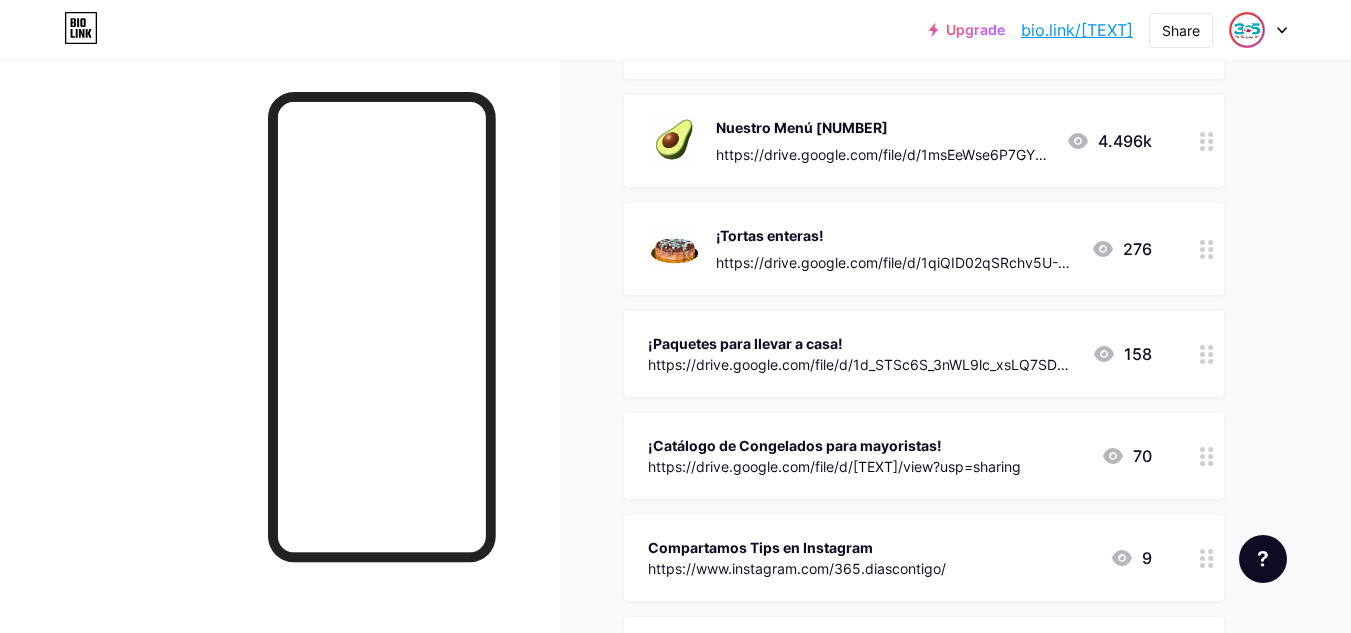 click on "https://drive.google.com/file/d/1d_STSc6S_3nWL9lc_xsLQ7SDWruYwAlB/view?usp=sharing" at bounding box center [862, 364] 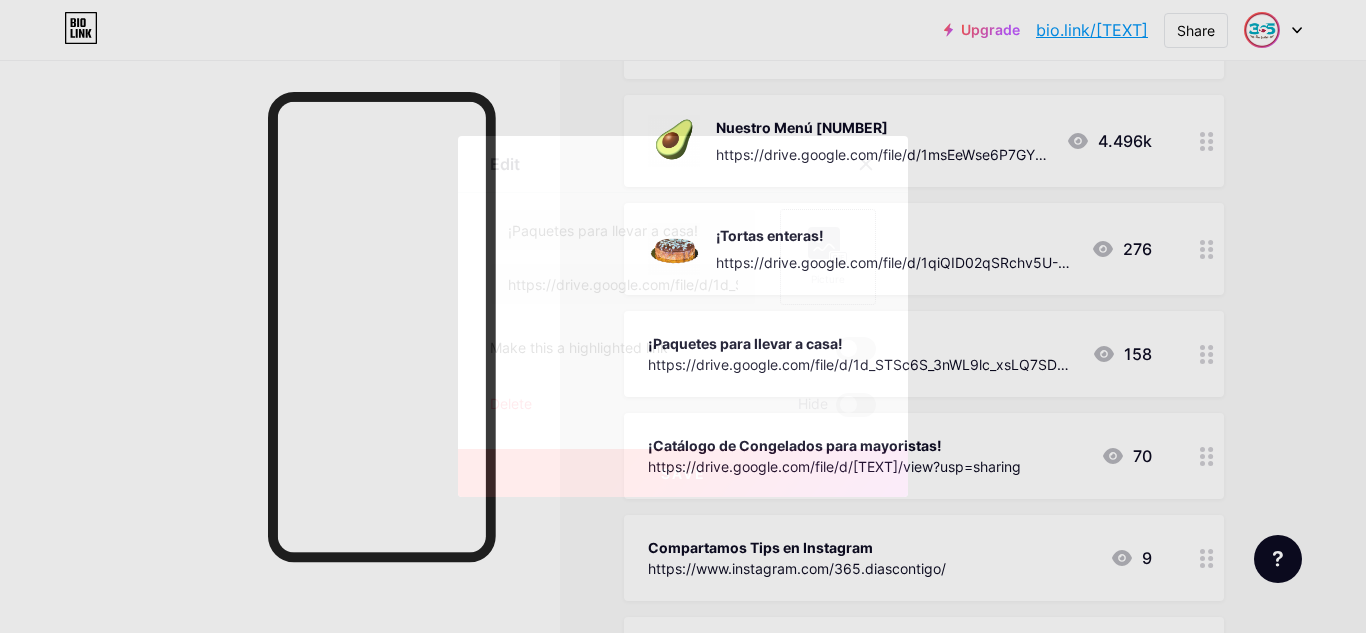 click 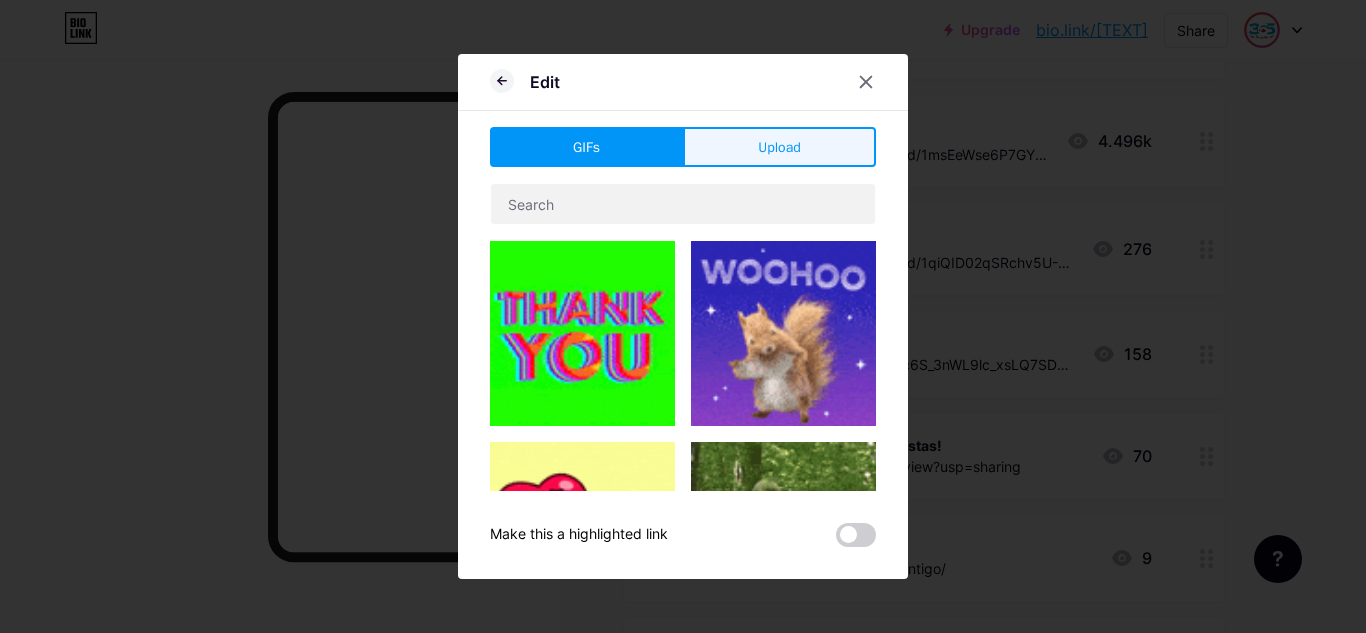 click on "Upload" at bounding box center [779, 147] 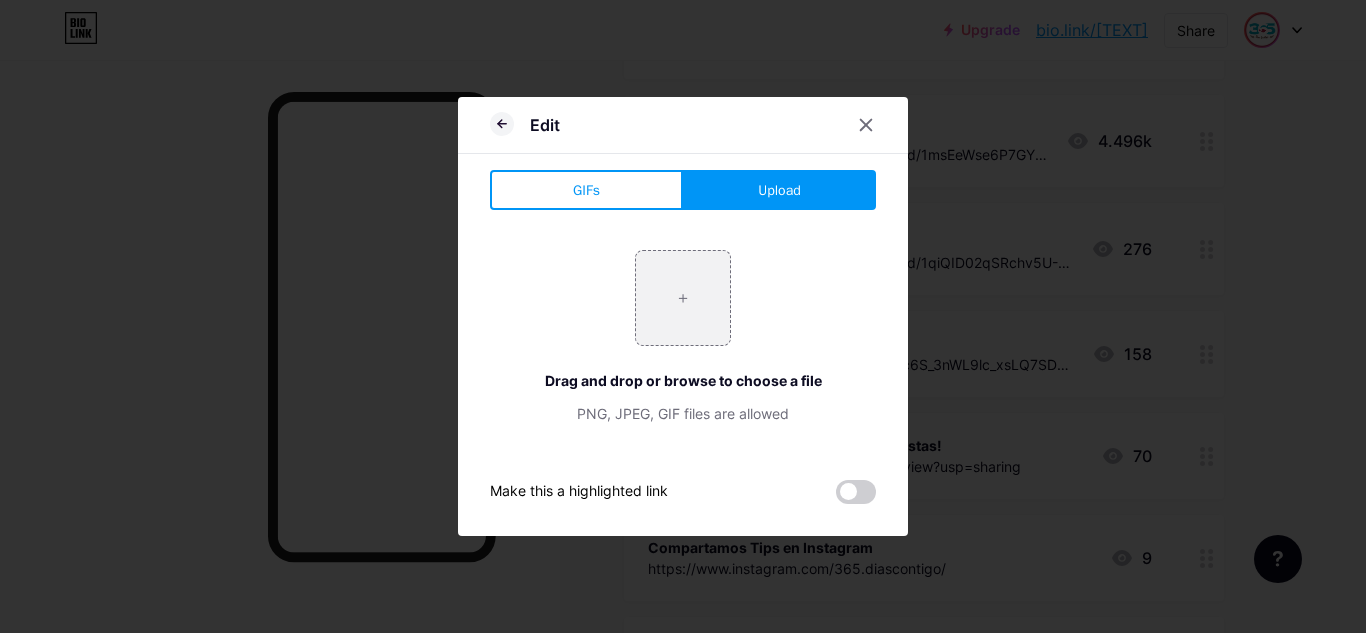 click on "Upload" at bounding box center [779, 190] 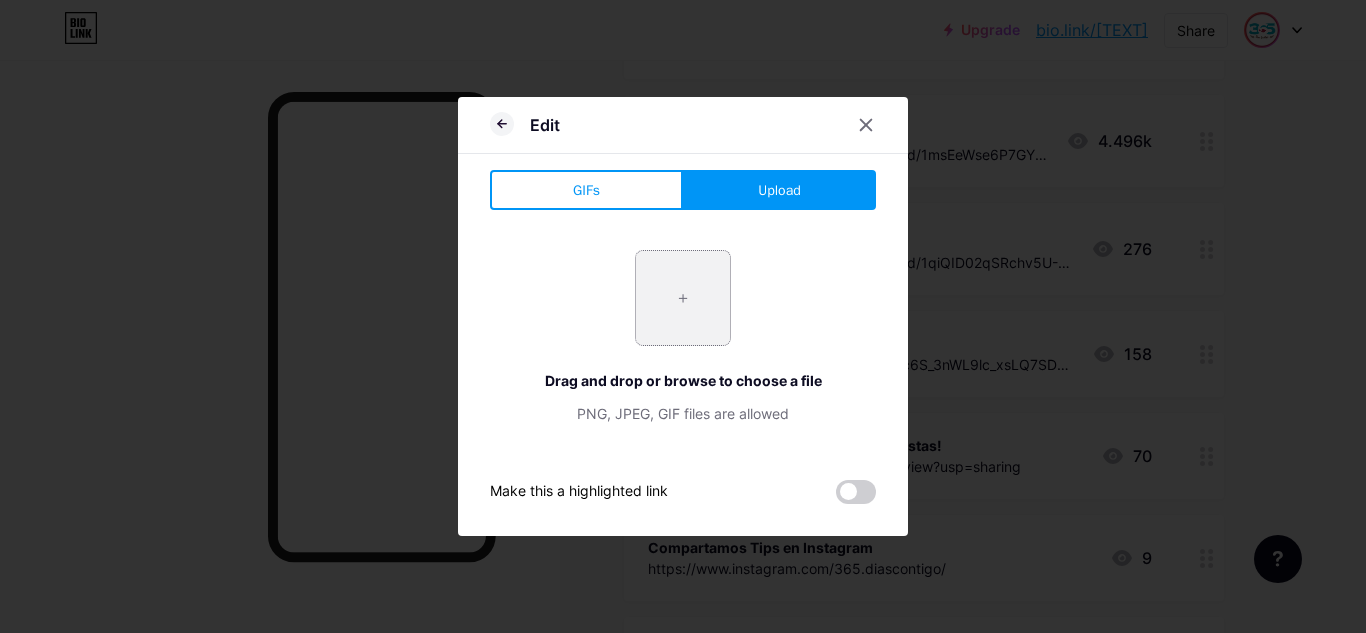 click at bounding box center [683, 298] 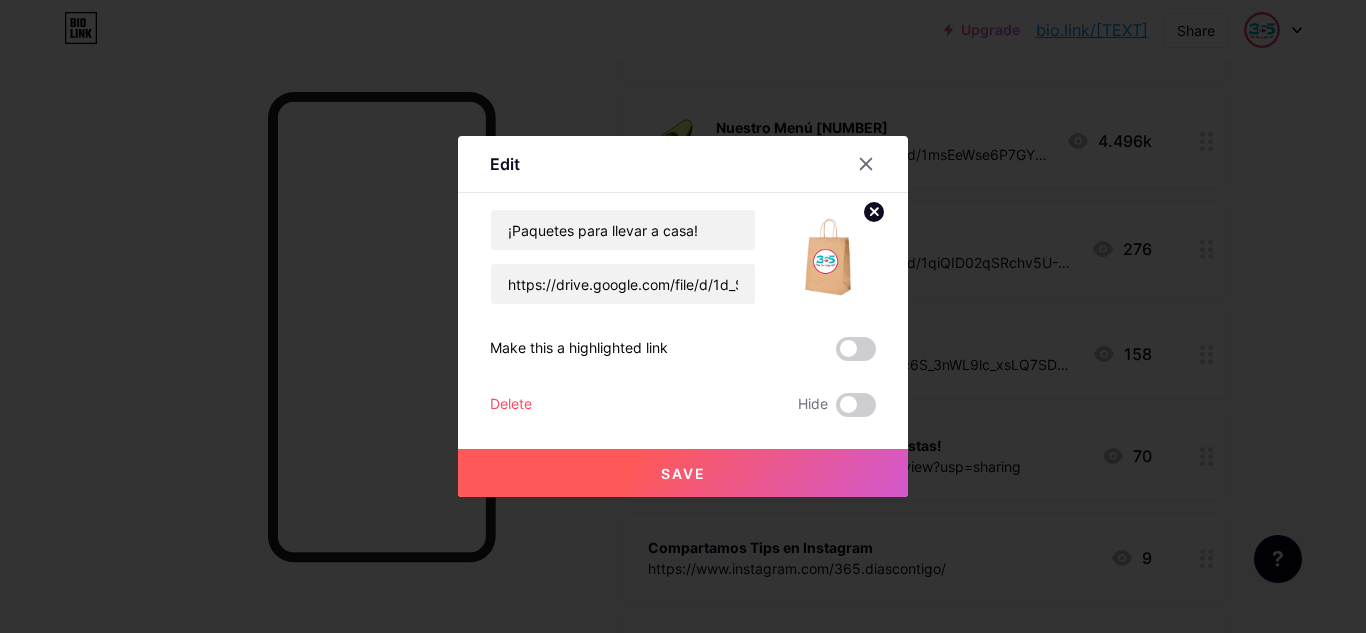 click on "Save" at bounding box center [683, 473] 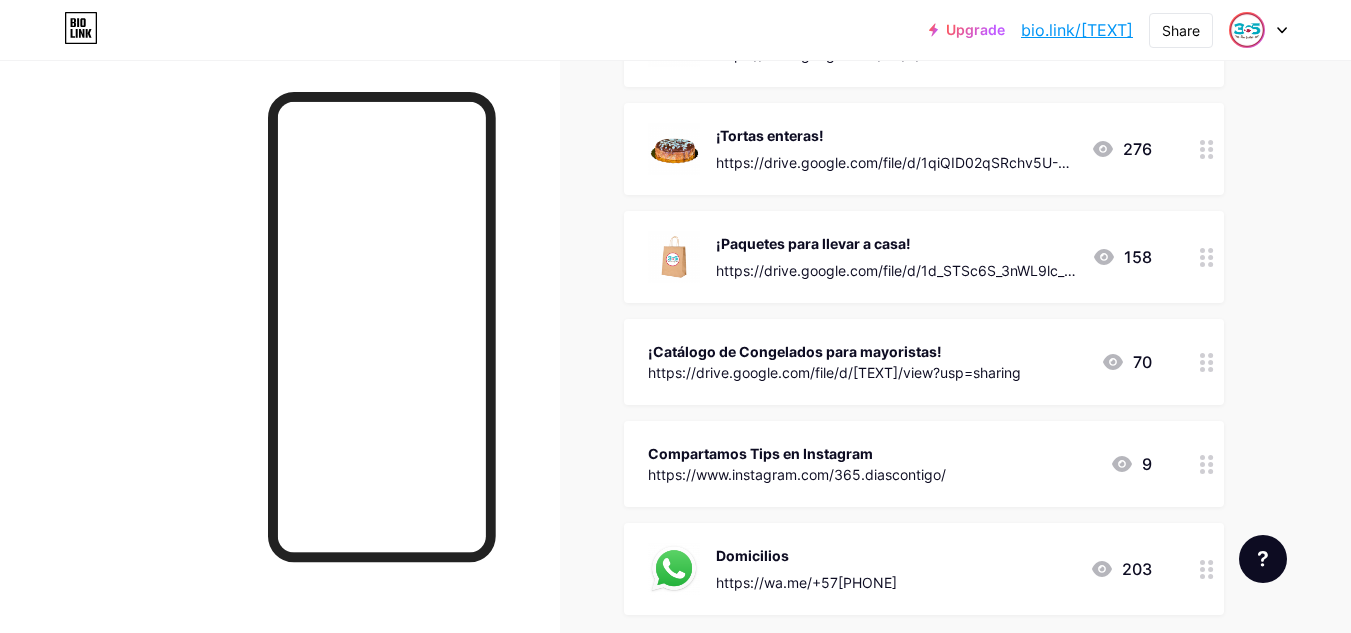 scroll, scrollTop: 500, scrollLeft: 0, axis: vertical 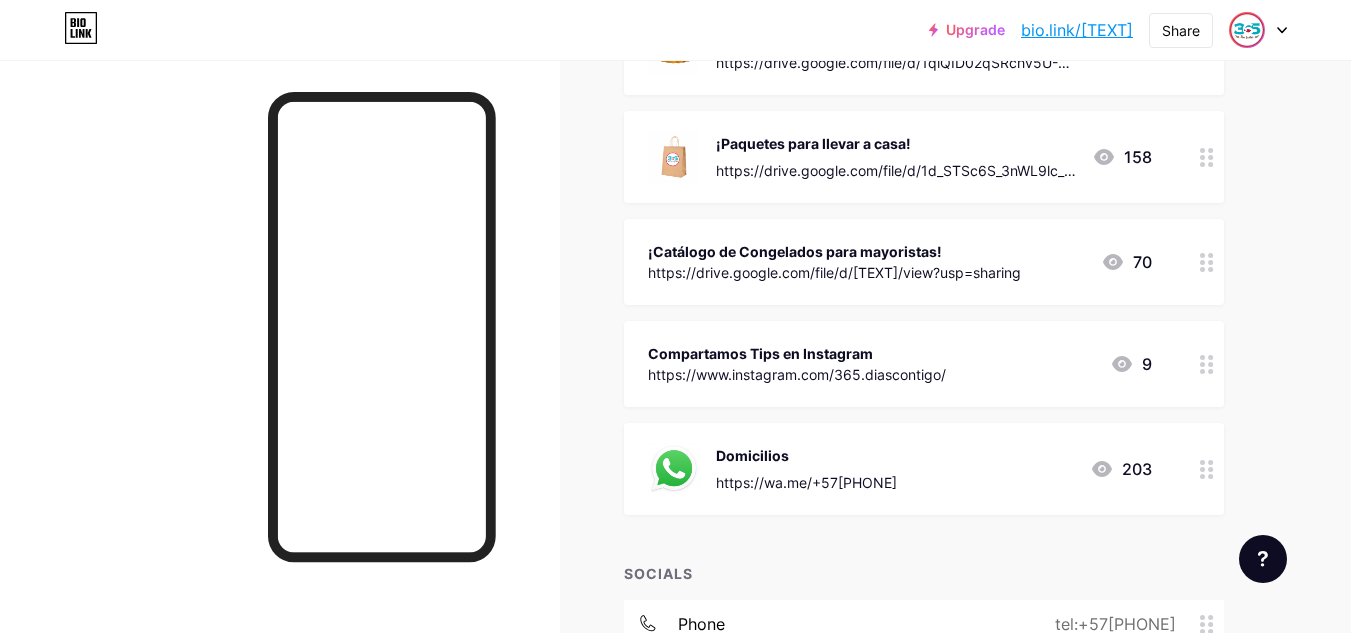click on "Compartamos Tips en Instagram" at bounding box center [797, 353] 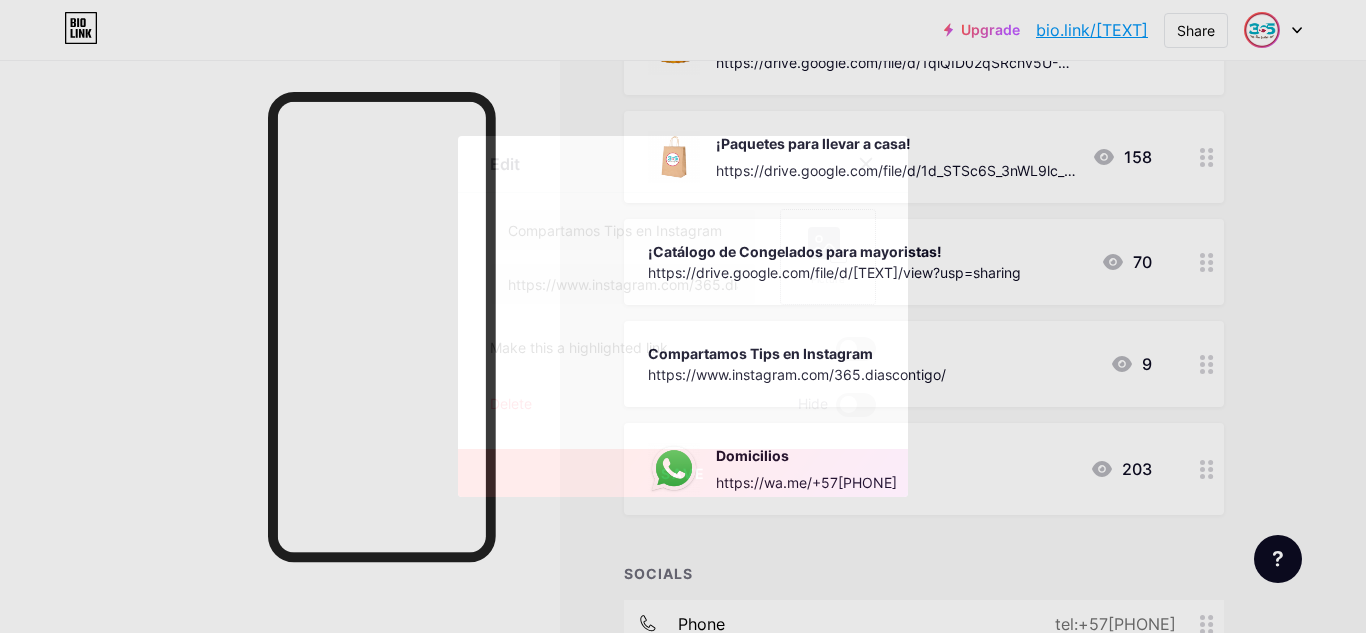 click 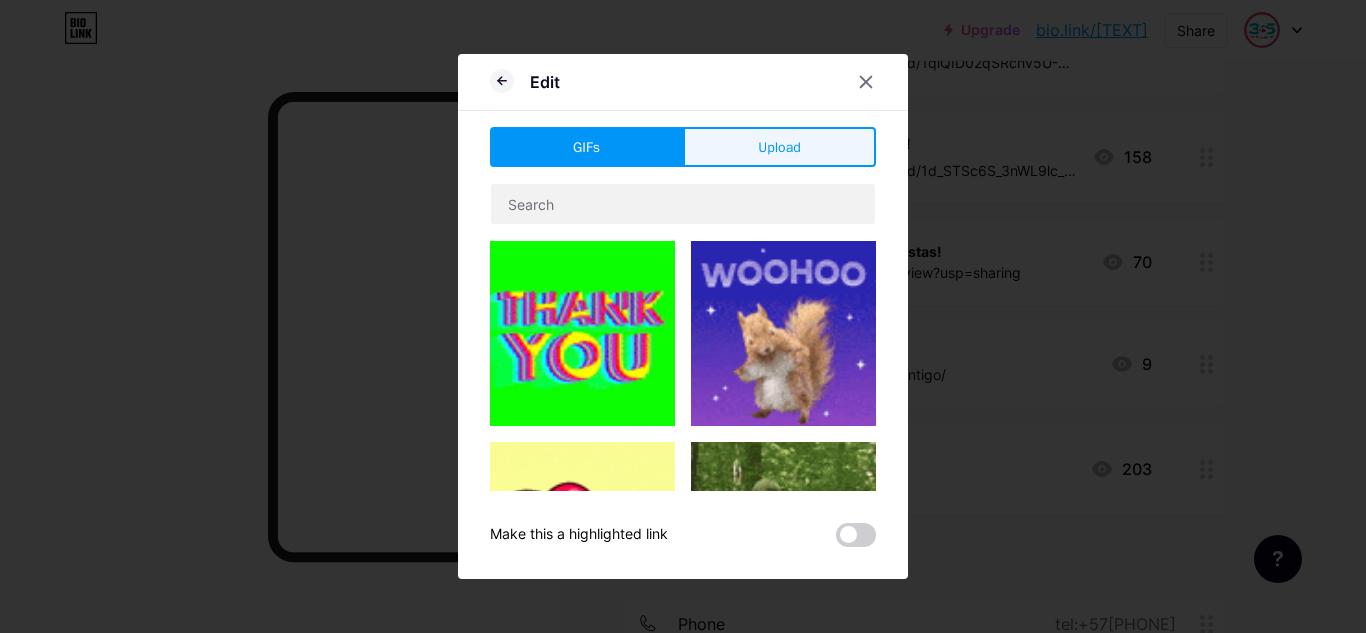 click on "Upload" at bounding box center [779, 147] 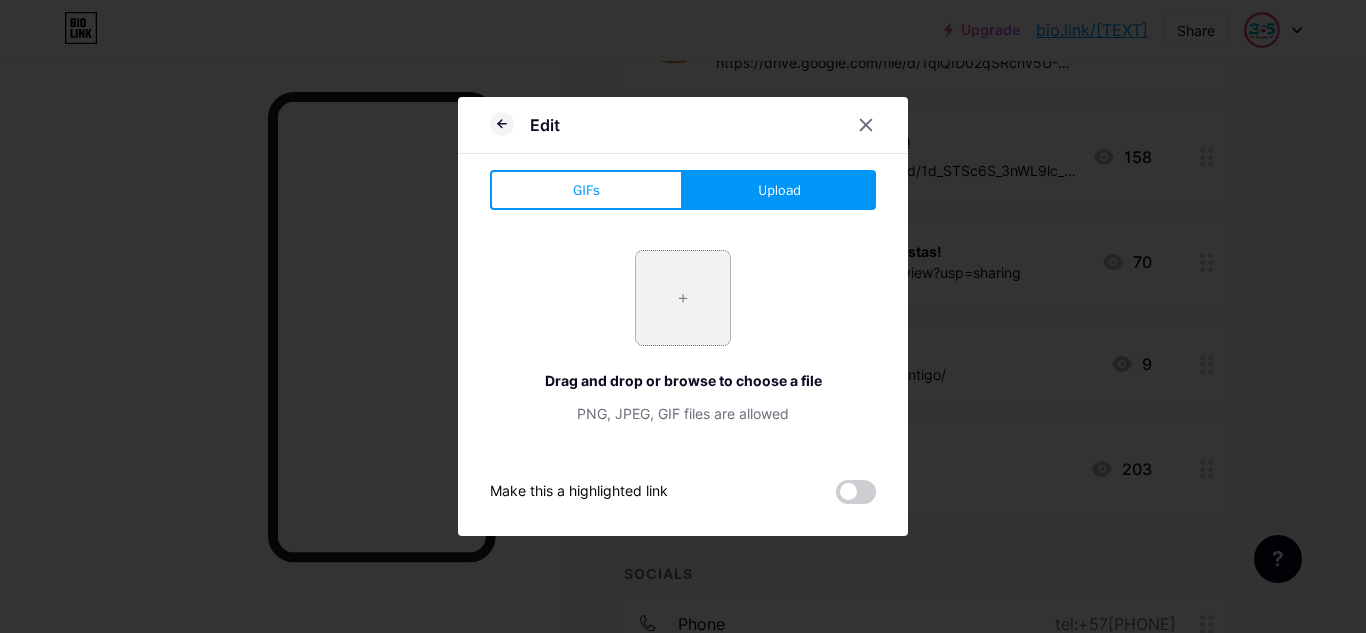 click at bounding box center [683, 298] 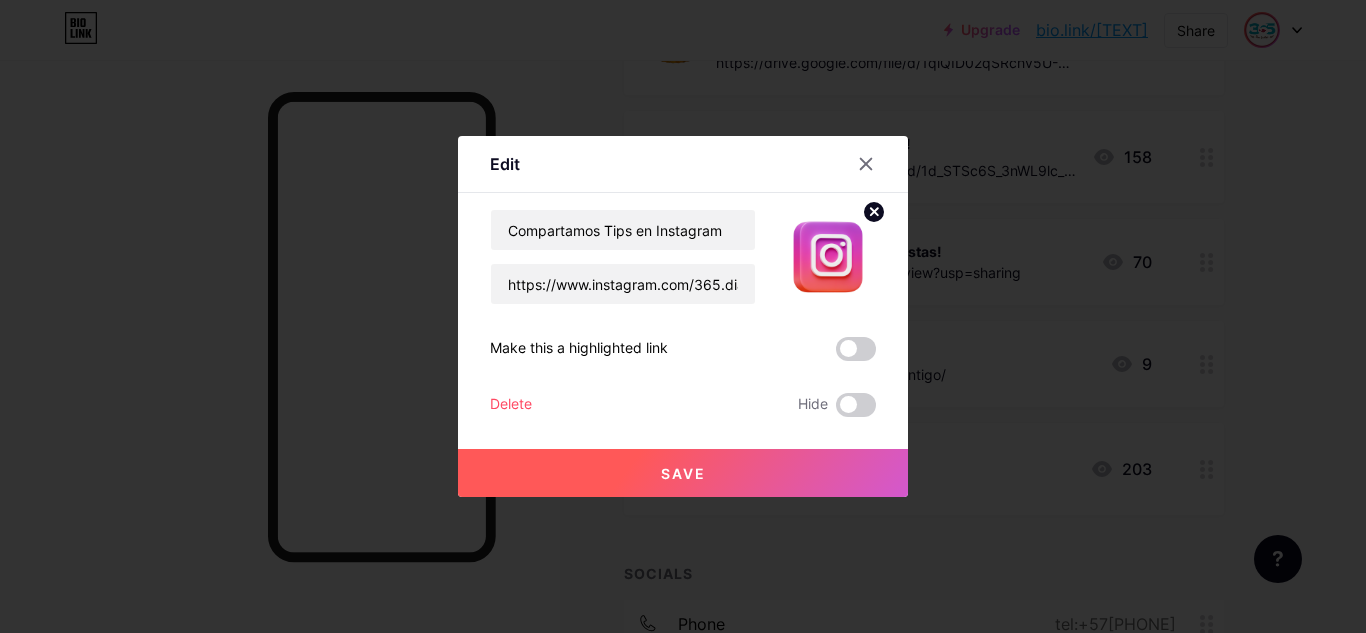 click on "Save" at bounding box center [683, 473] 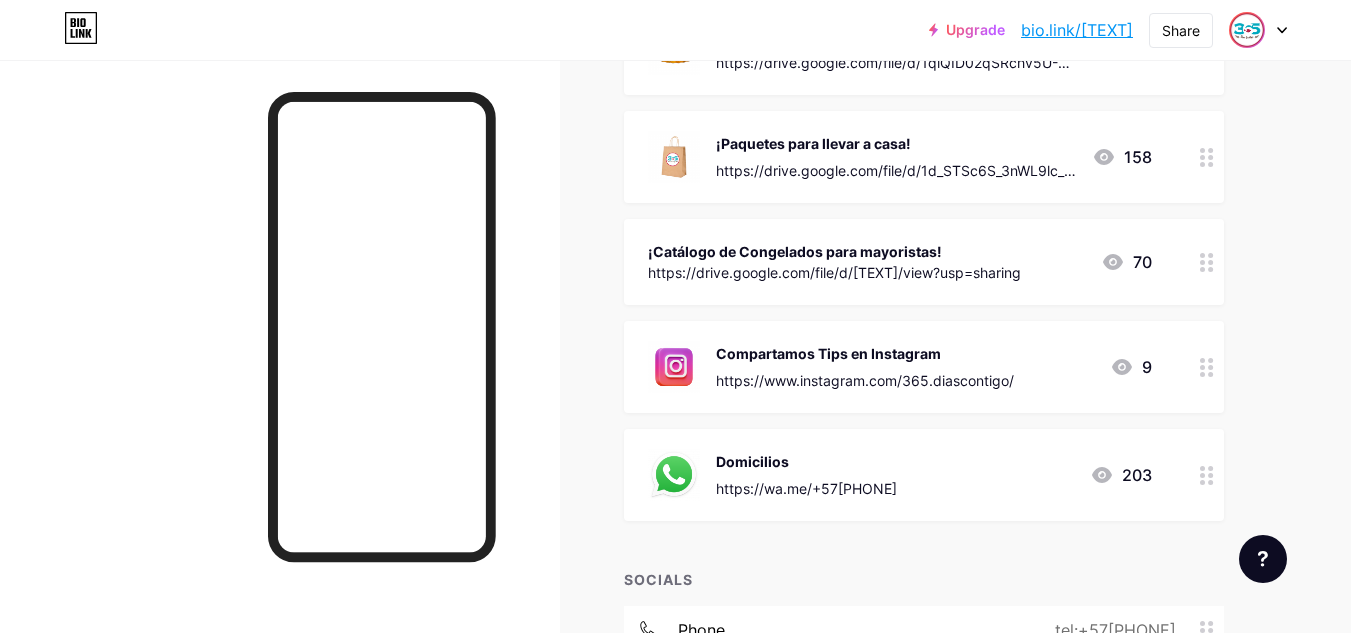 click on "https://drive.google.com/file/d/[TEXT]/view?usp=sharing" at bounding box center [834, 272] 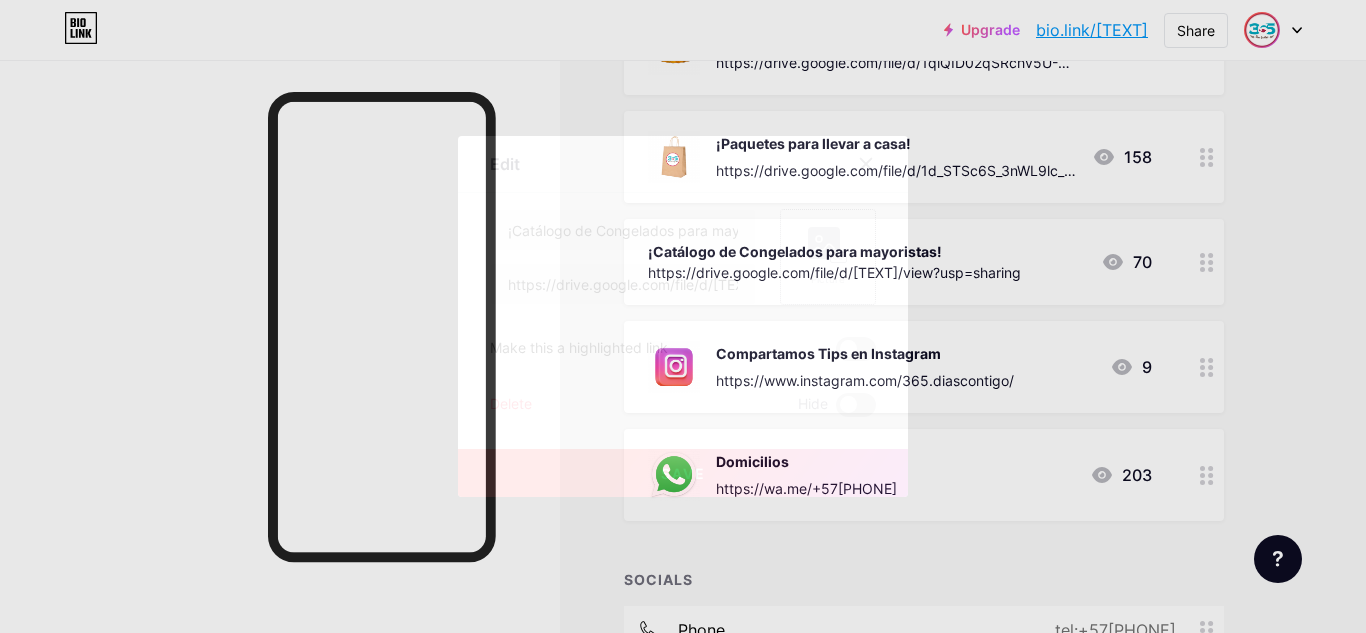 click on "Picture" at bounding box center (828, 257) 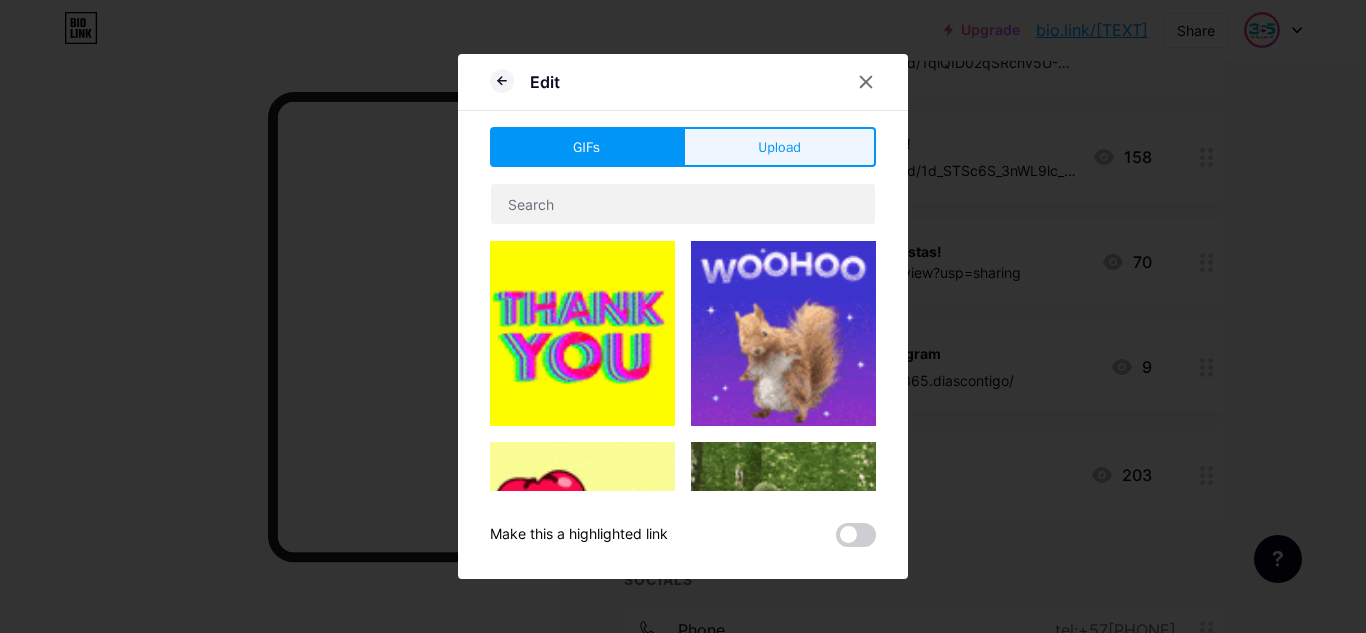 click on "Upload" at bounding box center (779, 147) 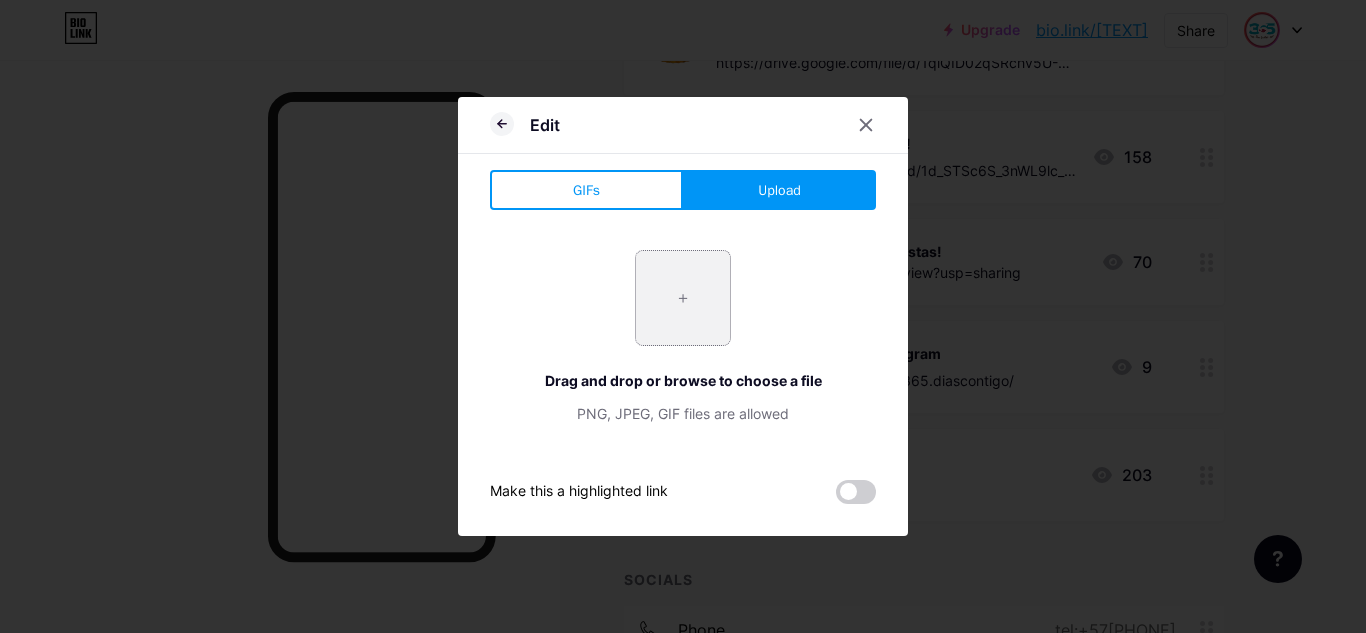 click at bounding box center (683, 298) 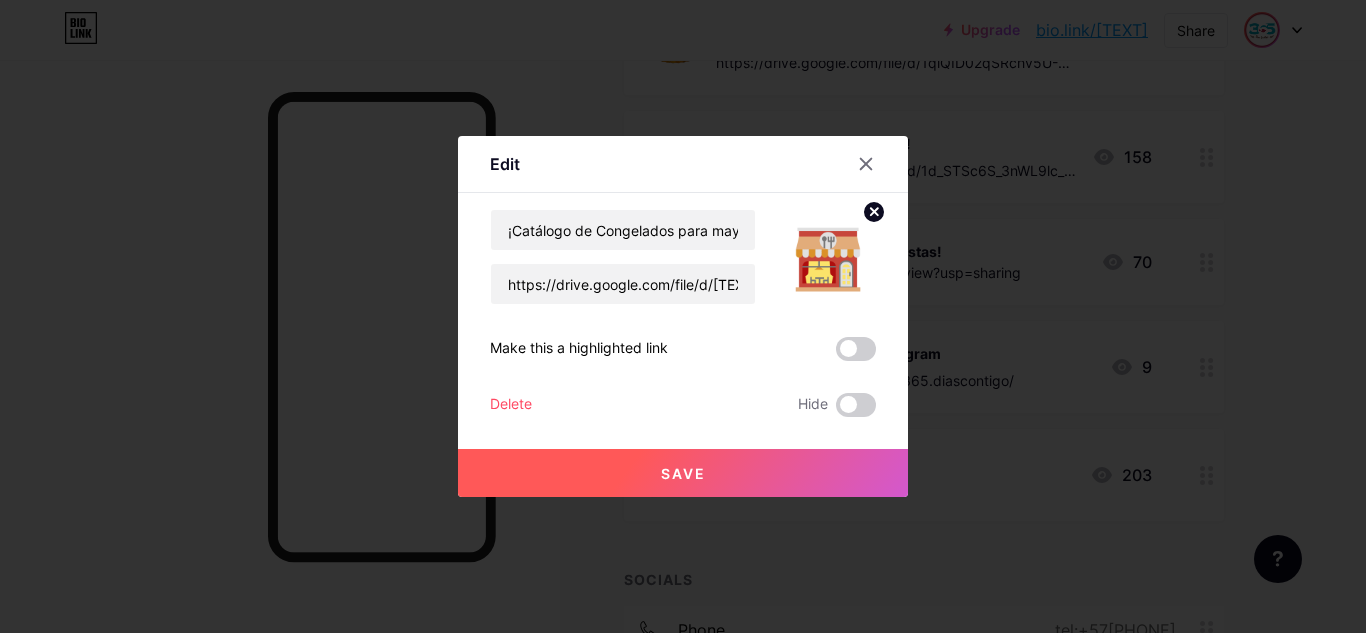 click on "Save" at bounding box center (683, 473) 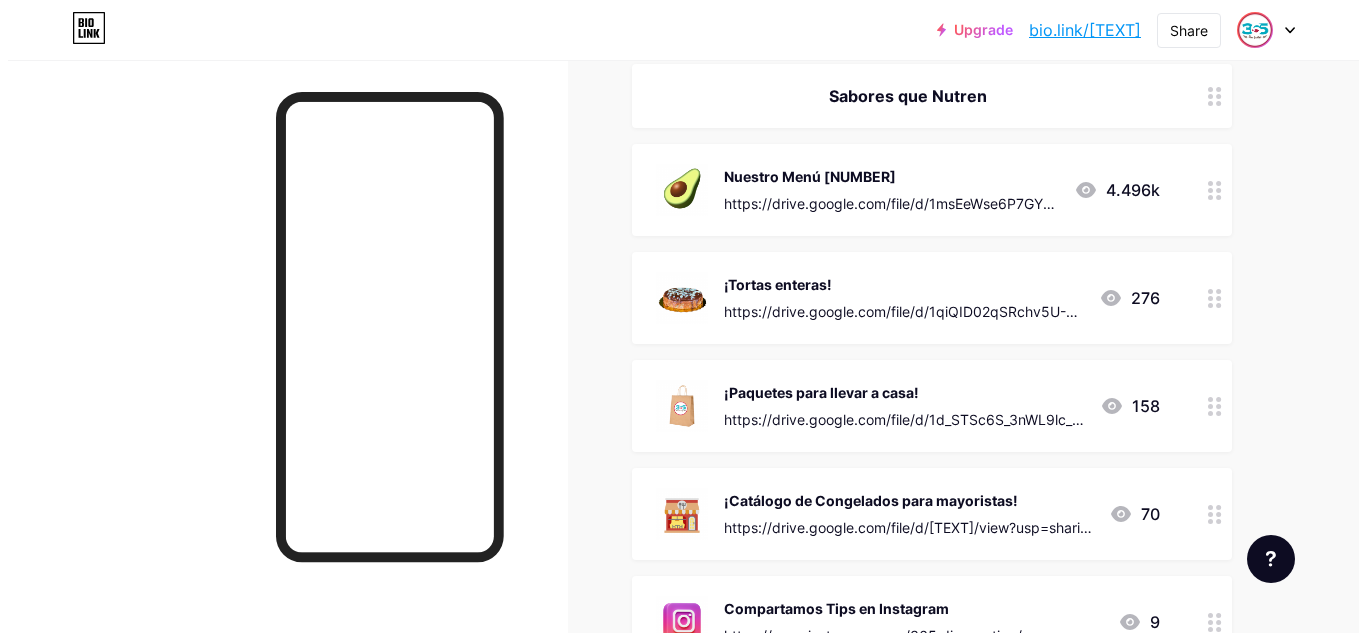 scroll, scrollTop: 200, scrollLeft: 0, axis: vertical 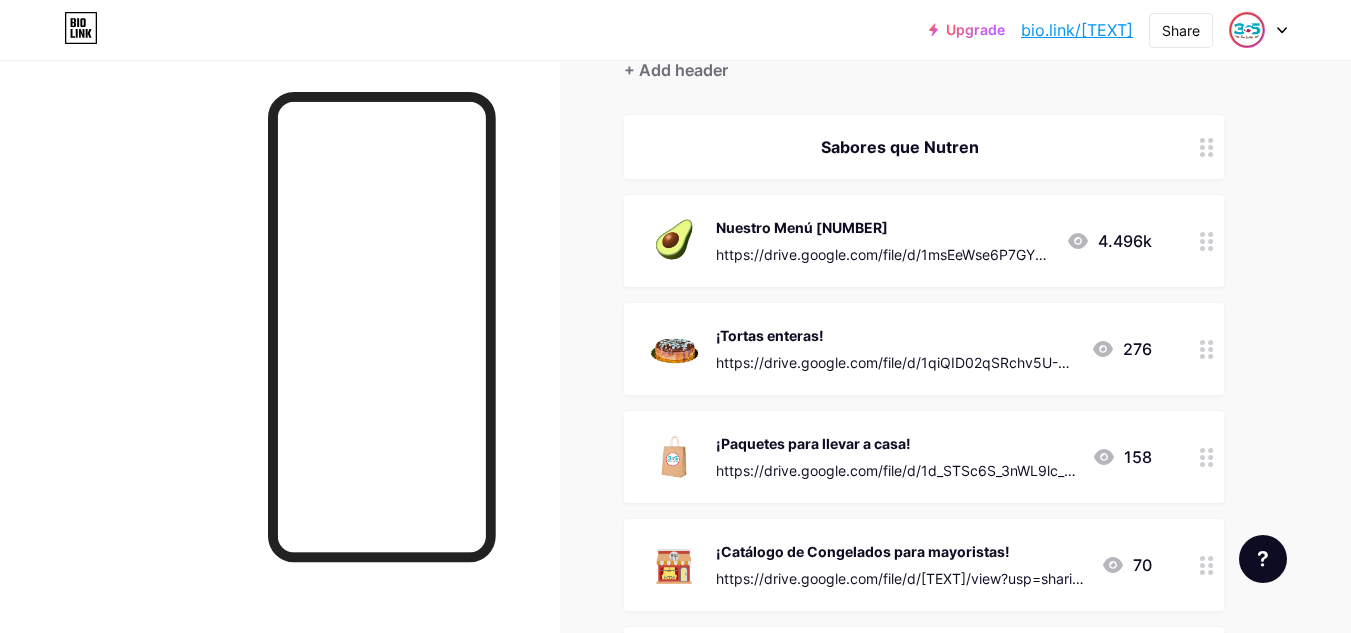 click at bounding box center (1207, 349) 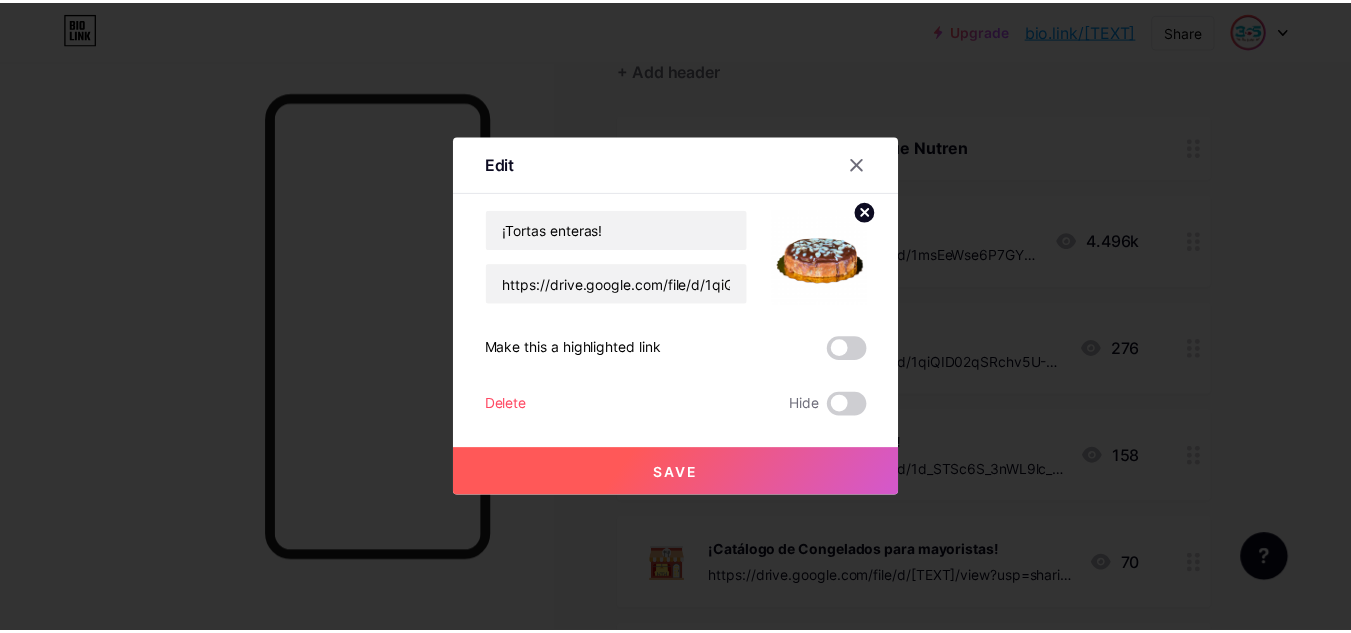 scroll, scrollTop: 224, scrollLeft: 0, axis: vertical 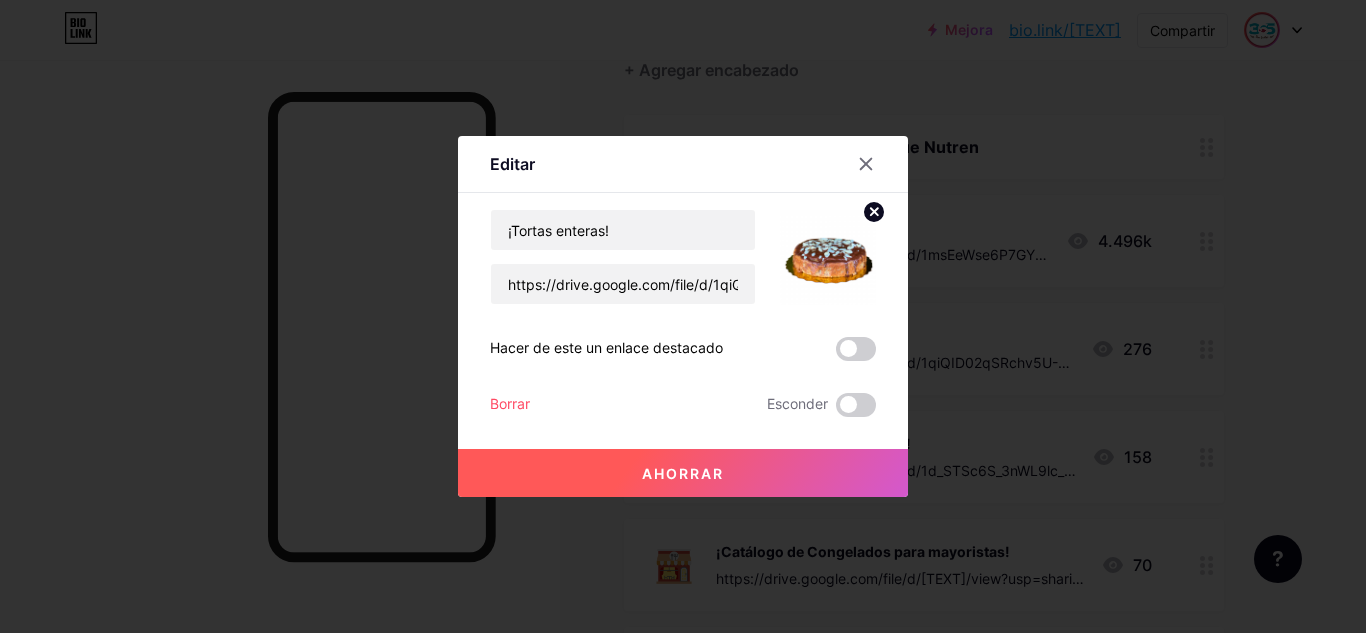click at bounding box center (683, 316) 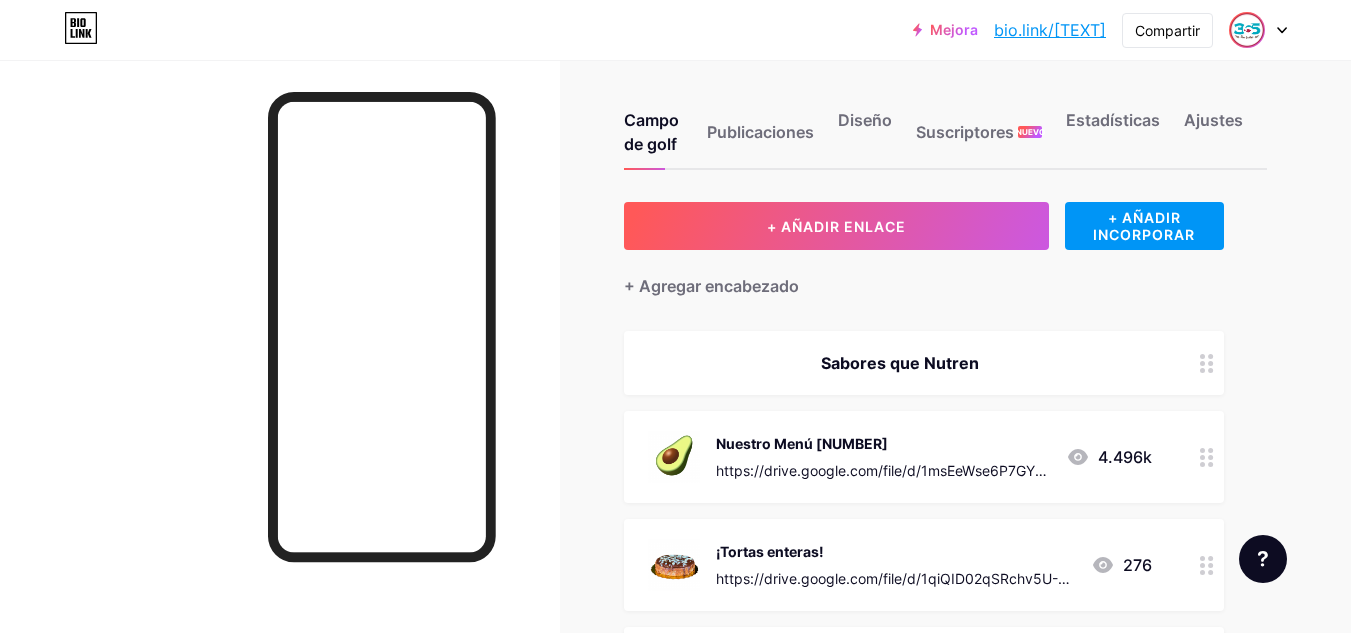 scroll, scrollTop: 0, scrollLeft: 0, axis: both 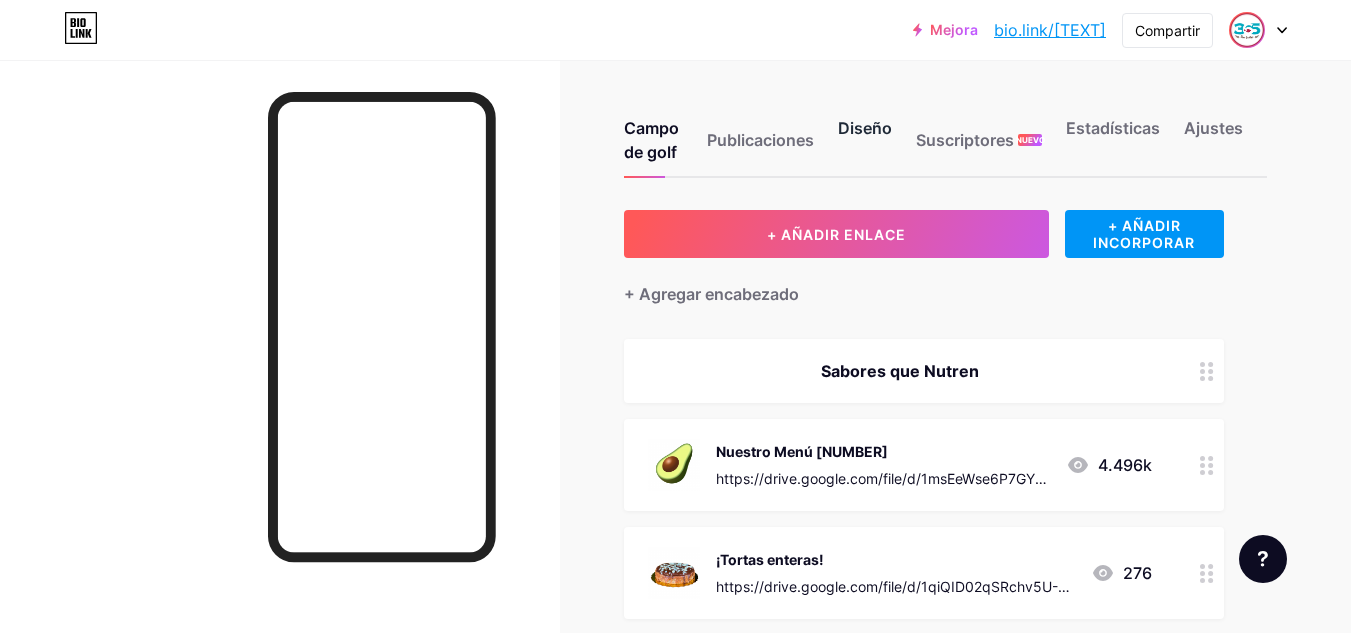 click on "Diseño" at bounding box center [865, 128] 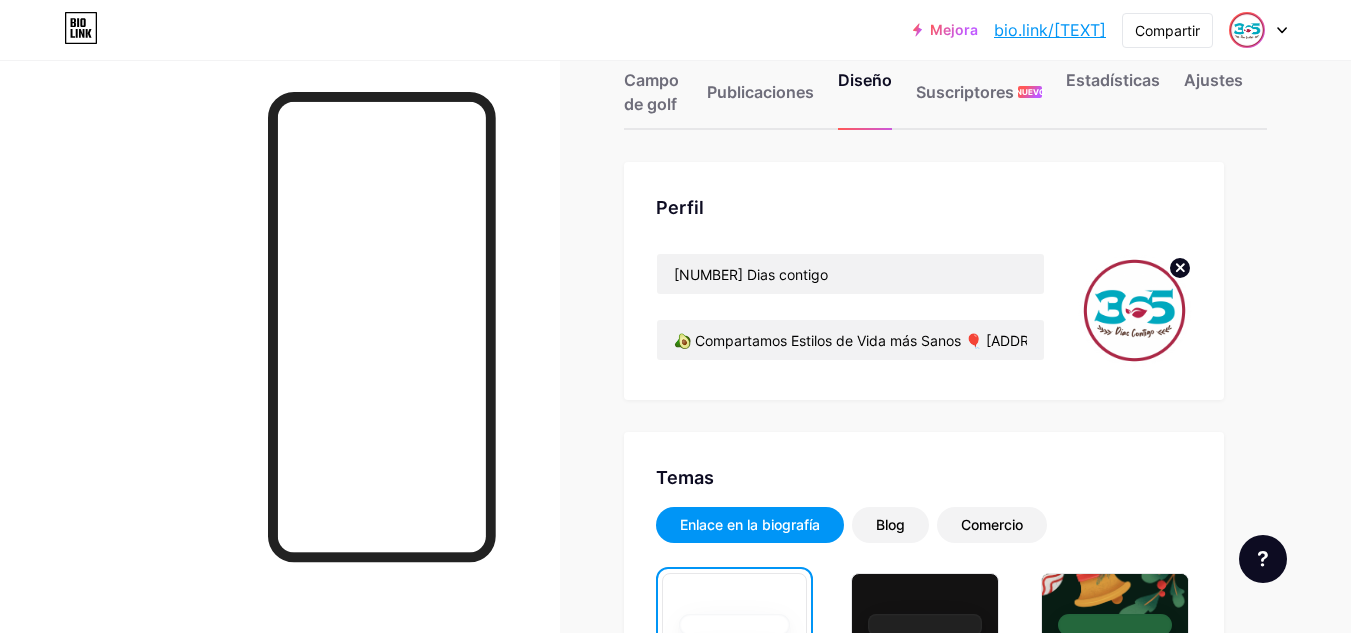 scroll, scrollTop: 0, scrollLeft: 0, axis: both 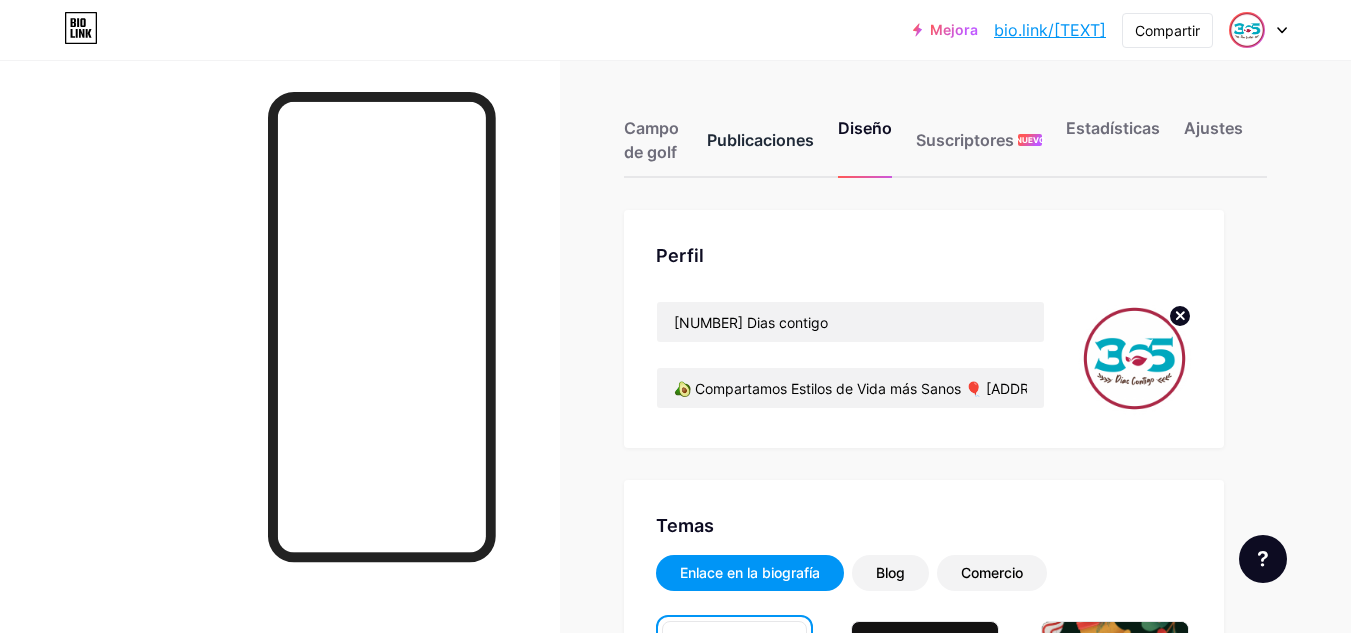 click on "Publicaciones" at bounding box center [760, 140] 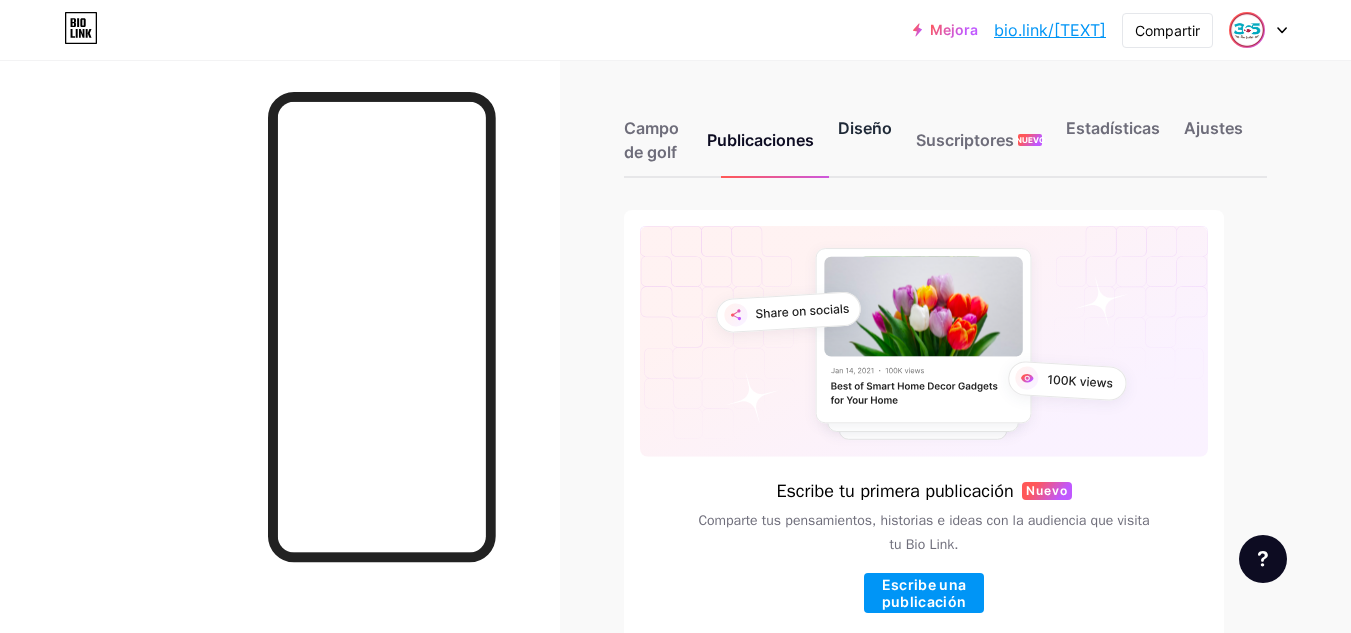 click on "Diseño" at bounding box center [865, 128] 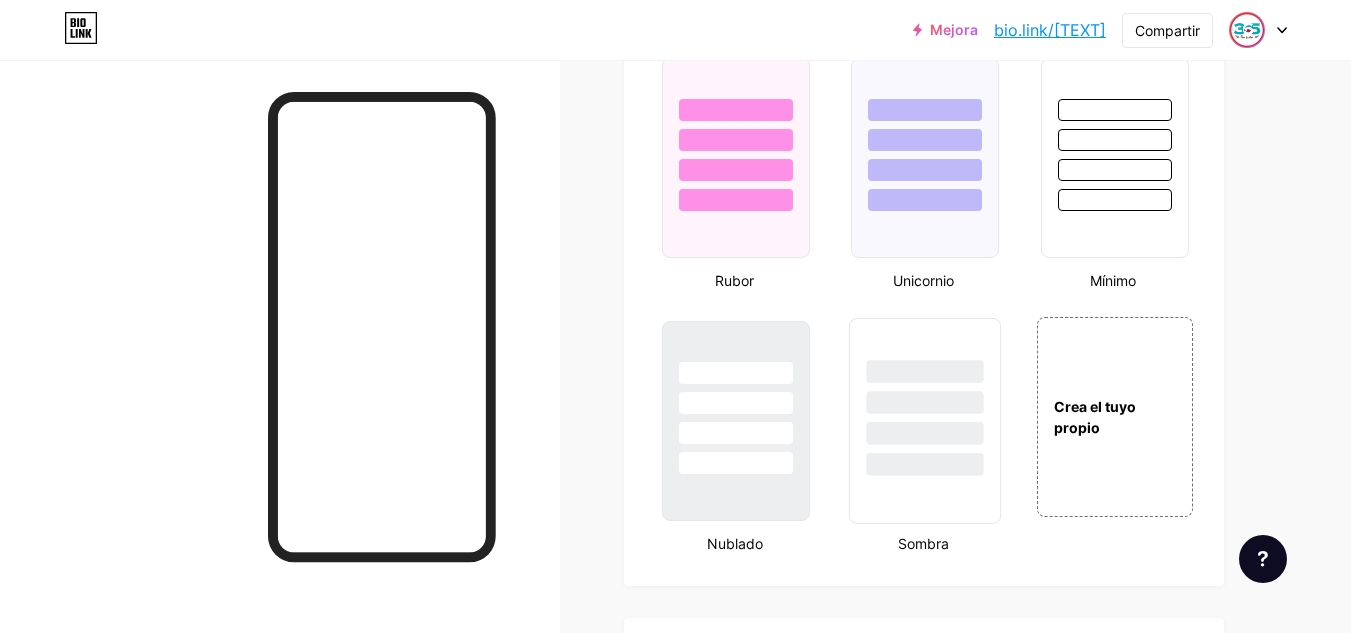 scroll, scrollTop: 2105, scrollLeft: 0, axis: vertical 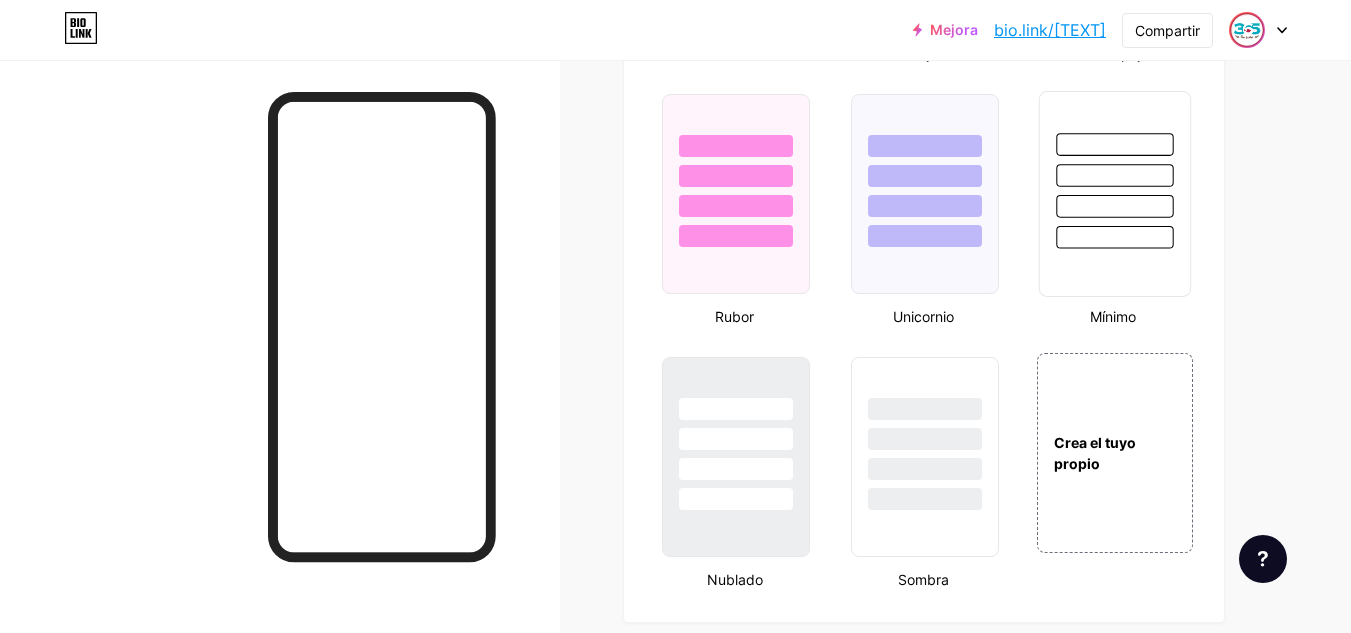 click at bounding box center [1114, 237] 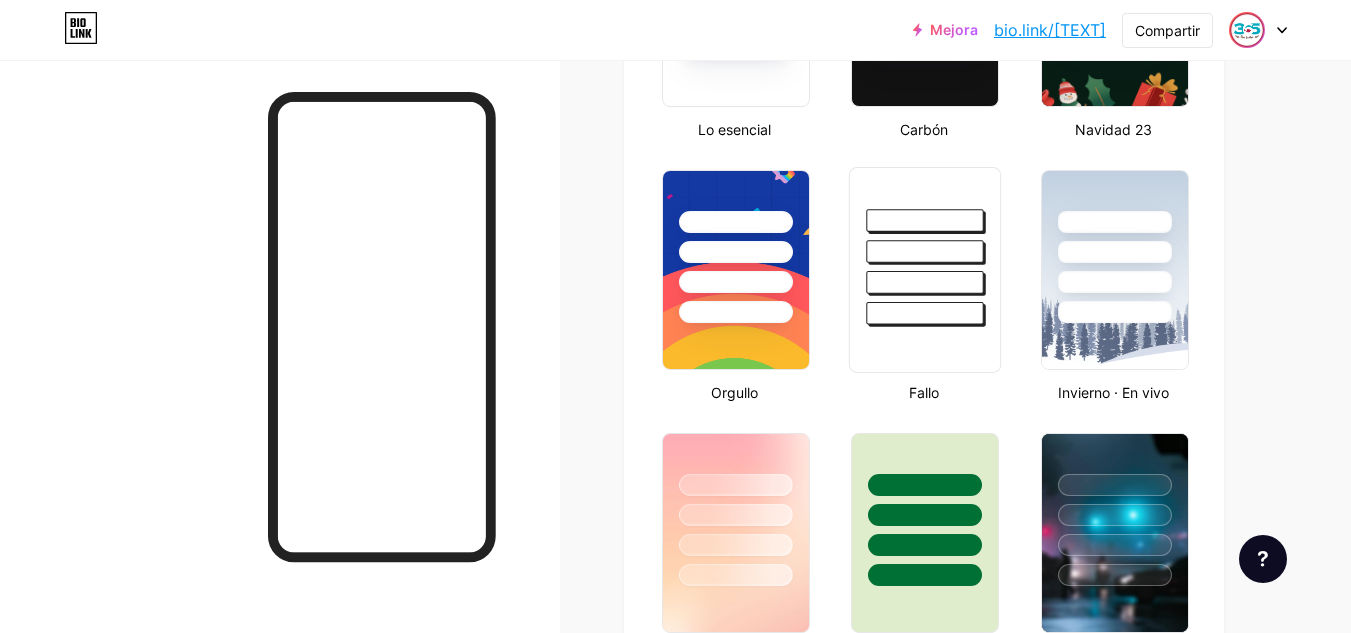 scroll, scrollTop: 505, scrollLeft: 0, axis: vertical 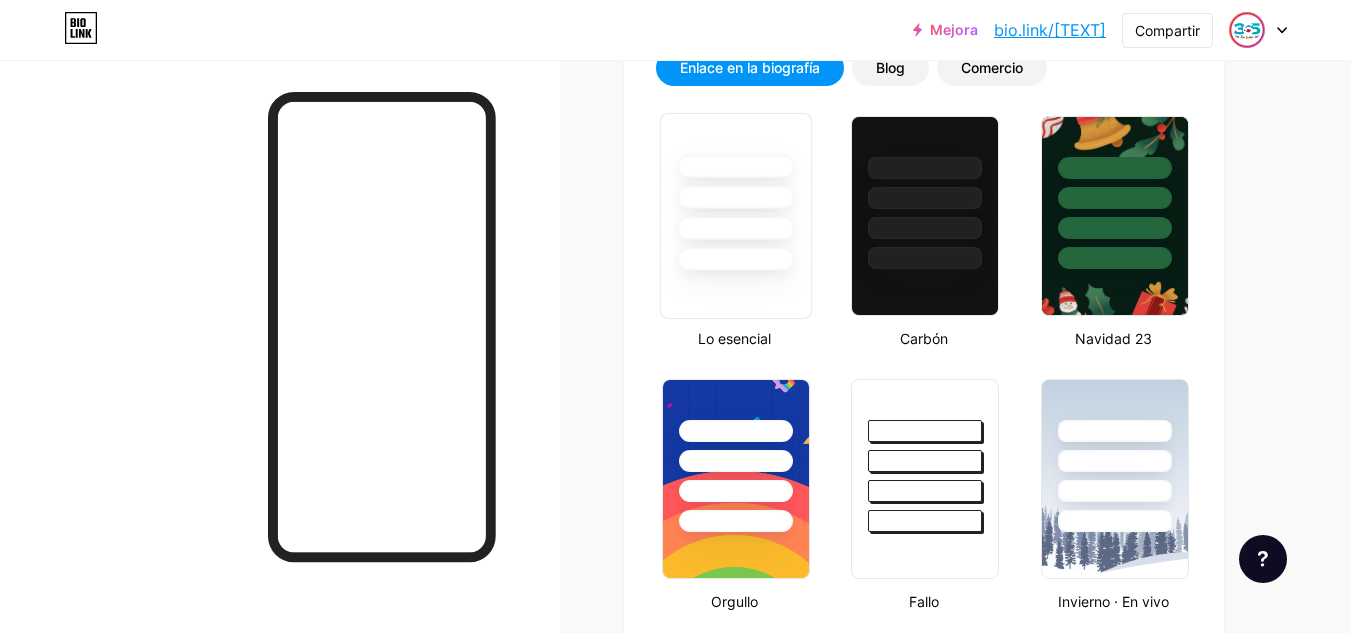 click at bounding box center (735, 228) 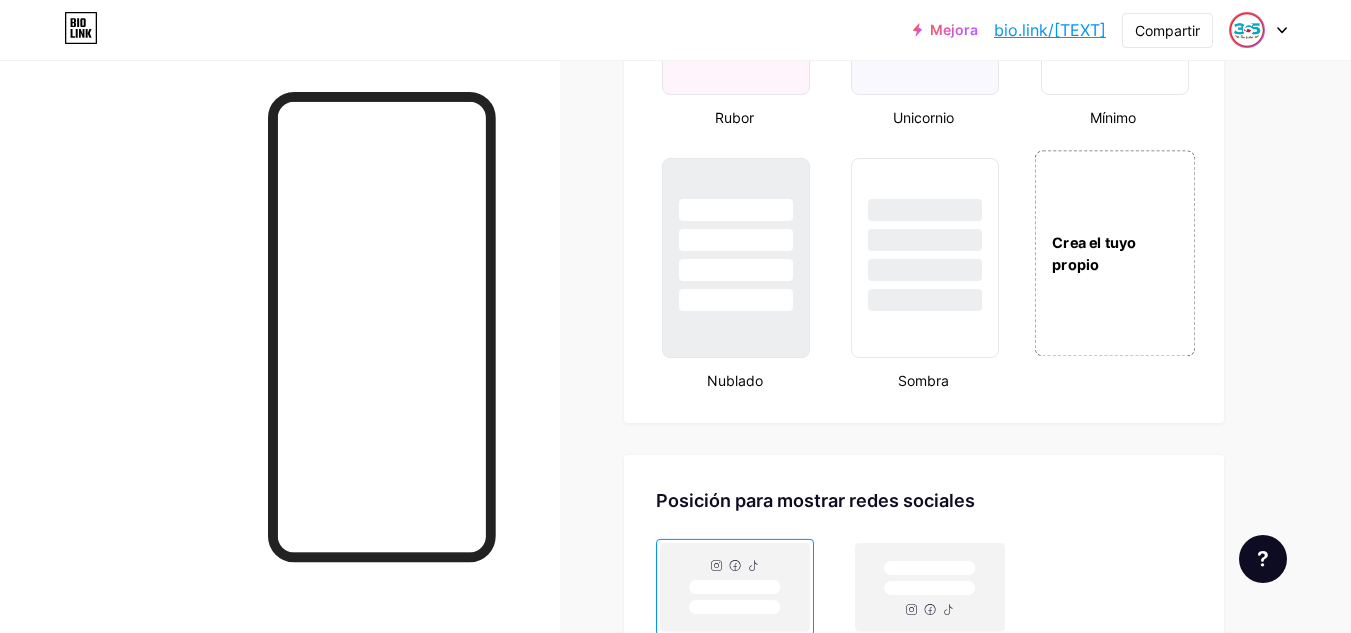 scroll, scrollTop: 2305, scrollLeft: 0, axis: vertical 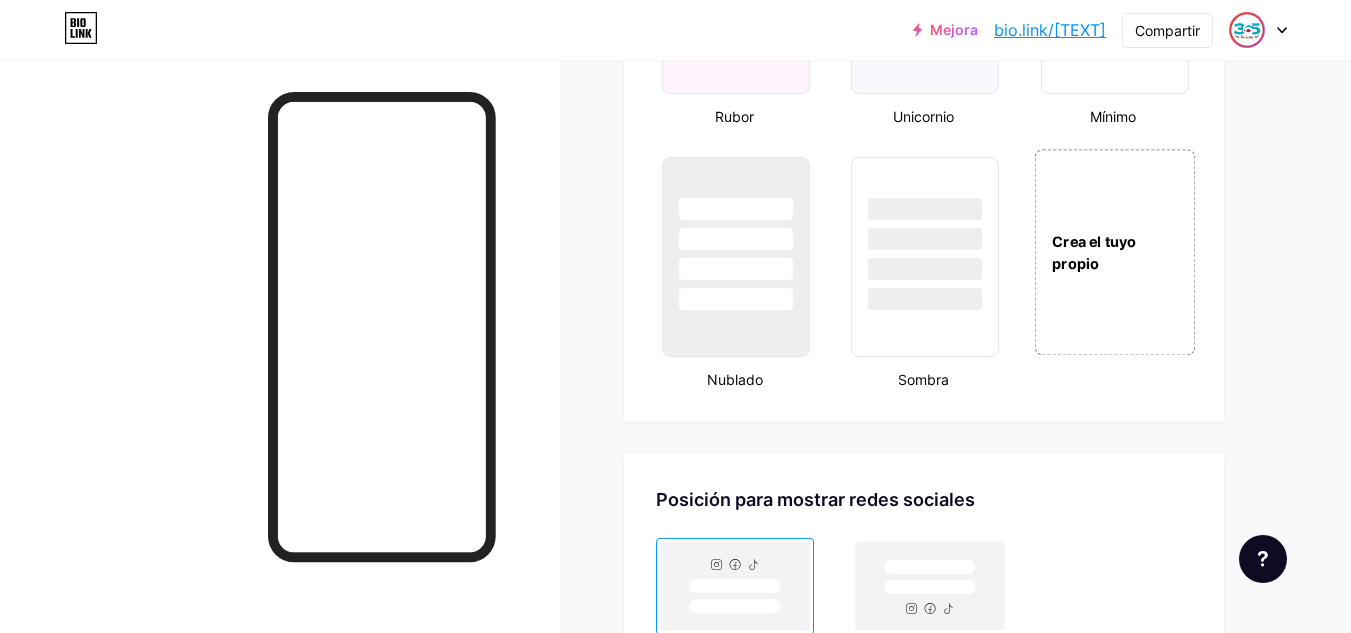 click on "Crea el tuyo propio" at bounding box center [1114, 252] 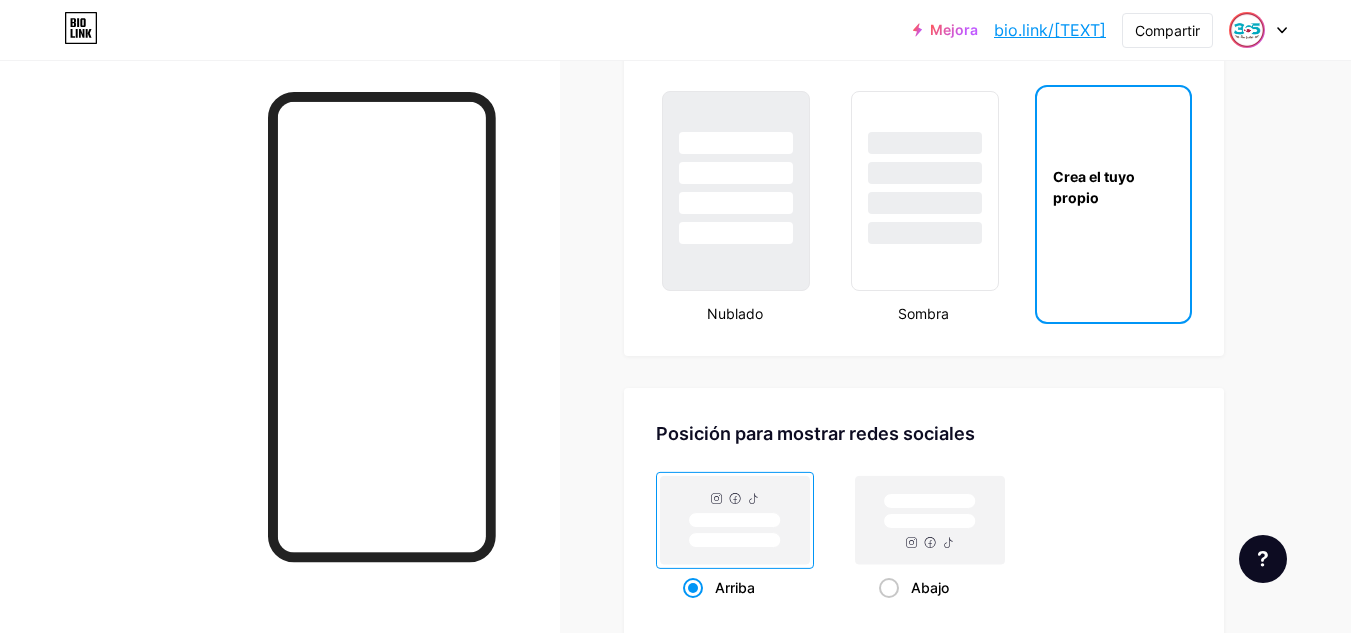 scroll, scrollTop: 2505, scrollLeft: 0, axis: vertical 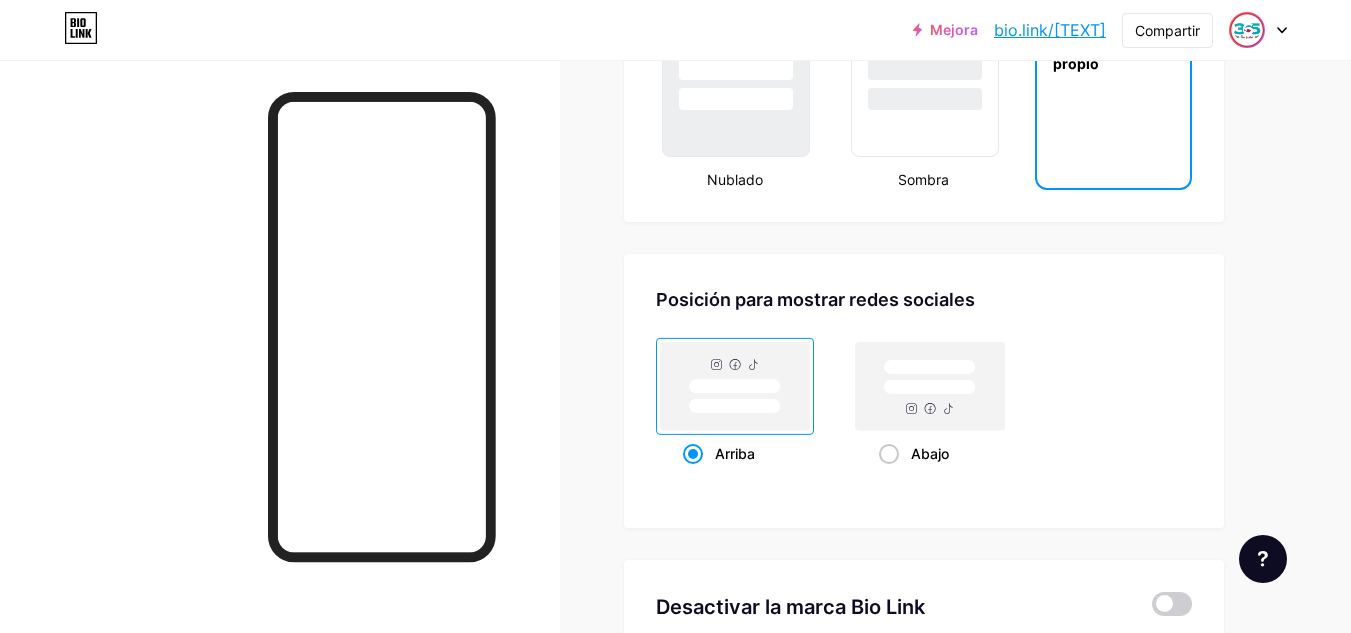 click on "Crea el tuyo propio" at bounding box center (1113, 53) 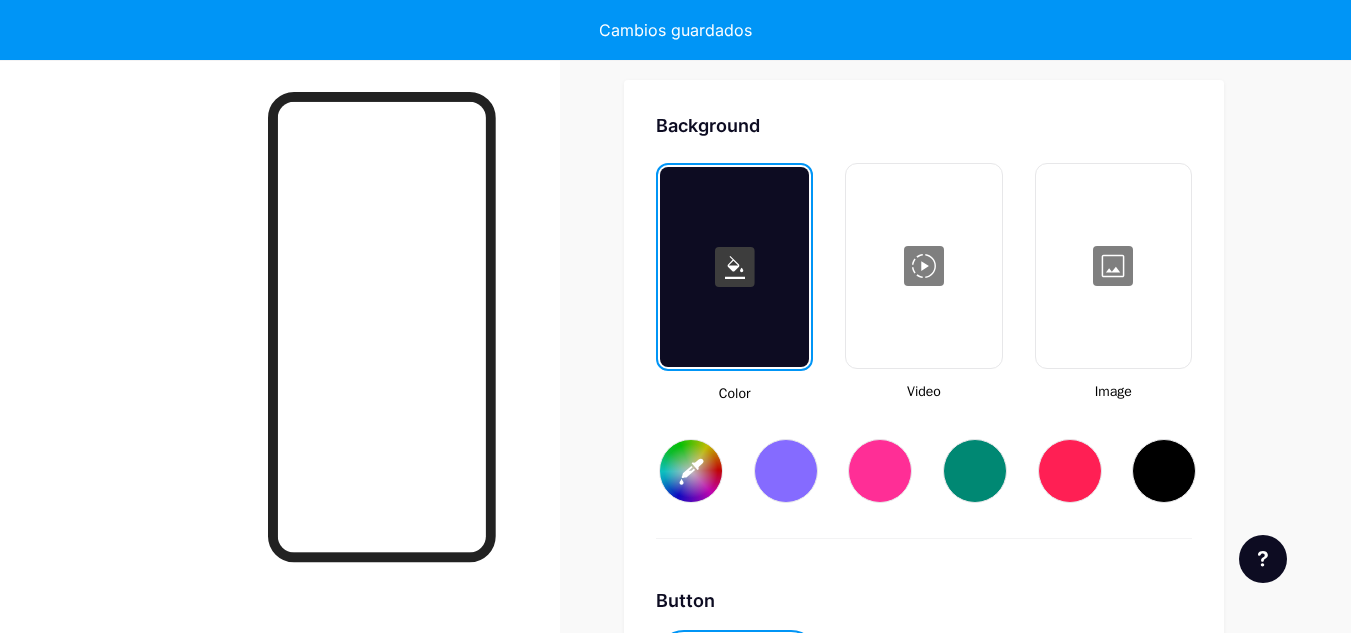 type on "#ffffff" 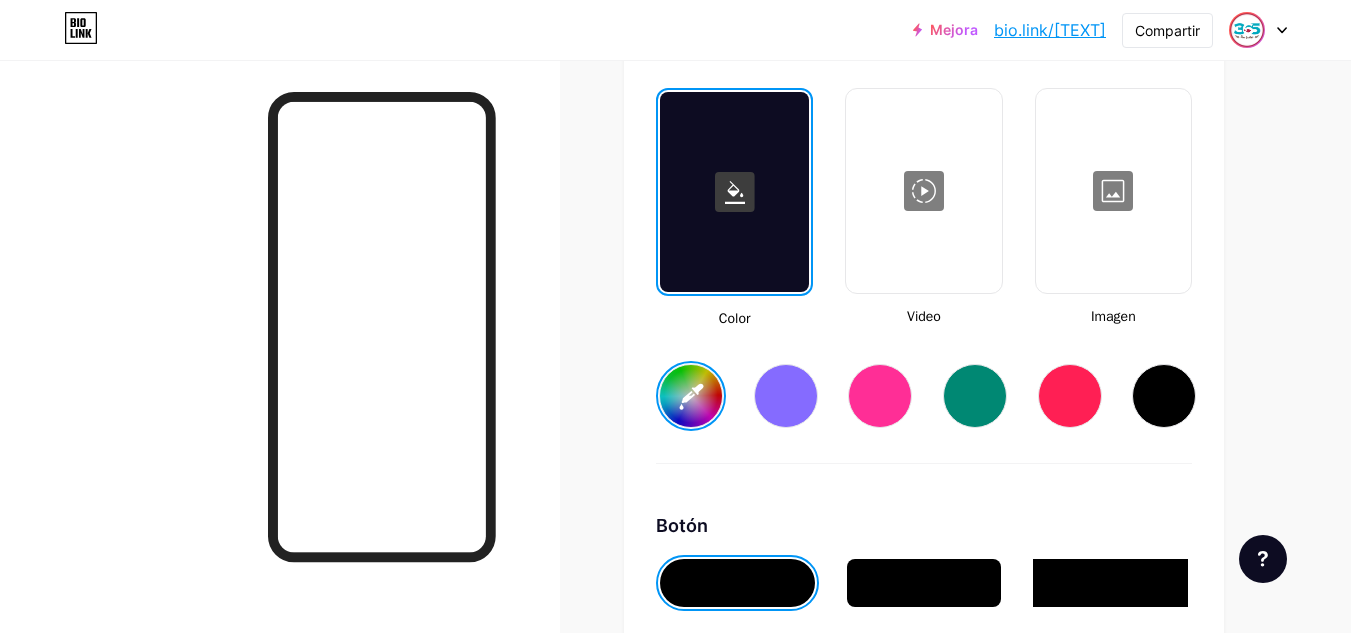 scroll, scrollTop: 2879, scrollLeft: 0, axis: vertical 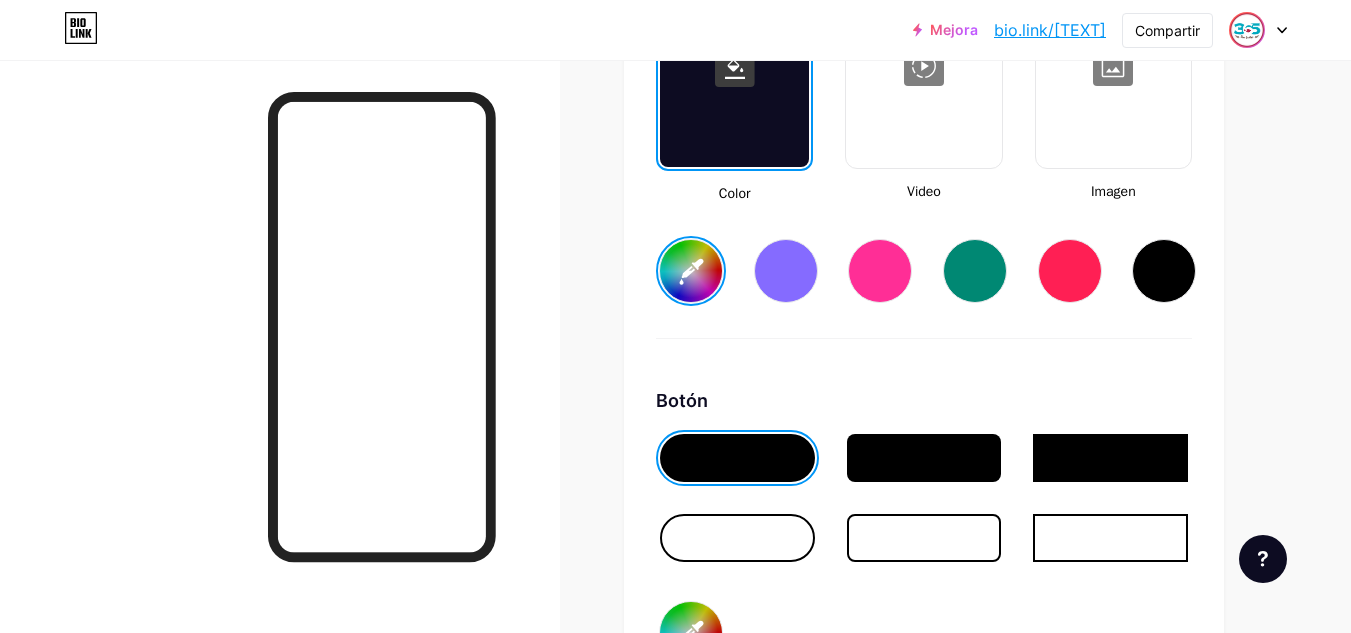 click at bounding box center [786, 271] 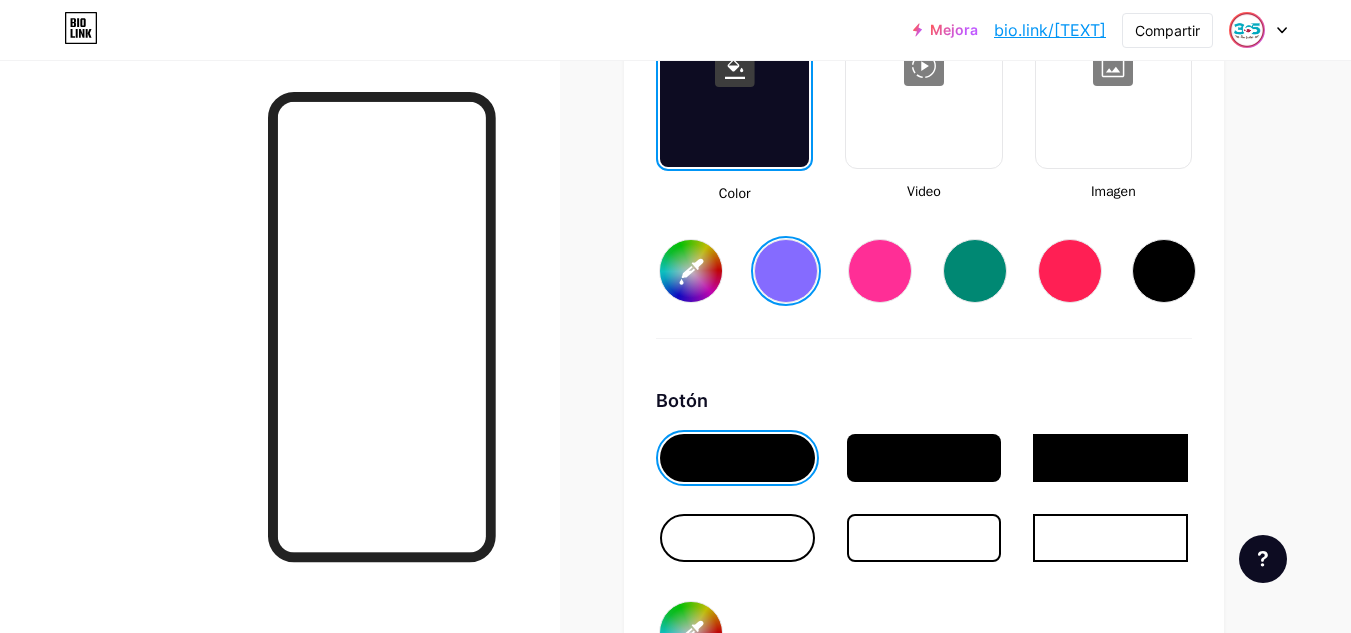 scroll, scrollTop: 2779, scrollLeft: 0, axis: vertical 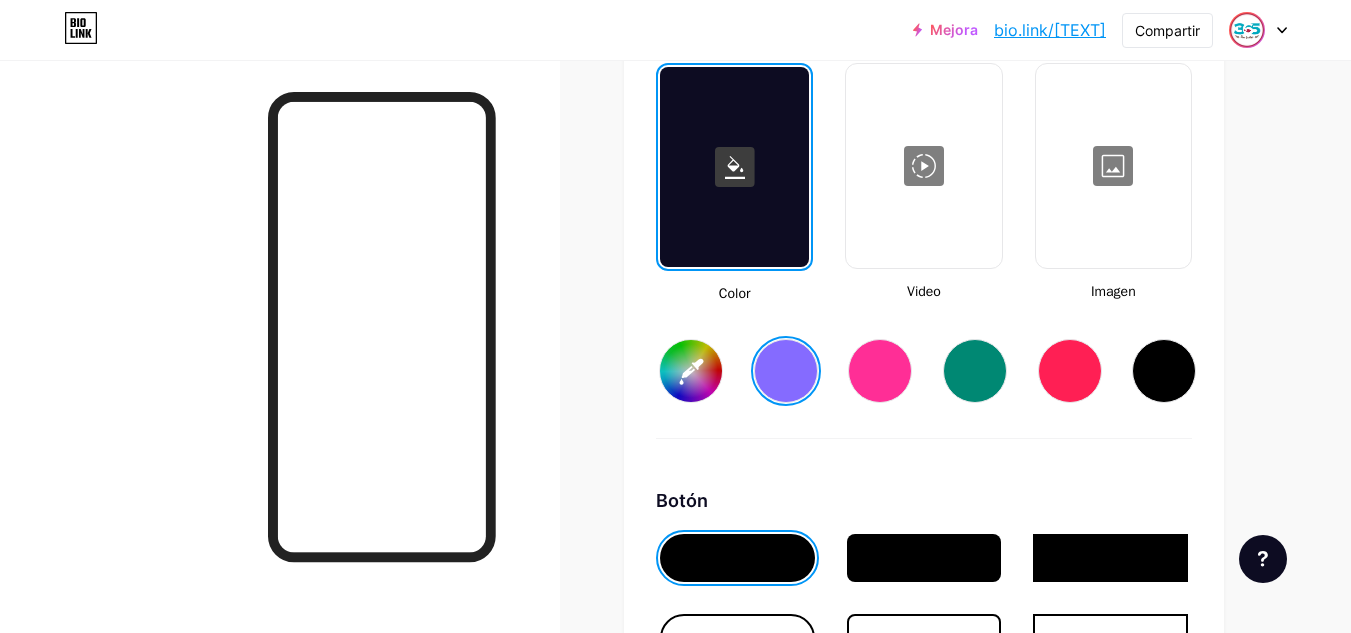 click on "#856bff" at bounding box center (691, 371) 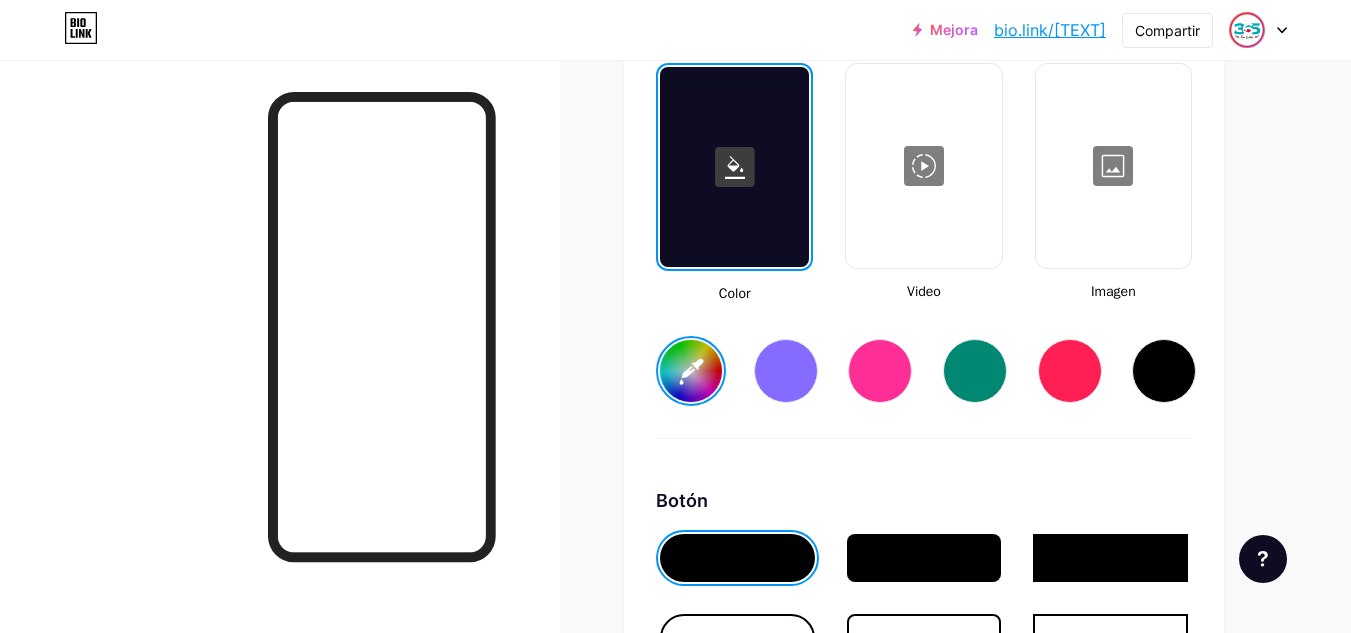 click on "Campo de golf
Publicaciones
Diseño
Suscriptores
NUEVO
Estadísticas
Ajustes     Perfil   [TEXT]     🥑 Compartamos Estilos de Vida más Sanos 🎈 [ADDRESS]                   Temas   Enlace en la biografía   Blog   Comercio       Lo esencial       Carbón       Navidad 23       Orgullo       Fallo       Invierno · En vivo       Glassy · En vivo       Camaleón · En vivo       Noche lluviosa · En vivo       Neón · En vivo       Verano       Retro       Fresa · En vivo       Desierto       Soleado       Otoño       Hoja       Cielo despejado       Rubor       Unicornio       Mínimo       Nublado       Sombra     Crea el tuyo propio           Cambios guardados     Fondo         Color           Video             Imagen           #ffffff     Botón       #000000   Fuente   Enterrar Poppins EB Garamond TEKO BALSAMIQ SIN Cometa uno PT Sans Arena movediza DM Sans     #000000   Cambios guardados" at bounding box center (675, -390) 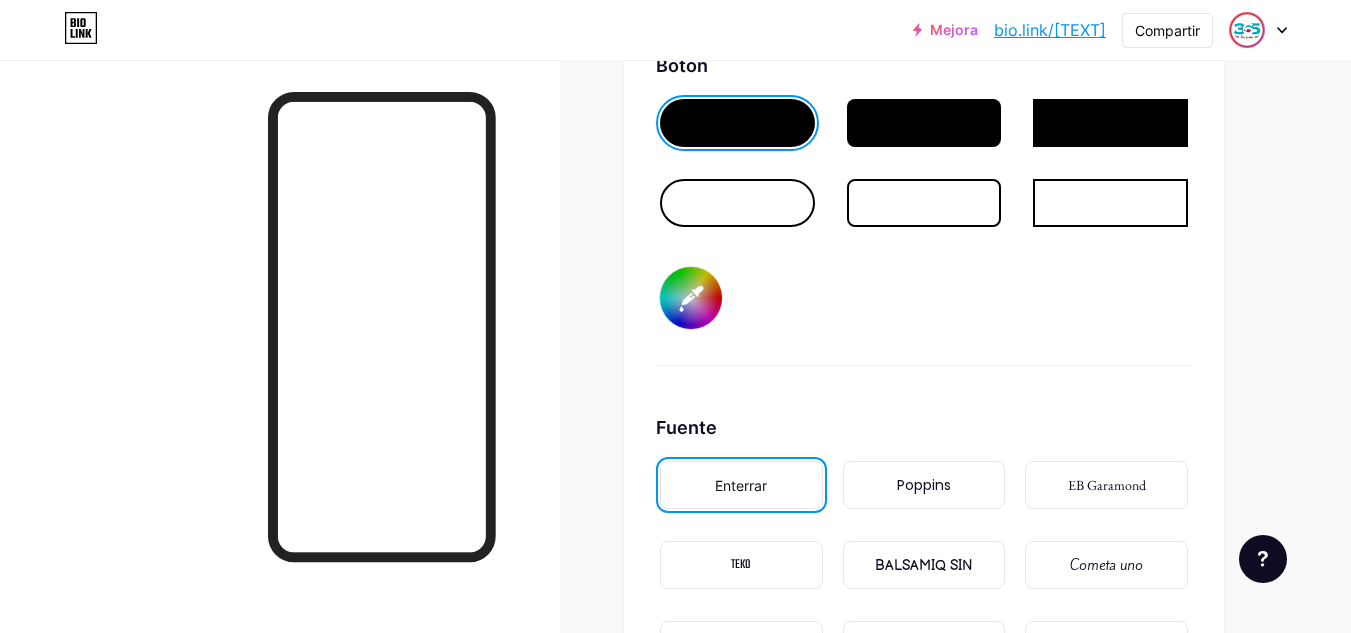 scroll, scrollTop: 3179, scrollLeft: 0, axis: vertical 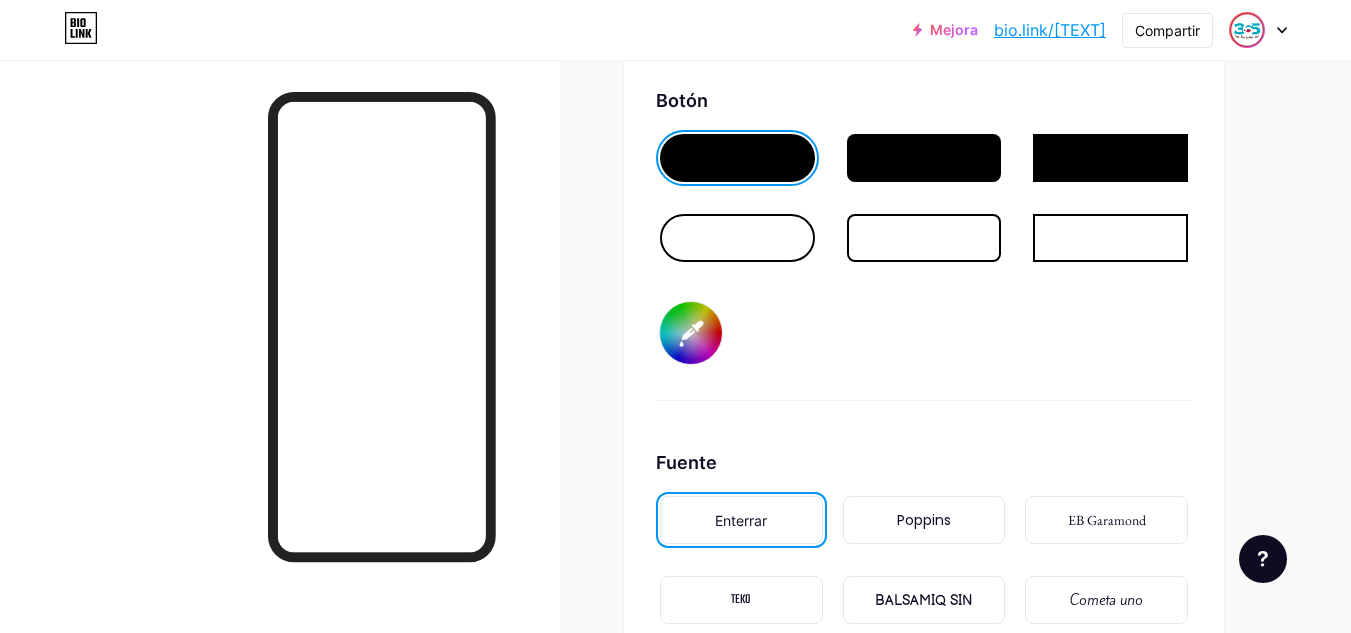 click on "#000000" at bounding box center (691, 333) 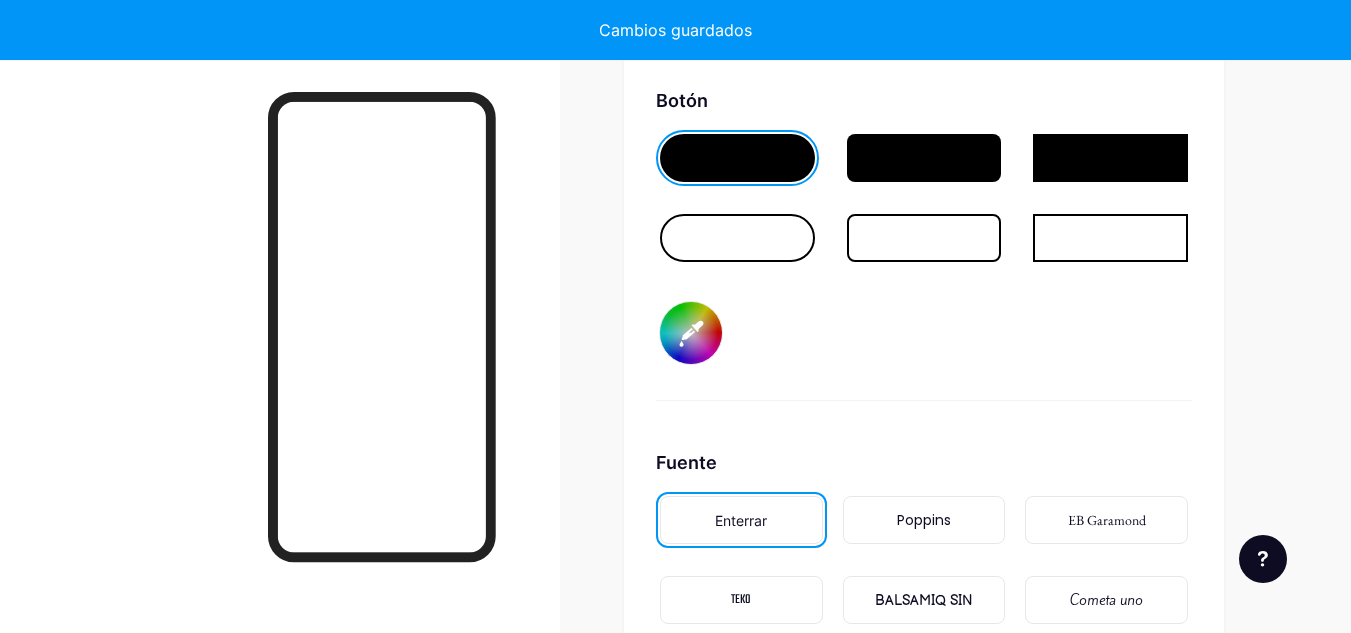 type on "#ffffff" 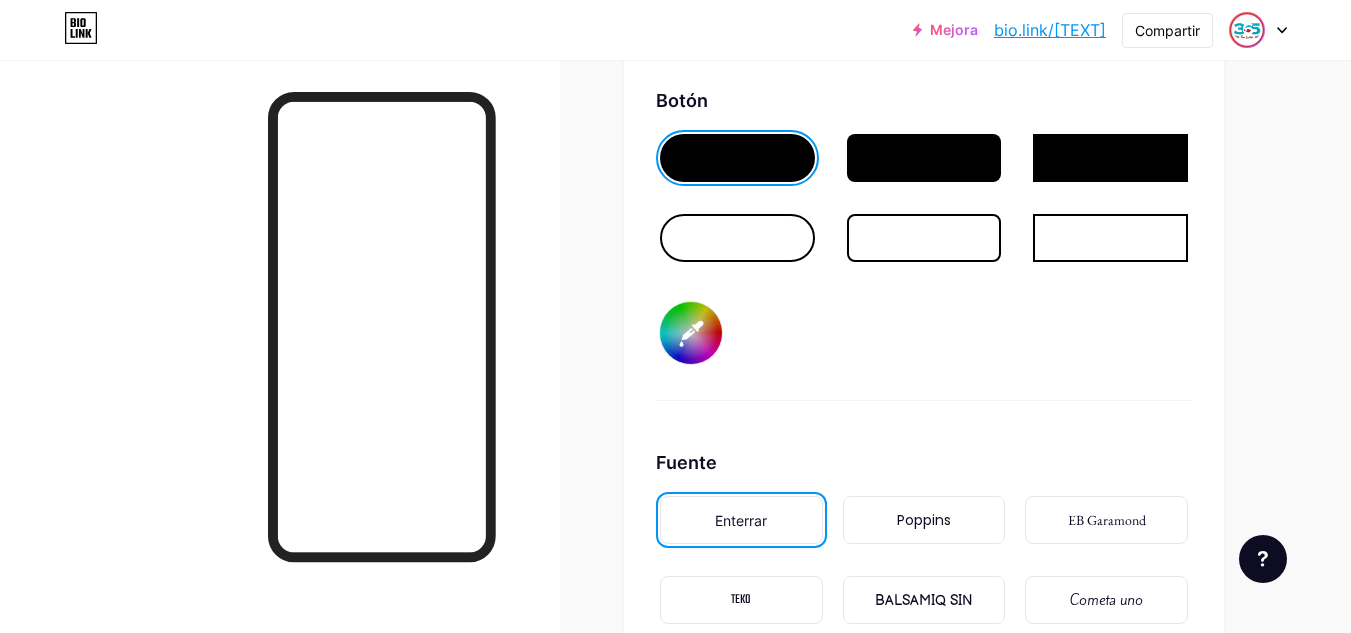 type on "#f05c5c" 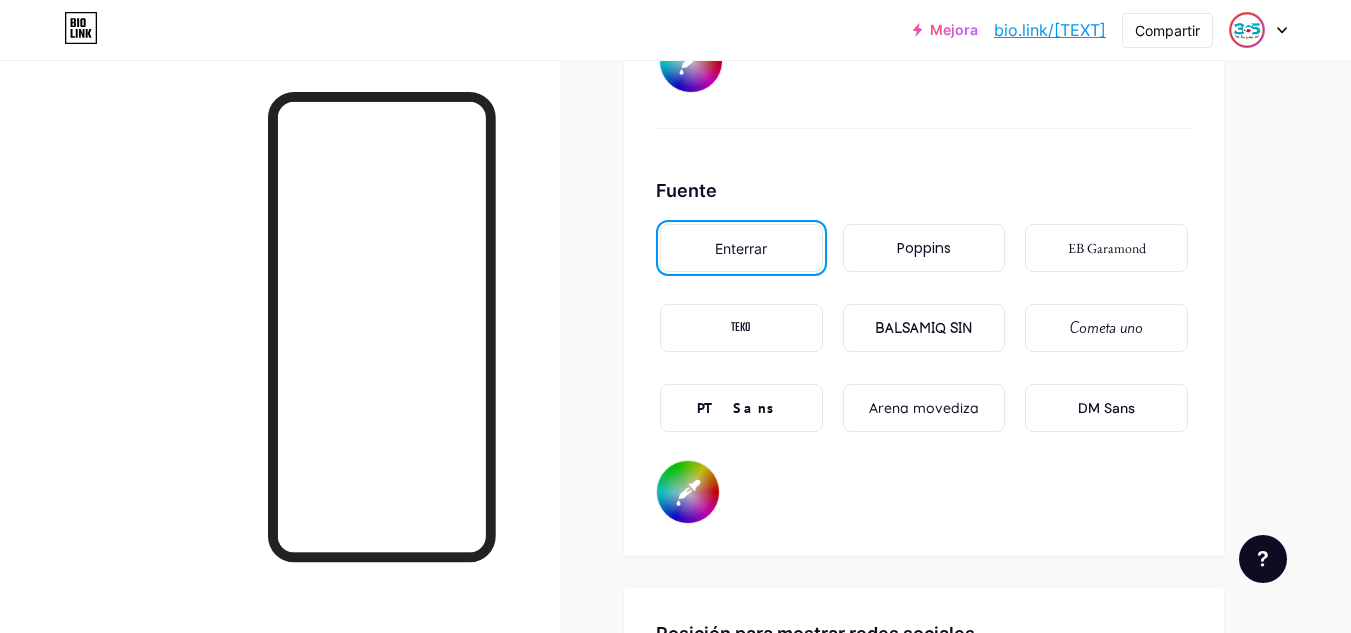 scroll, scrollTop: 3479, scrollLeft: 0, axis: vertical 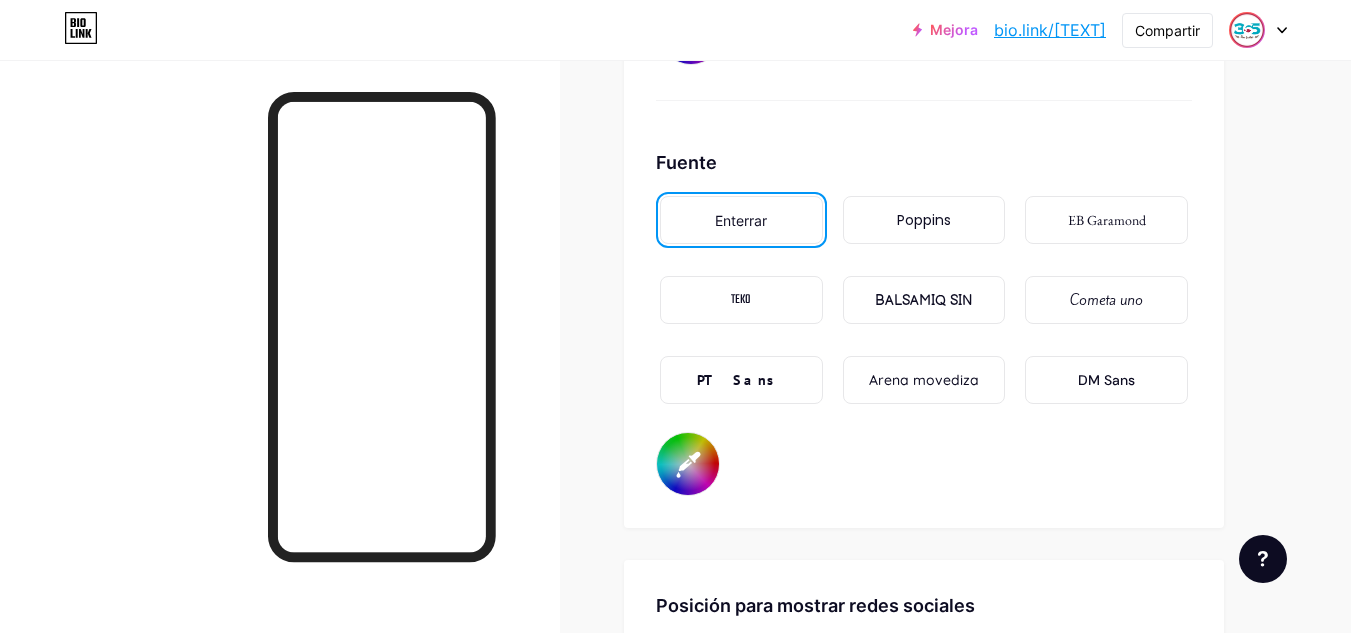 click on "#000000" at bounding box center (688, 464) 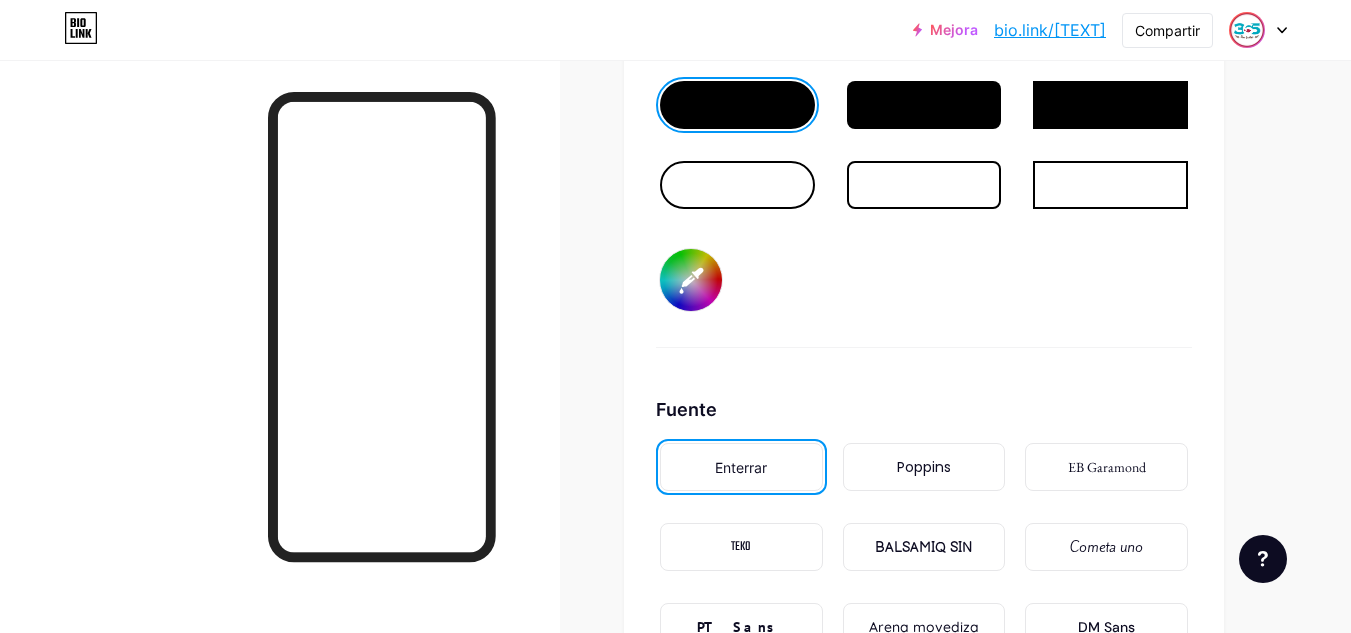 scroll, scrollTop: 3179, scrollLeft: 0, axis: vertical 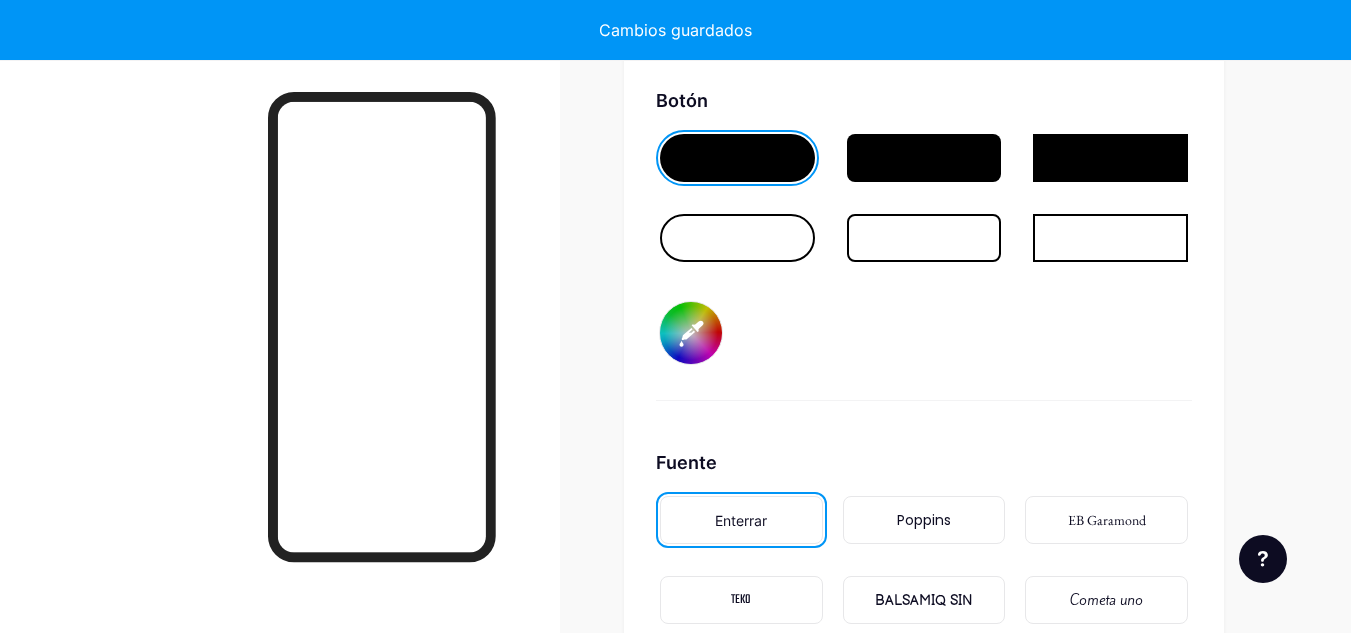 click on "#f05c5c" at bounding box center [691, 333] 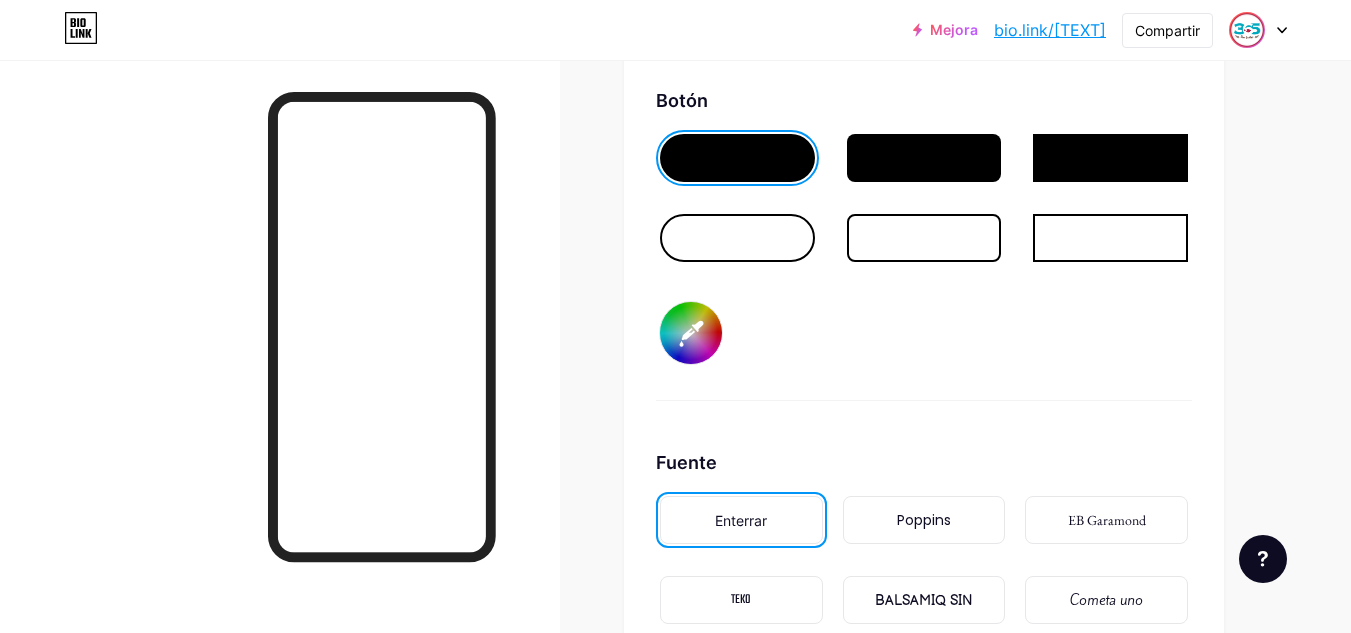 type on "#ffffff" 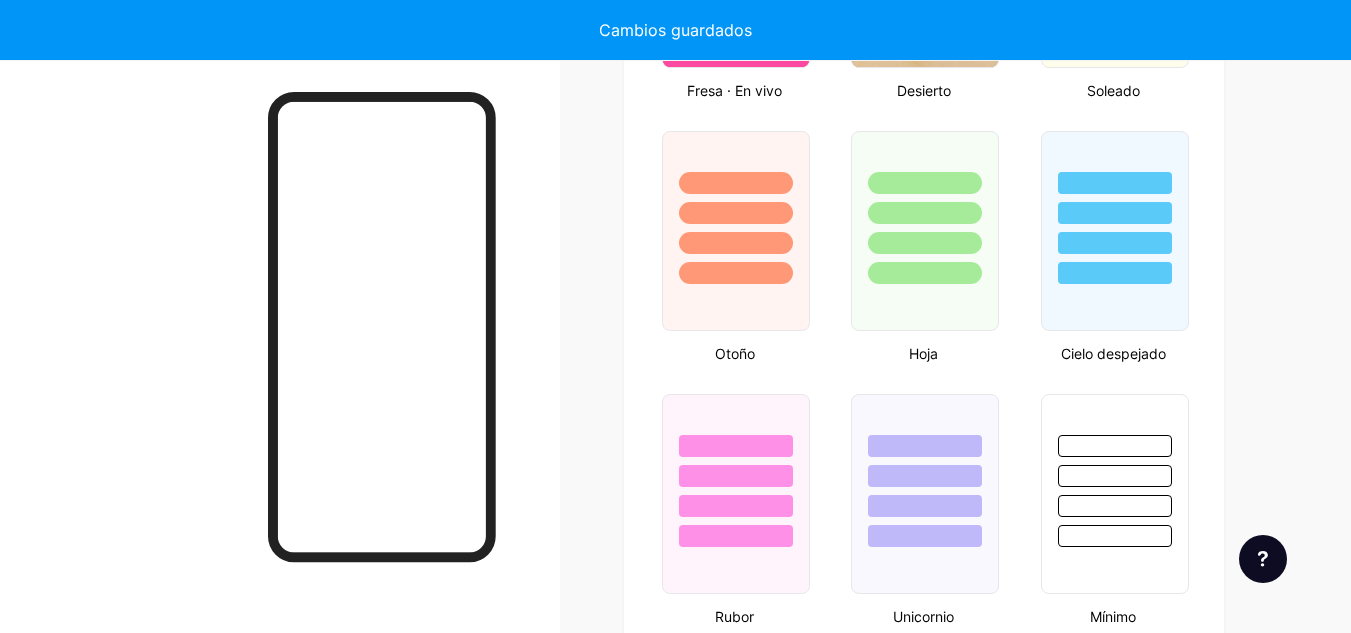 scroll, scrollTop: 1779, scrollLeft: 0, axis: vertical 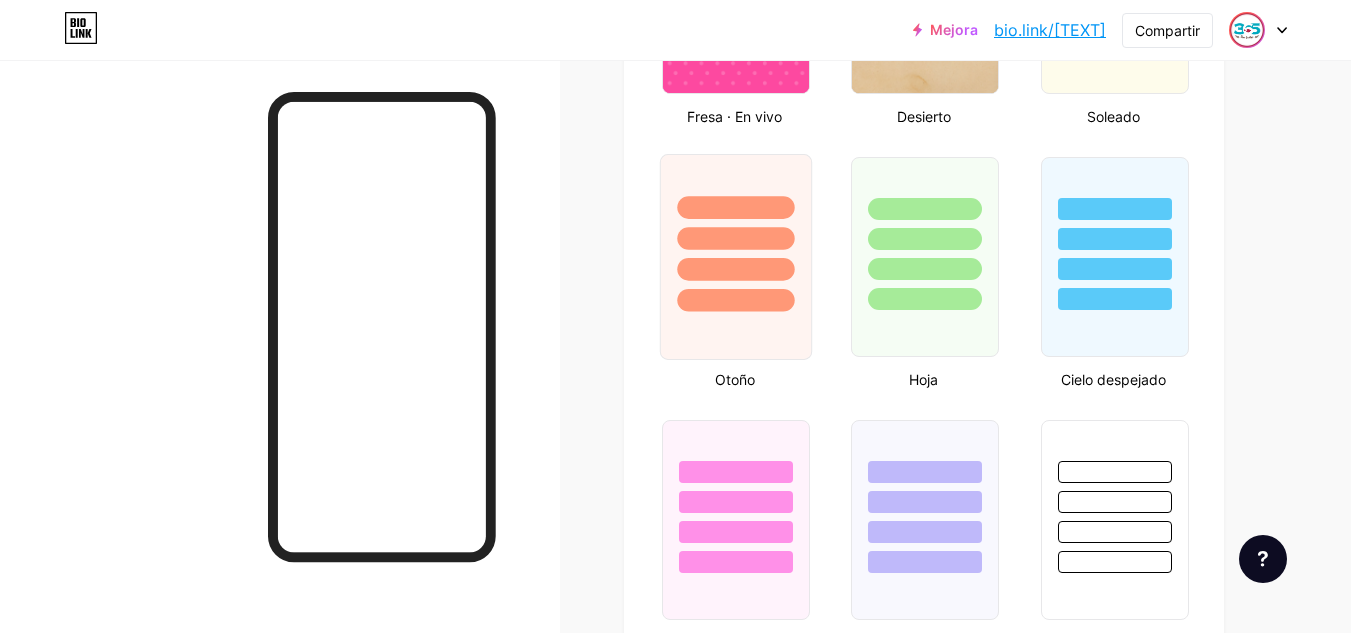 click at bounding box center [736, 233] 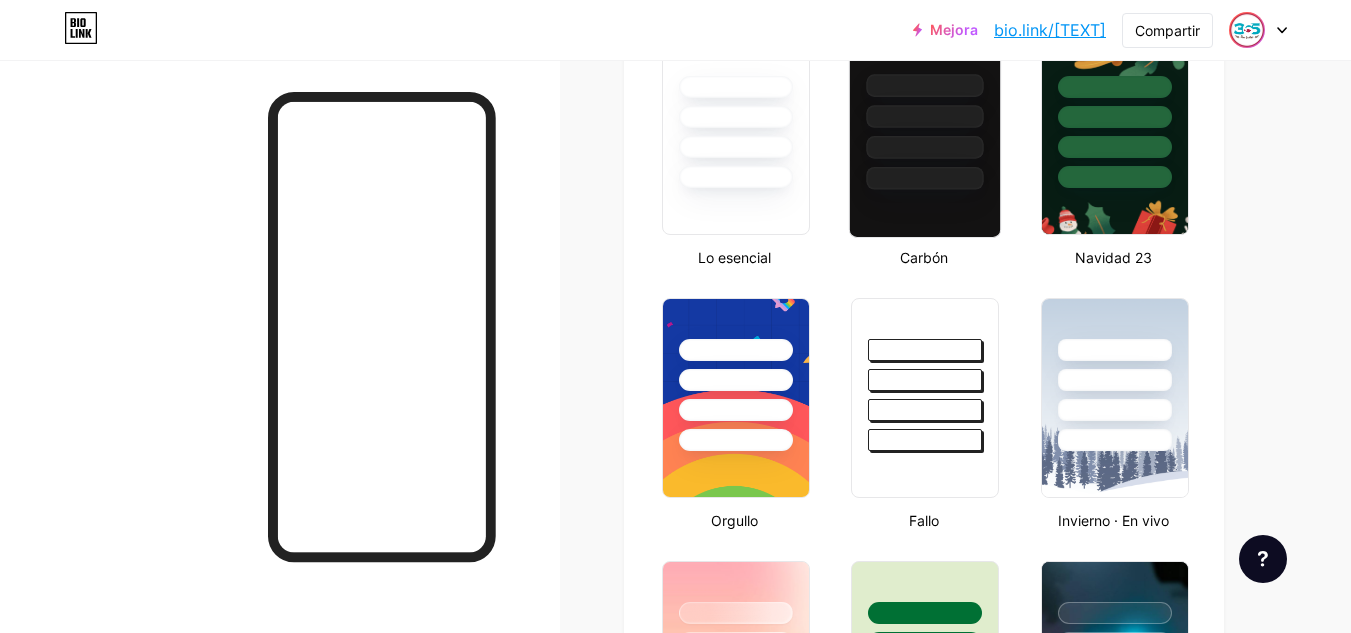 scroll, scrollTop: 279, scrollLeft: 0, axis: vertical 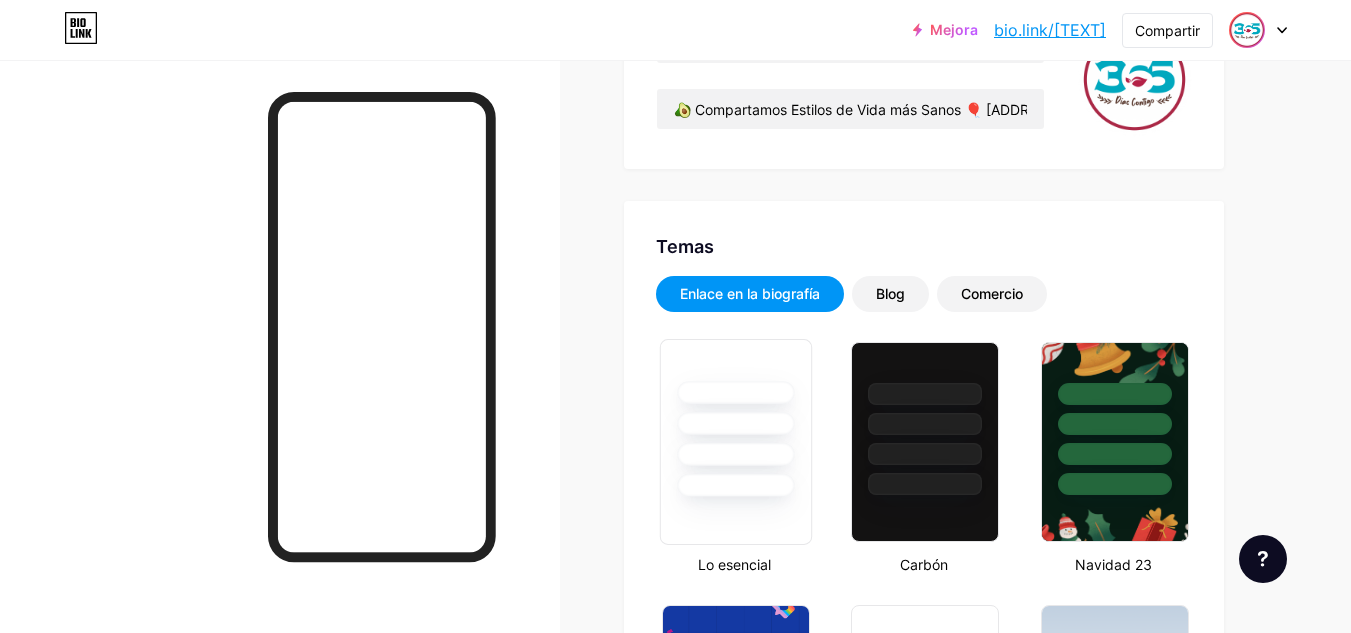 click at bounding box center [735, 423] 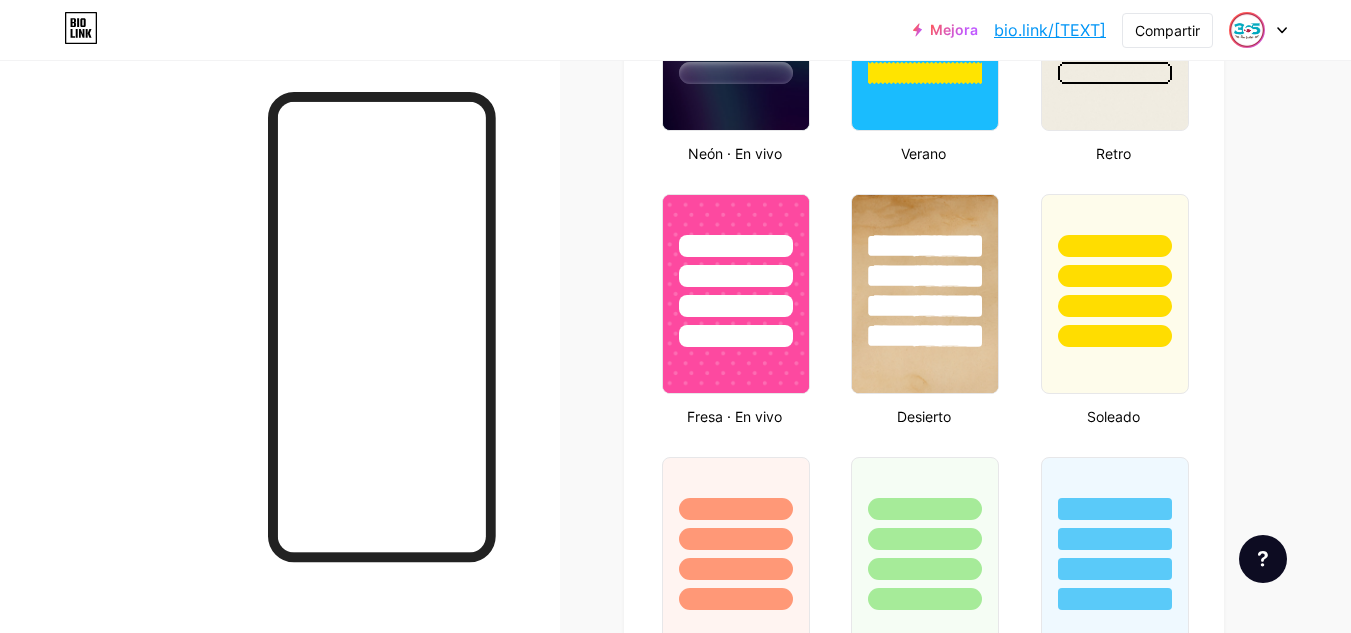 scroll, scrollTop: 1579, scrollLeft: 0, axis: vertical 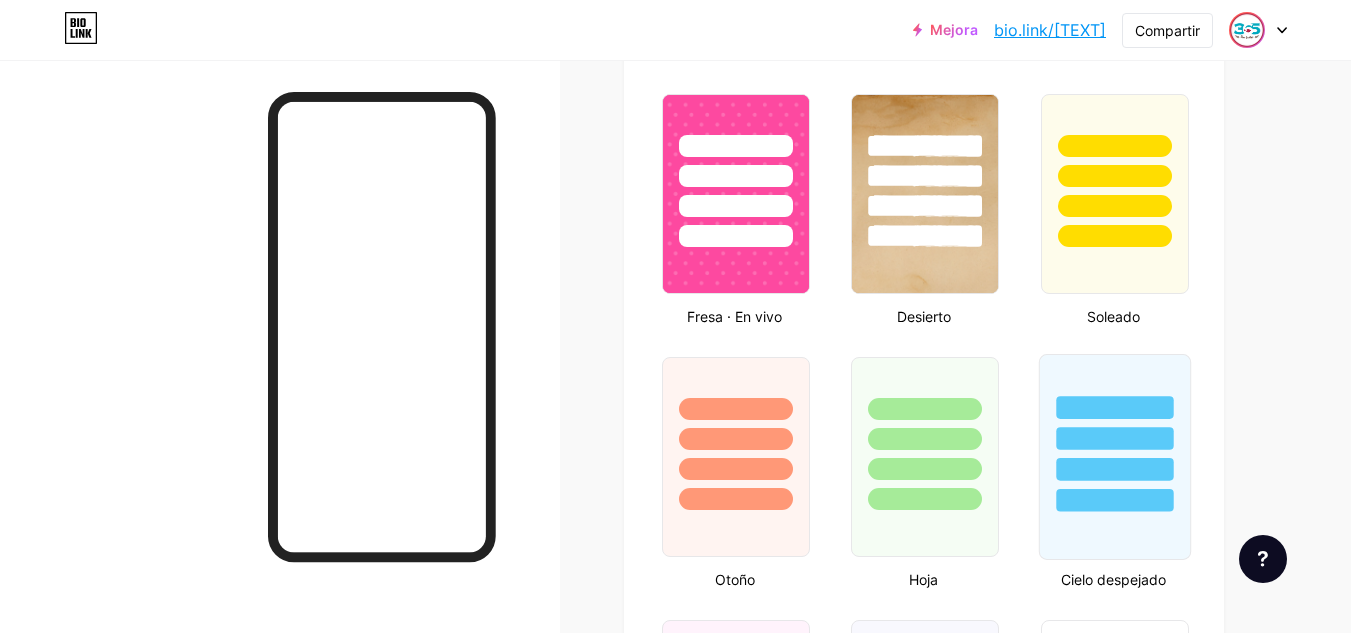 click at bounding box center [1114, 469] 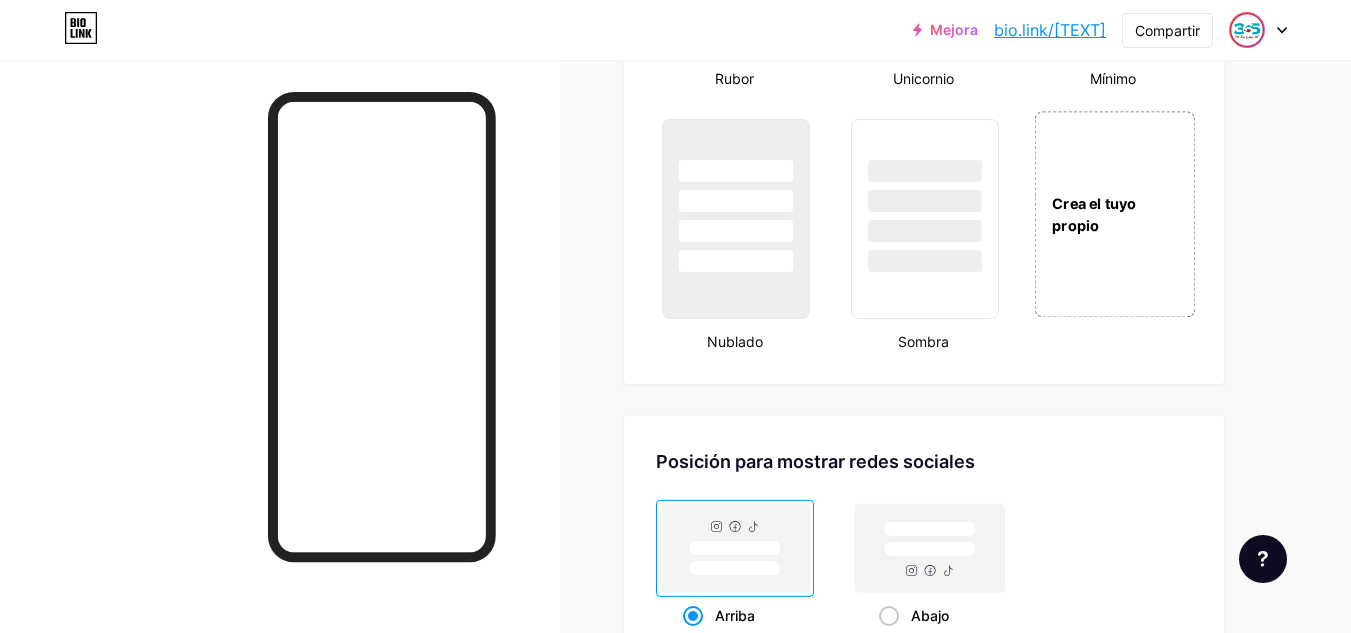 scroll, scrollTop: 2279, scrollLeft: 0, axis: vertical 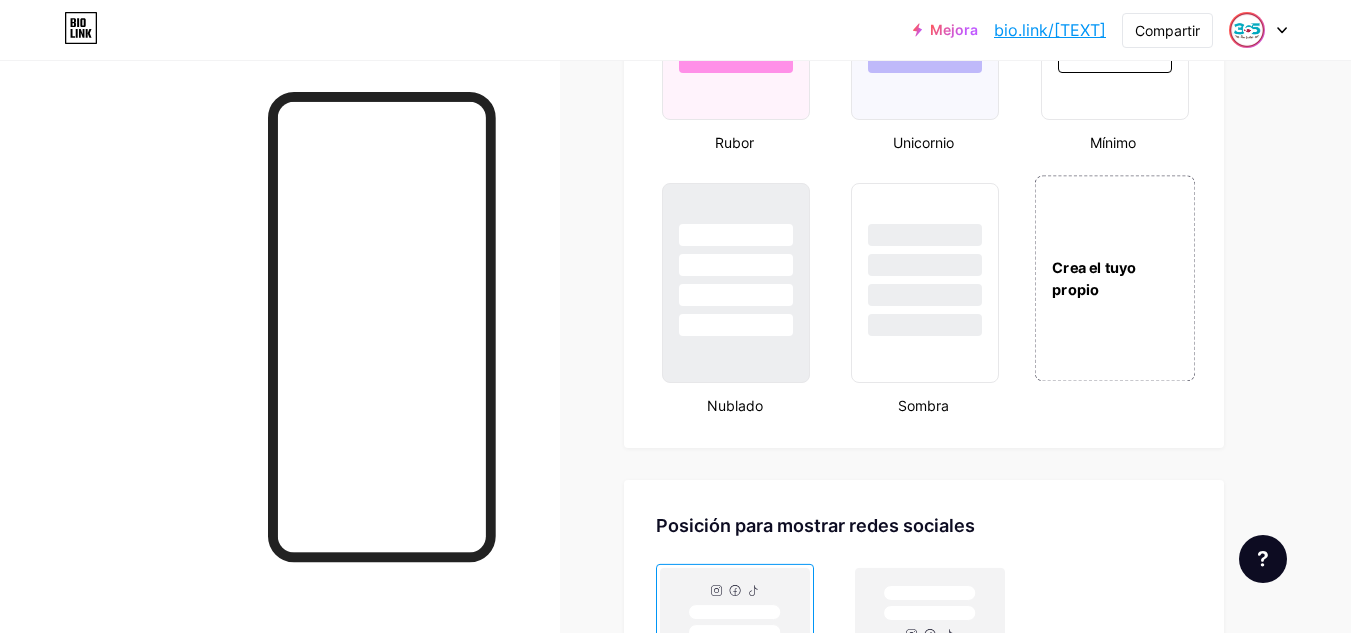 click on "Crea el tuyo propio" at bounding box center (1114, 278) 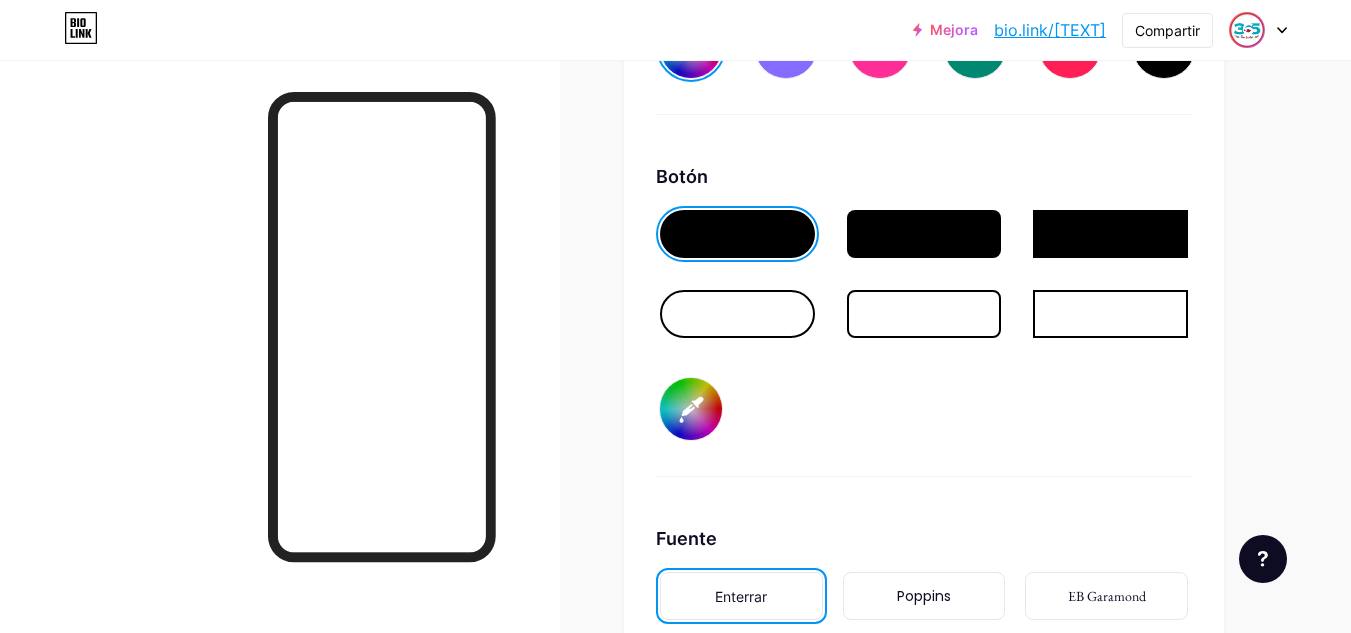 scroll, scrollTop: 2903, scrollLeft: 0, axis: vertical 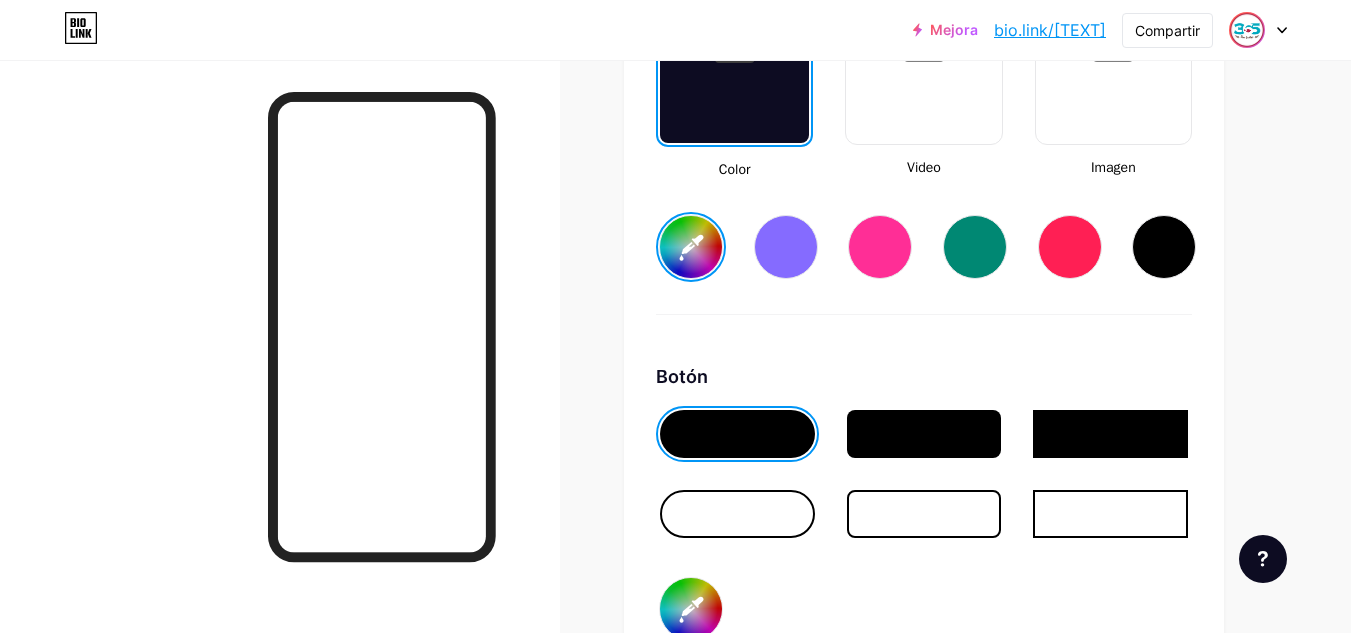 click on "#ffffff" at bounding box center [691, 247] 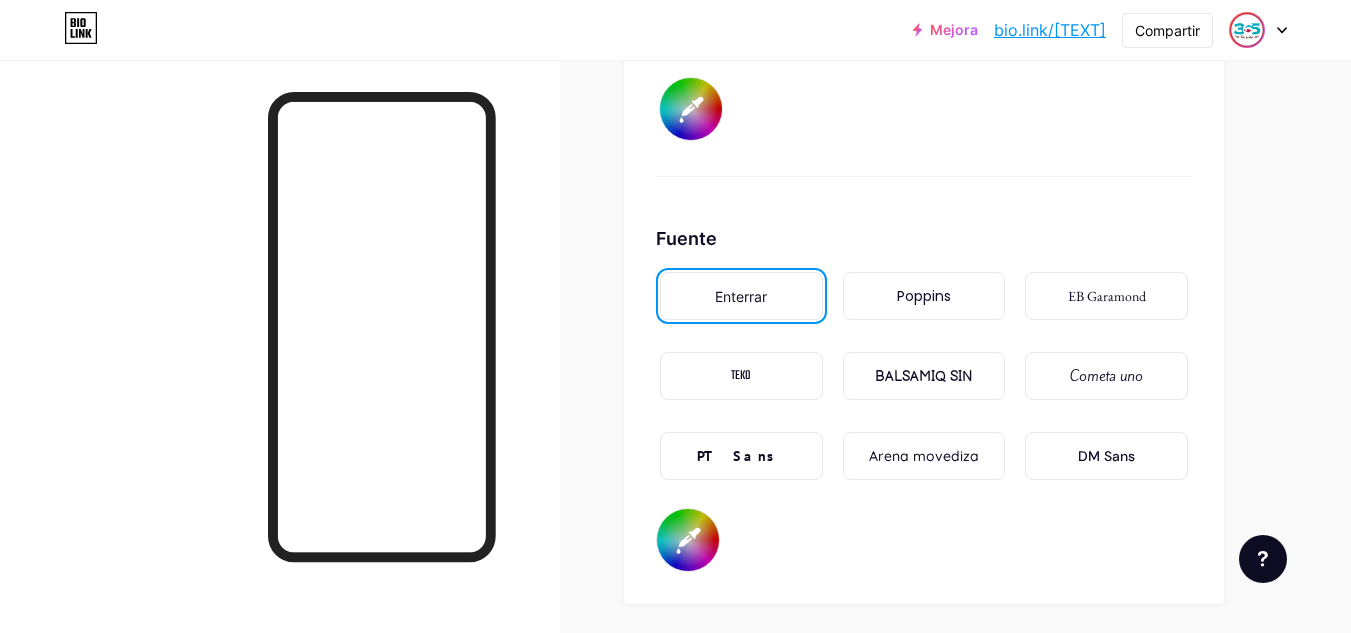 scroll, scrollTop: 3103, scrollLeft: 0, axis: vertical 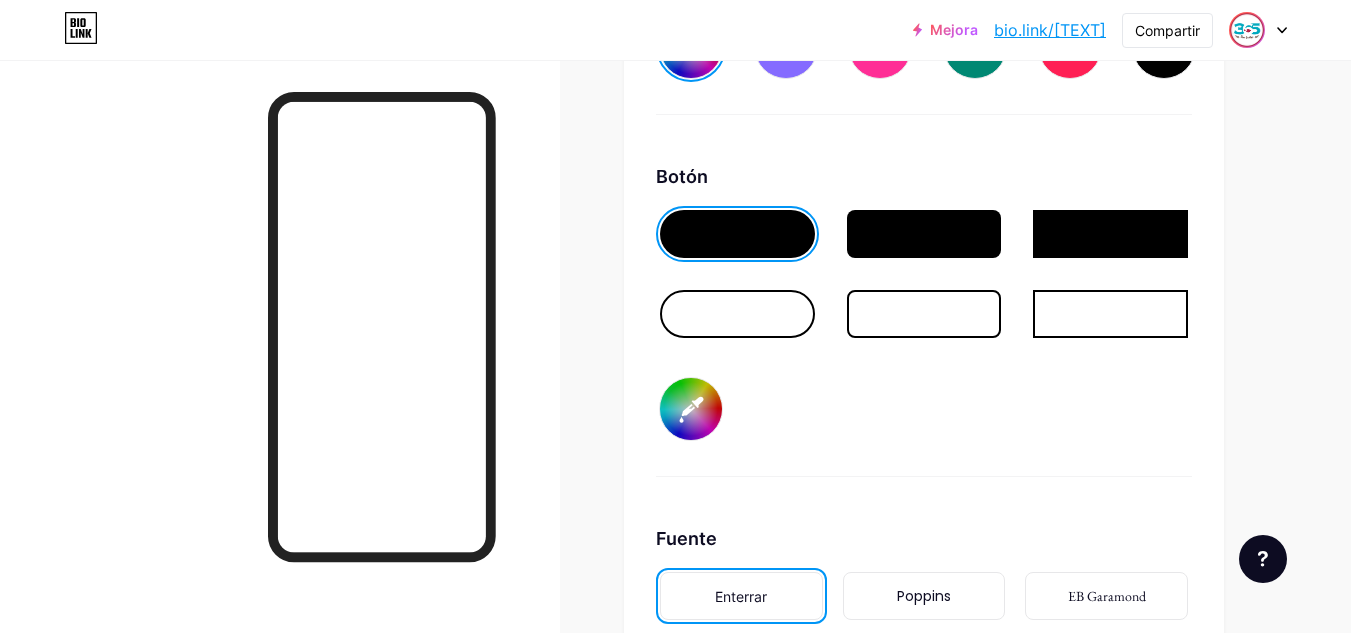 click on "#000000" at bounding box center (691, 409) 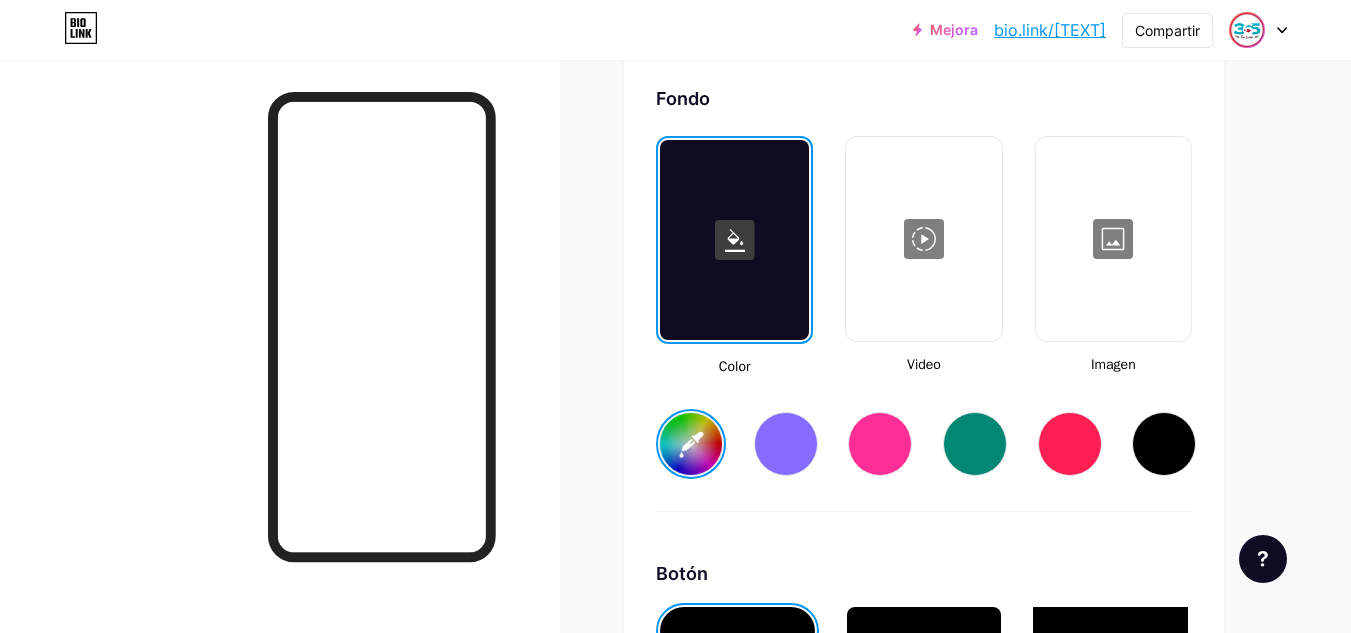 scroll, scrollTop: 2703, scrollLeft: 0, axis: vertical 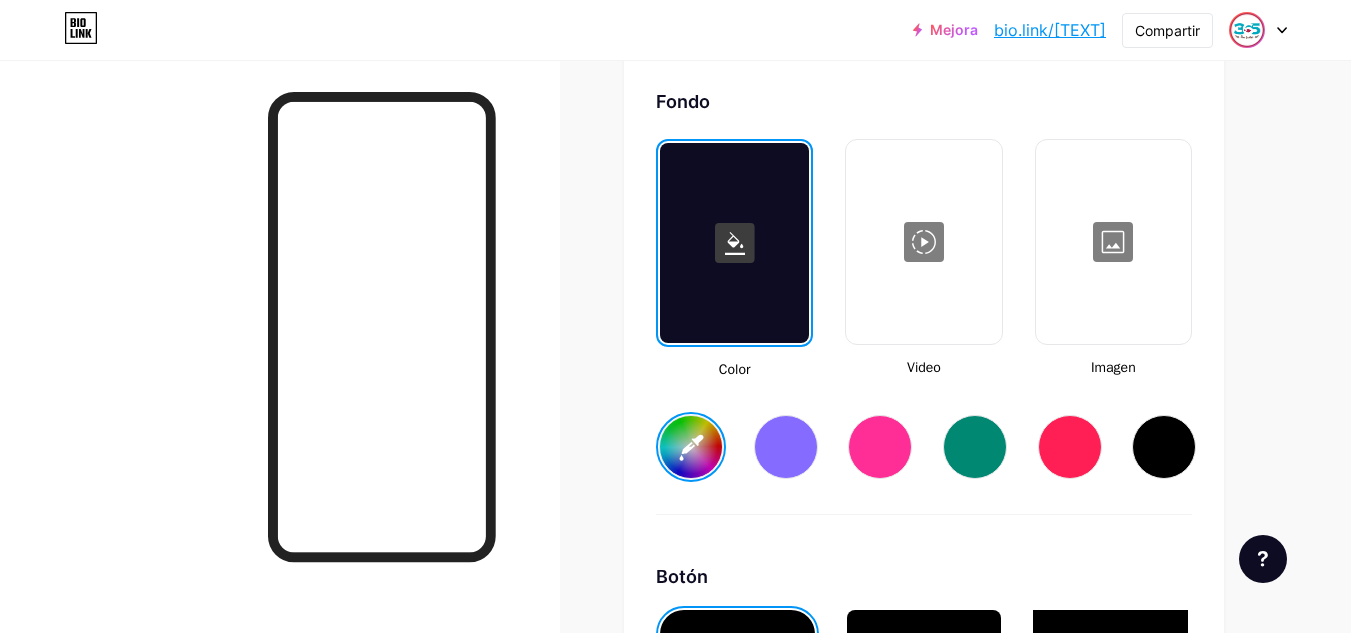 click on "#0badbb" at bounding box center [691, 447] 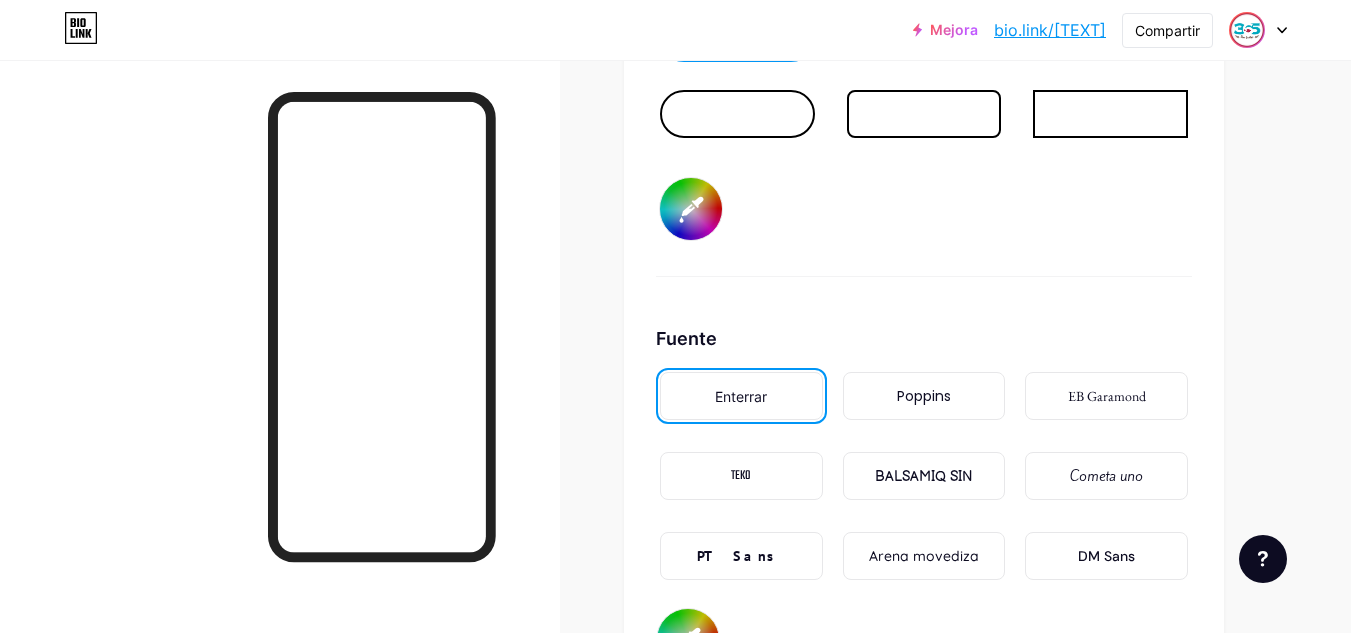 scroll, scrollTop: 3103, scrollLeft: 0, axis: vertical 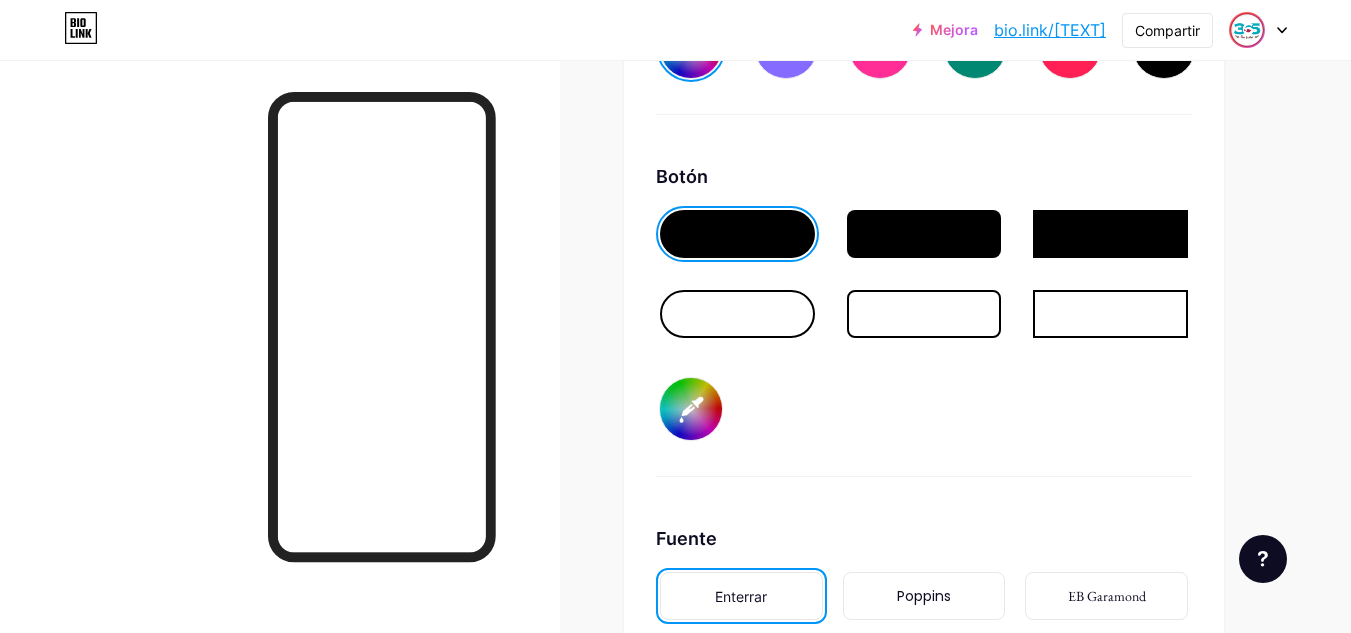 click on "#ffffff" at bounding box center [691, 409] 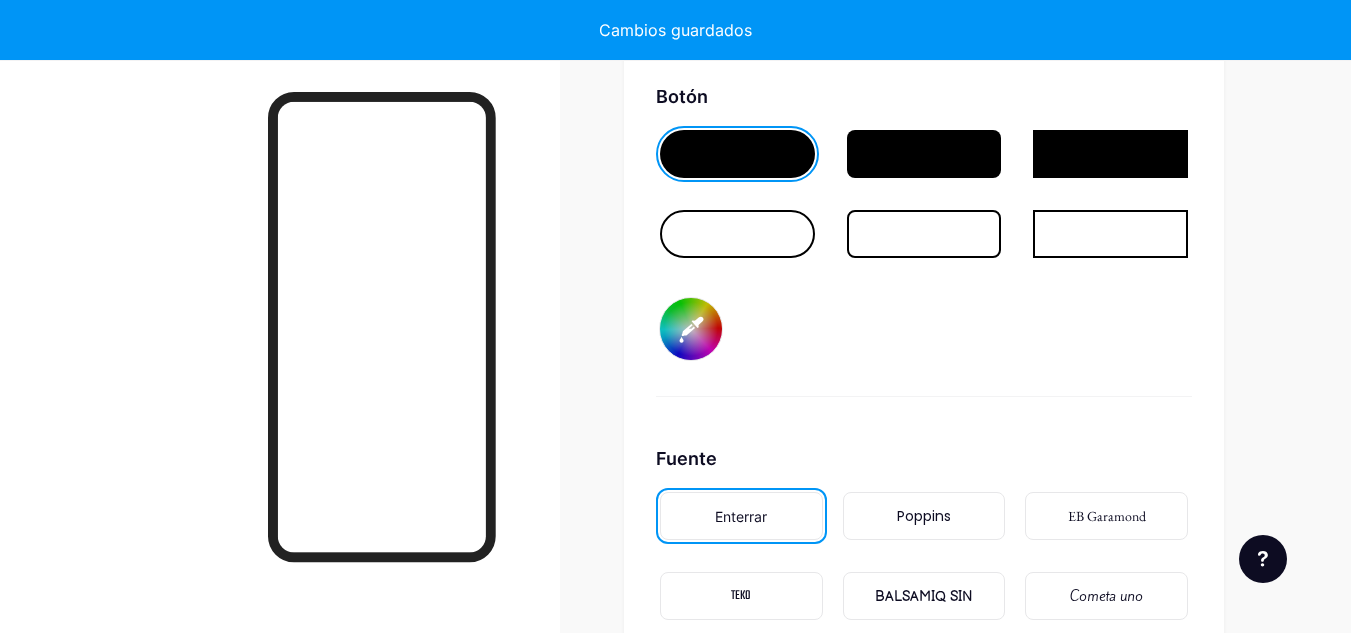 scroll, scrollTop: 3203, scrollLeft: 0, axis: vertical 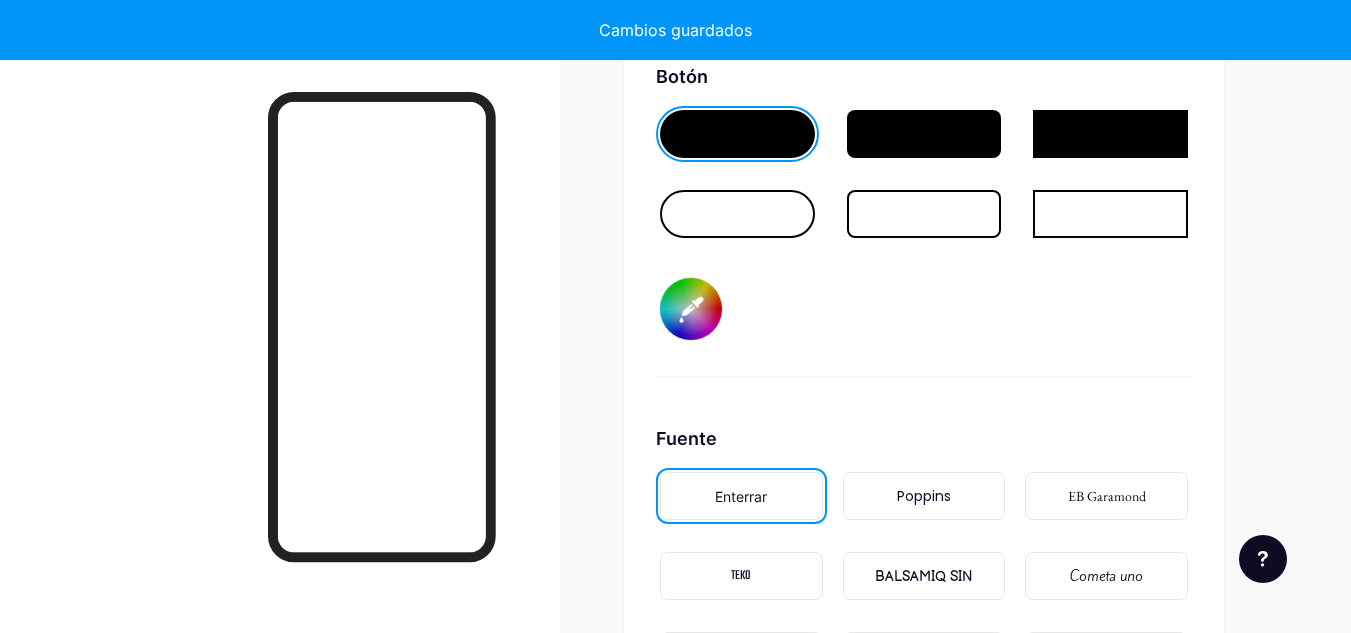 click on "#0bffff" at bounding box center [691, 309] 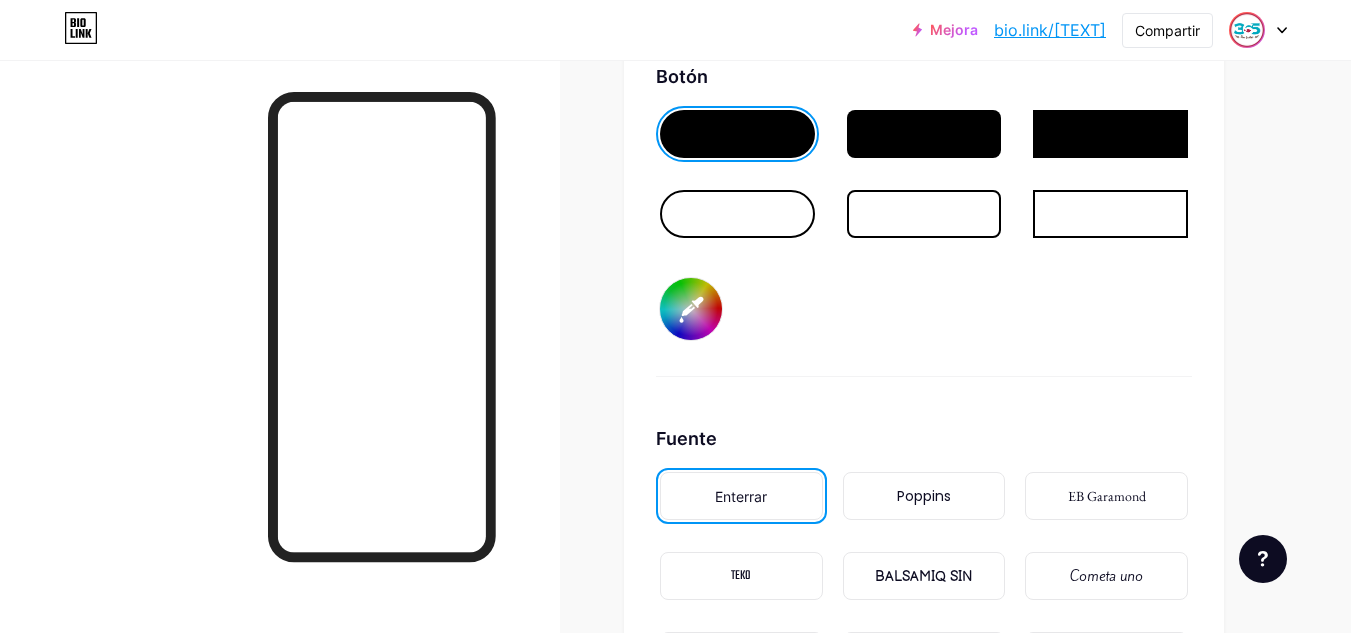 click on "Botón       #0bffff" at bounding box center (924, 220) 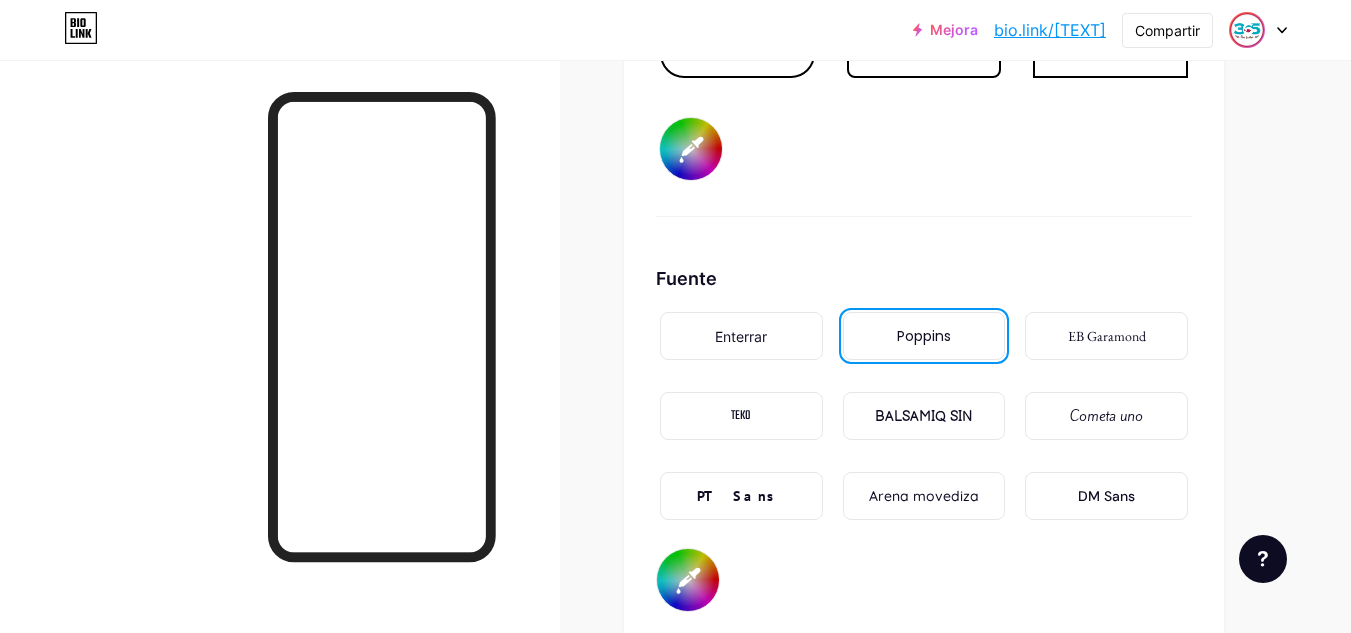 scroll, scrollTop: 3403, scrollLeft: 0, axis: vertical 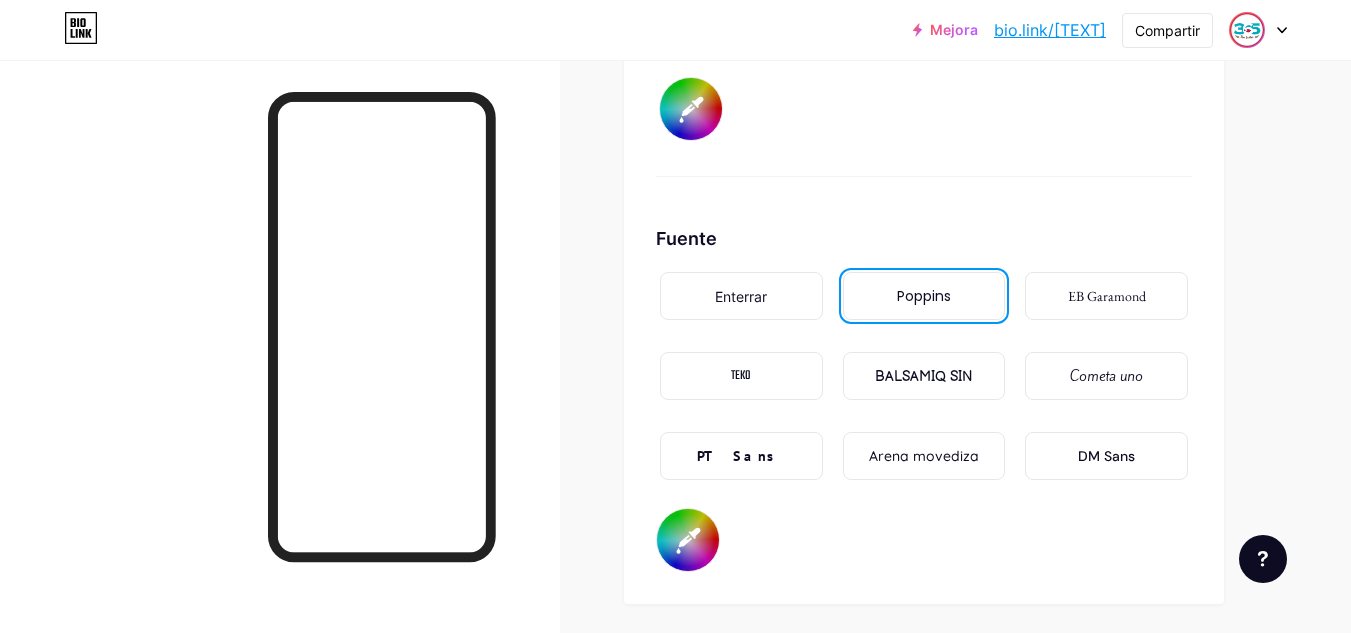 click on "#000000" at bounding box center [688, 540] 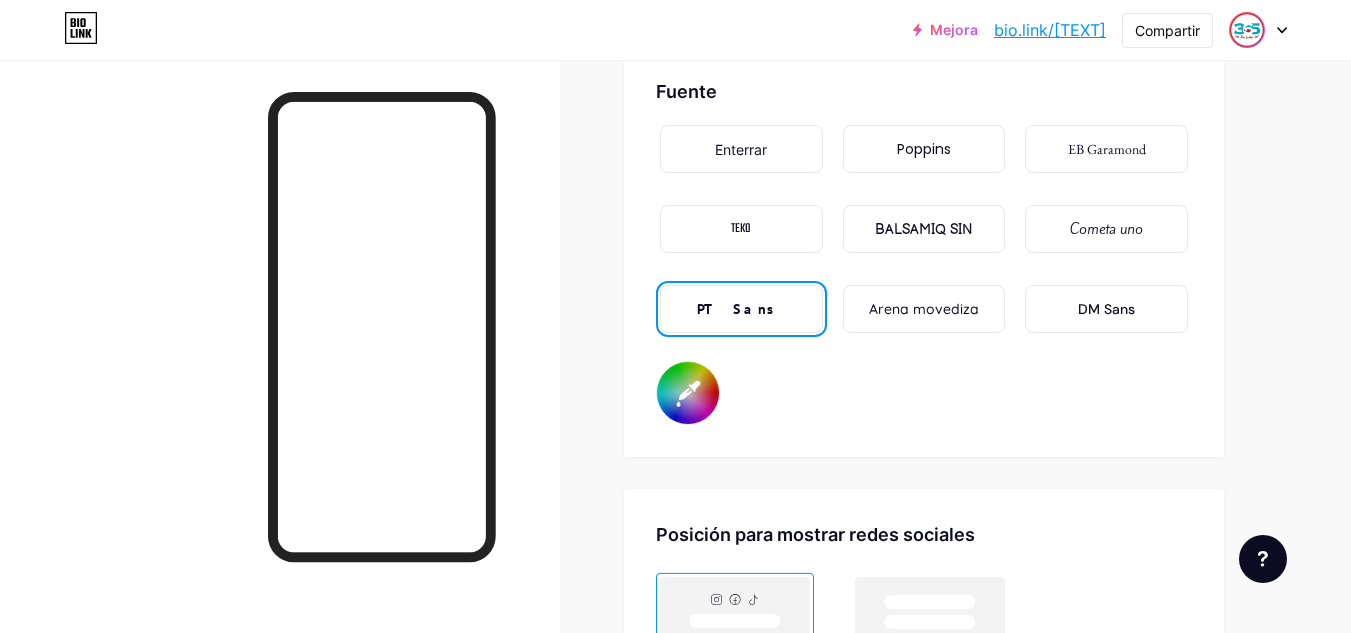 scroll, scrollTop: 3503, scrollLeft: 0, axis: vertical 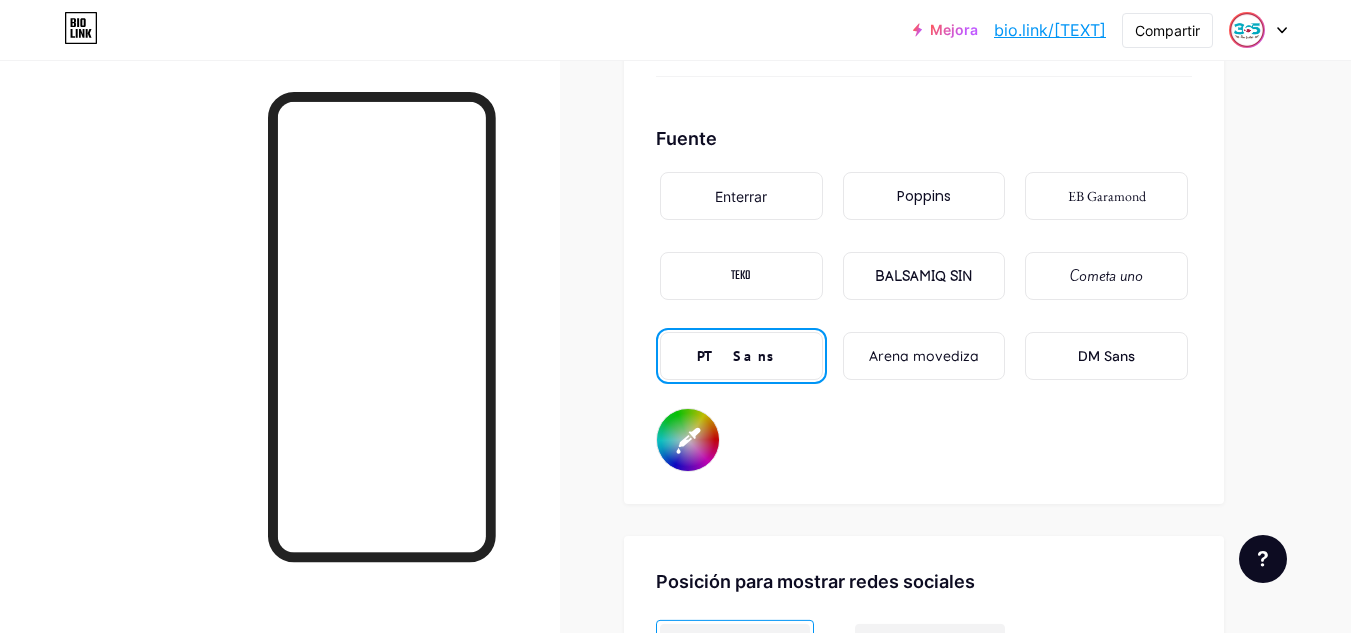 click on "#ffffff" at bounding box center [688, 440] 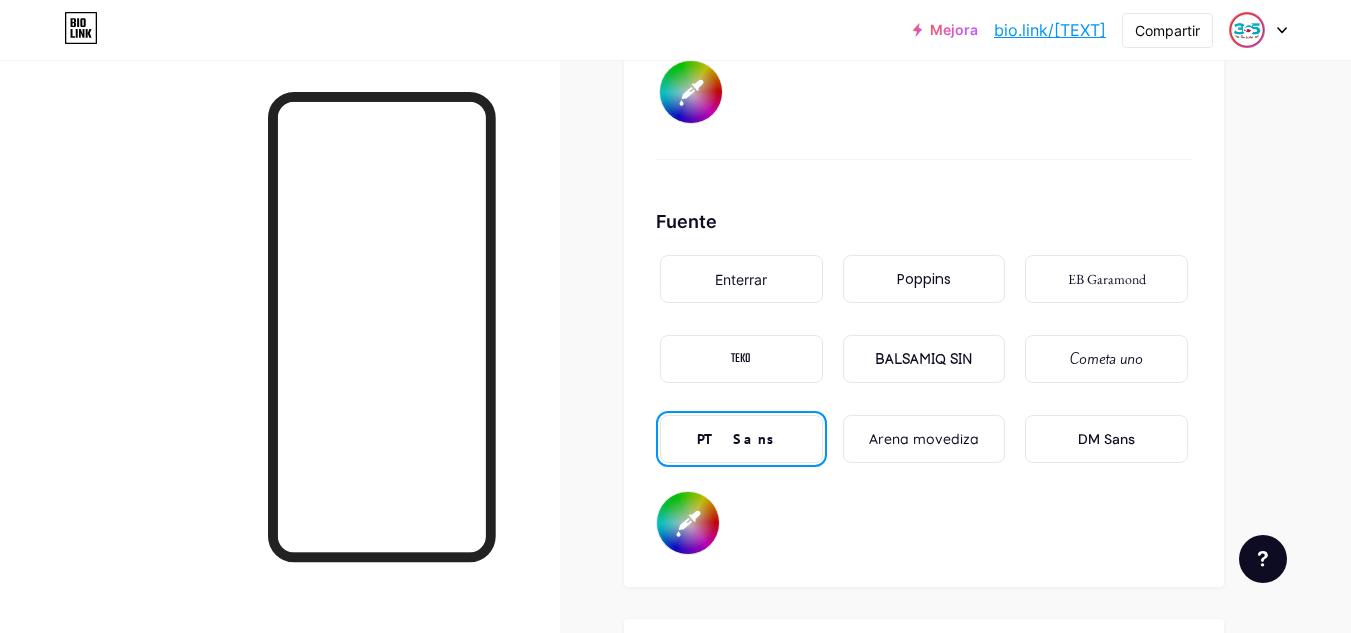 scroll, scrollTop: 3403, scrollLeft: 0, axis: vertical 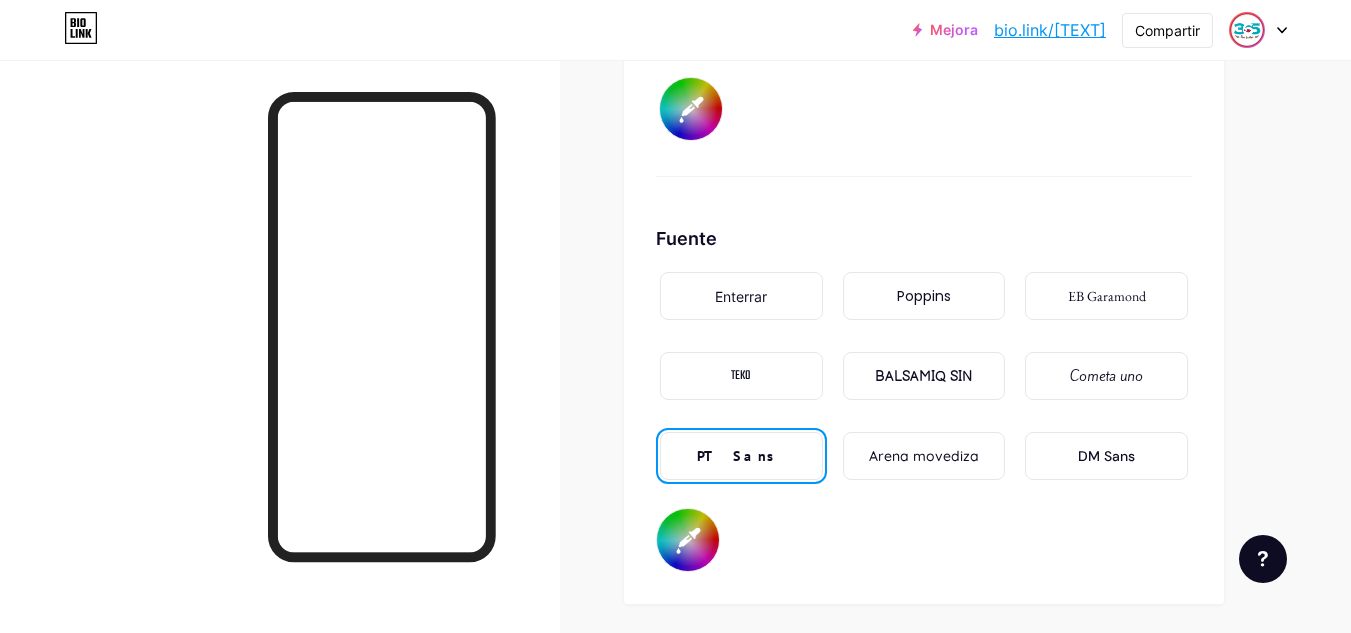 click on "BALSAMIQ SIN" at bounding box center (924, 376) 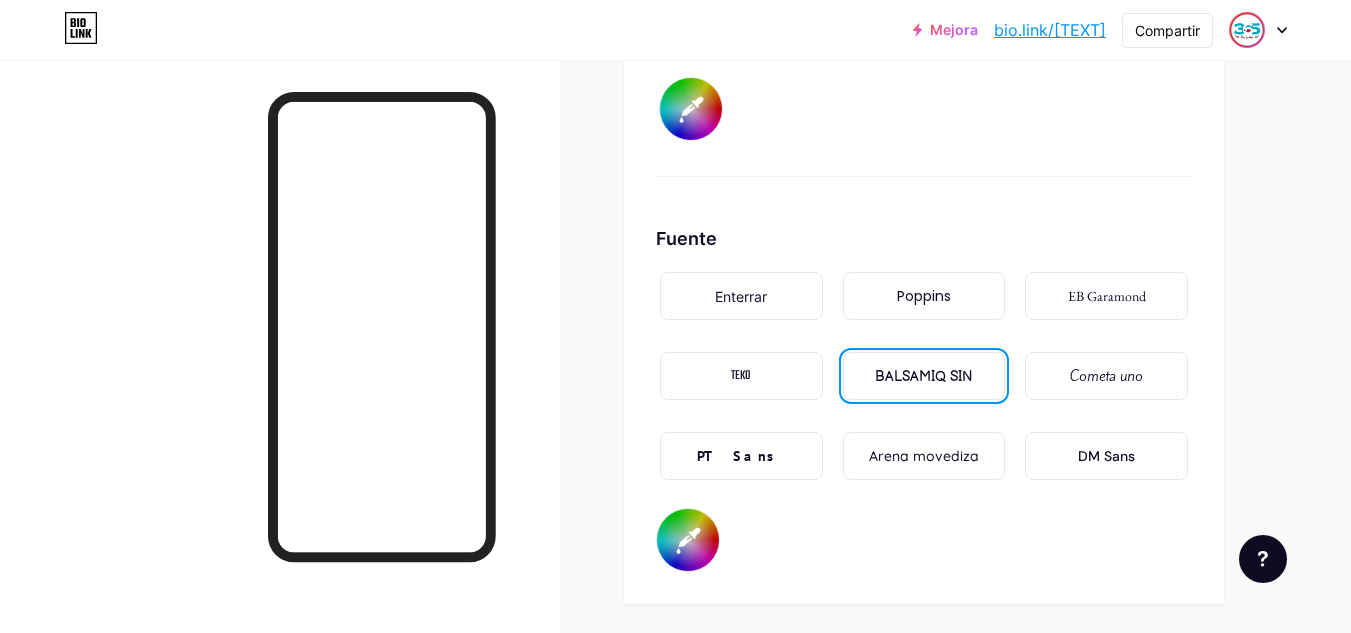 click on "Poppins" at bounding box center (924, 296) 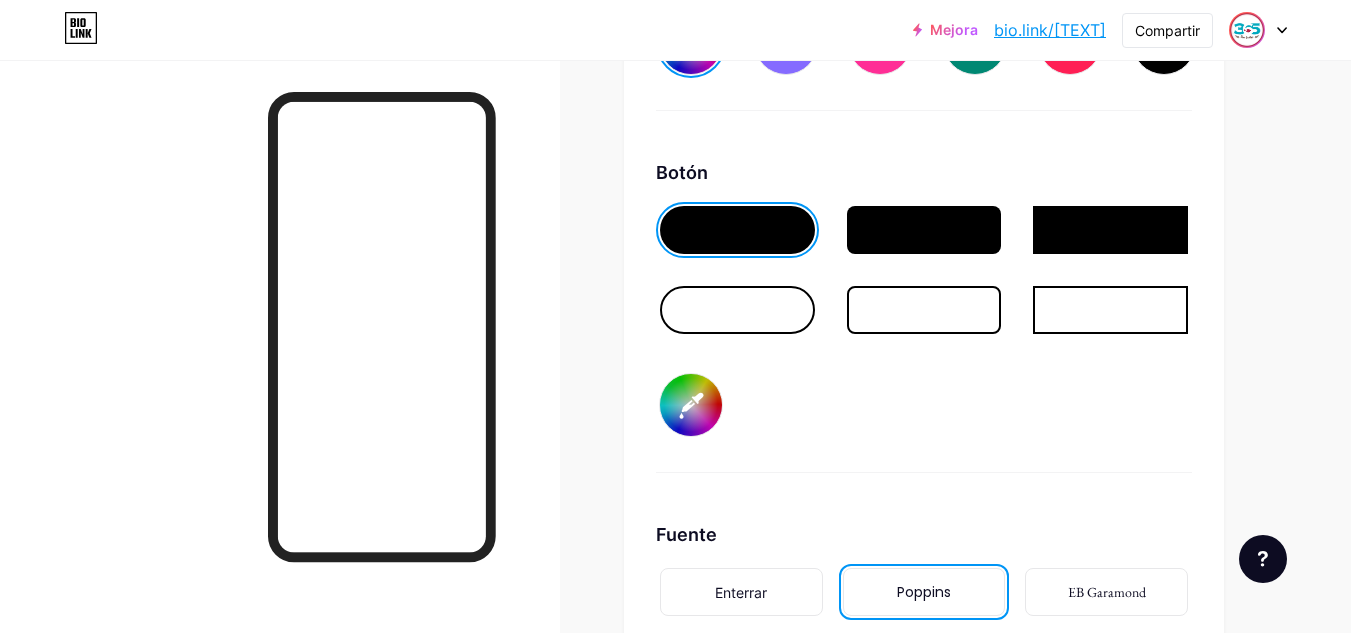 scroll, scrollTop: 3085, scrollLeft: 0, axis: vertical 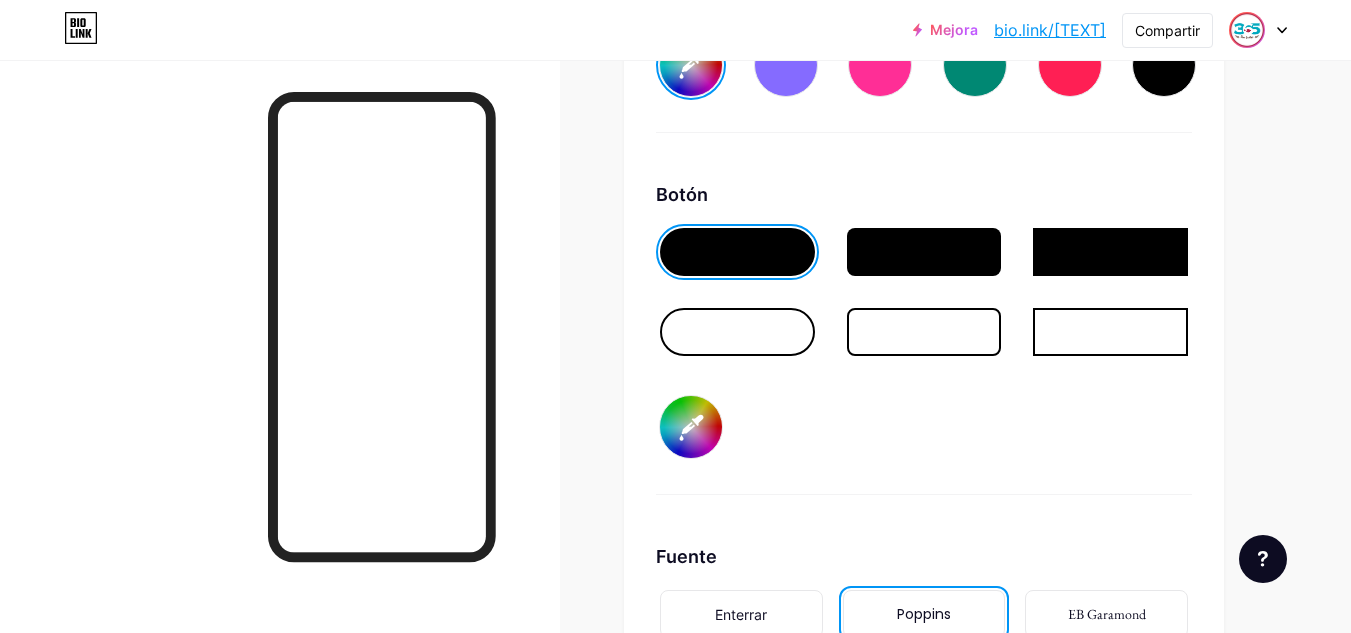 click at bounding box center (737, 332) 